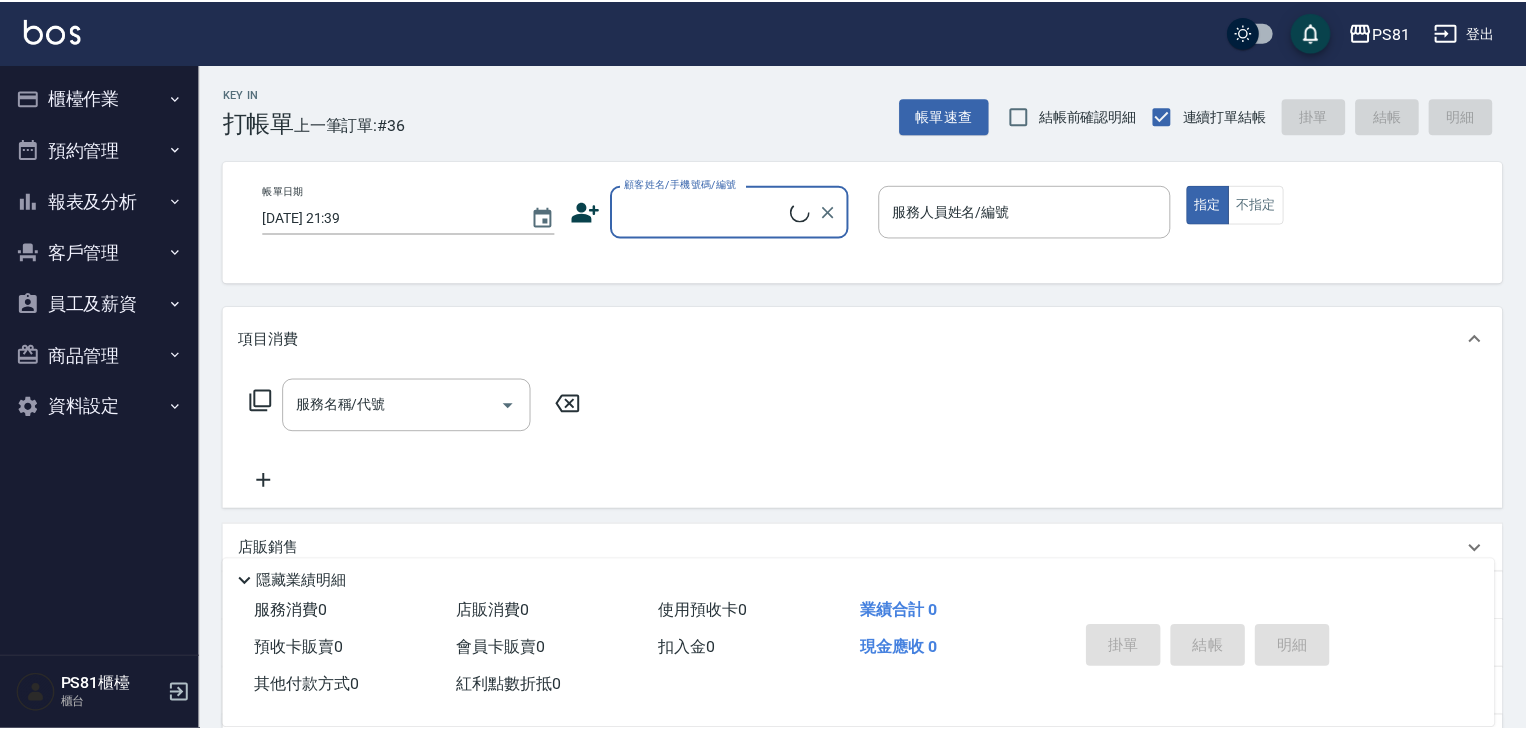 scroll, scrollTop: 0, scrollLeft: 0, axis: both 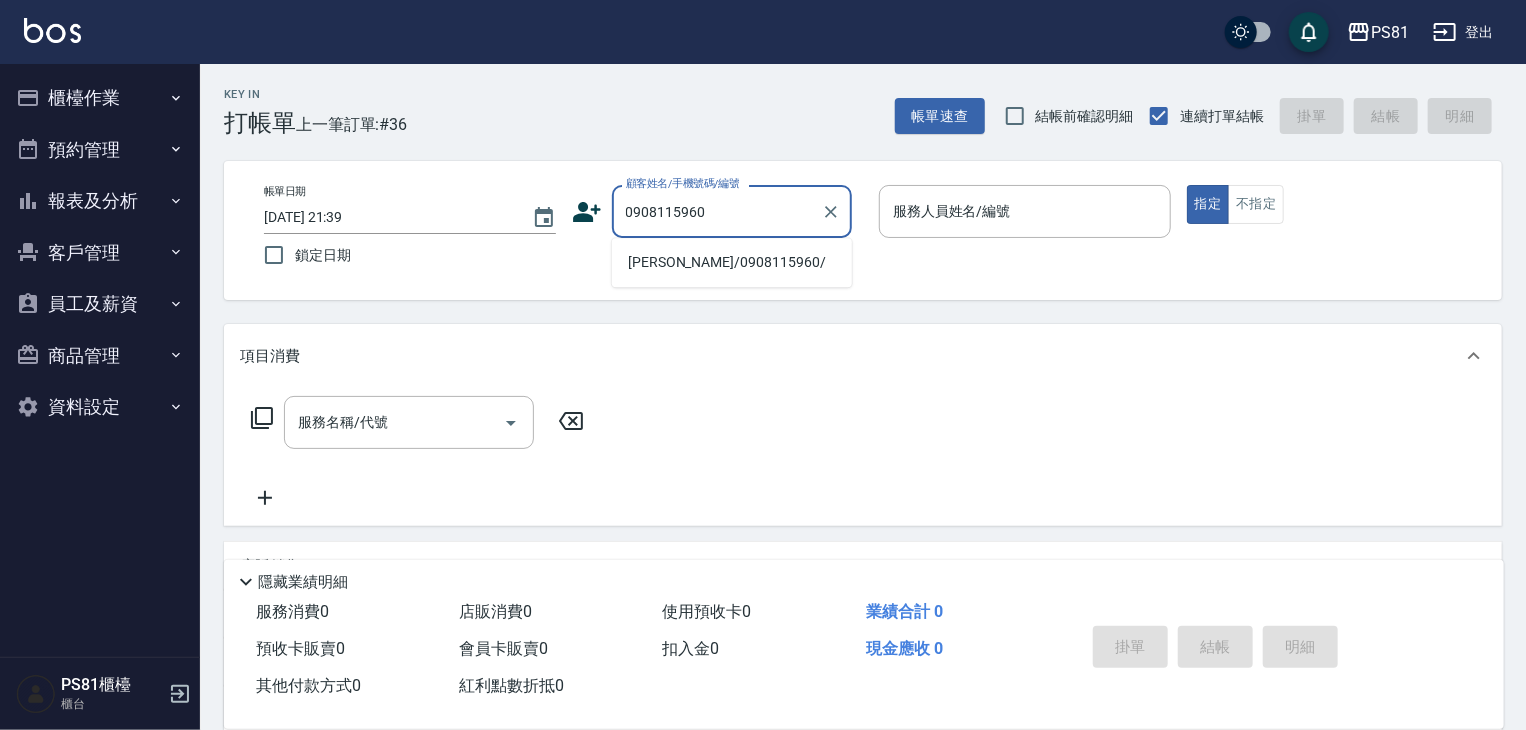 click on "[PERSON_NAME]/0908115960/" at bounding box center [732, 262] 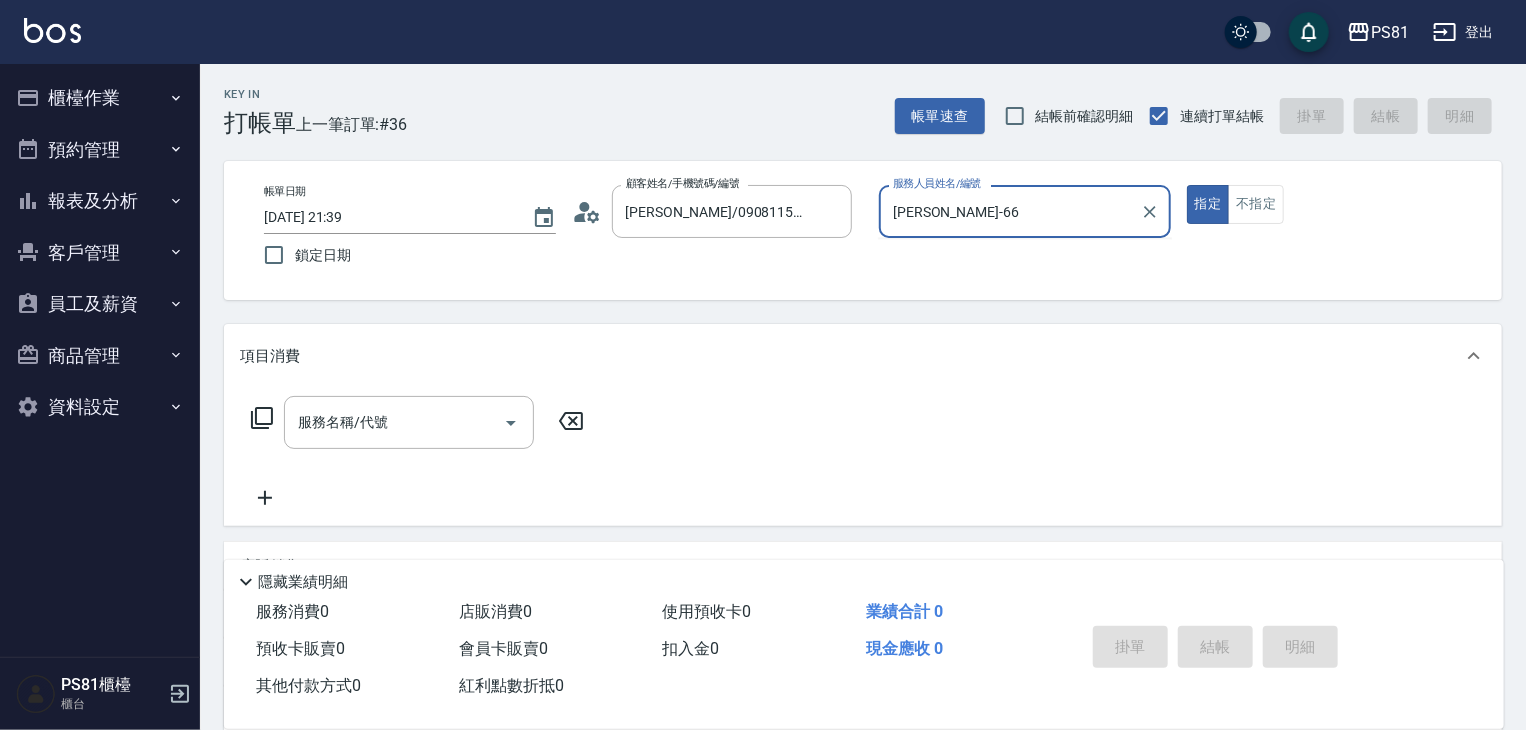 type on "[PERSON_NAME]-6" 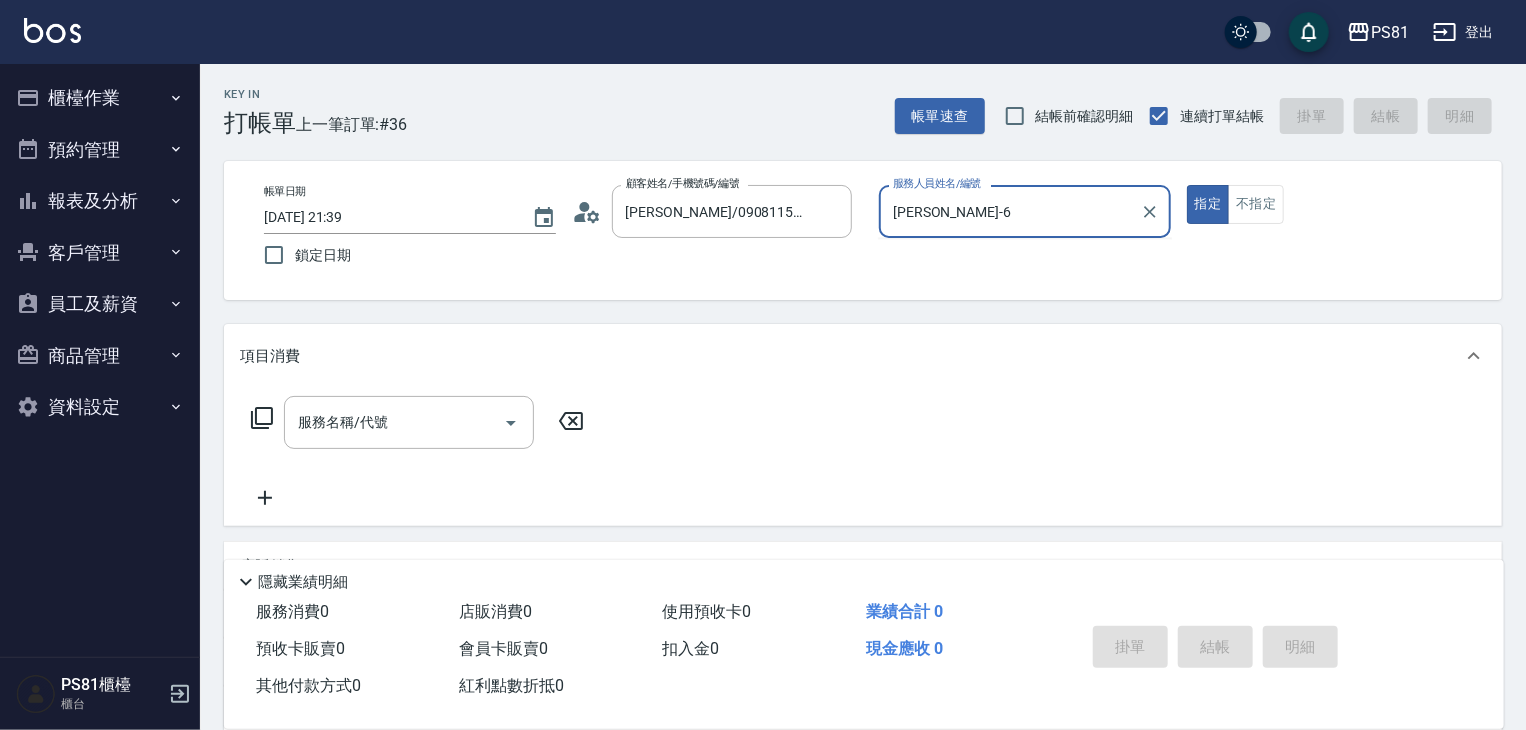 click on "指定" at bounding box center (1208, 204) 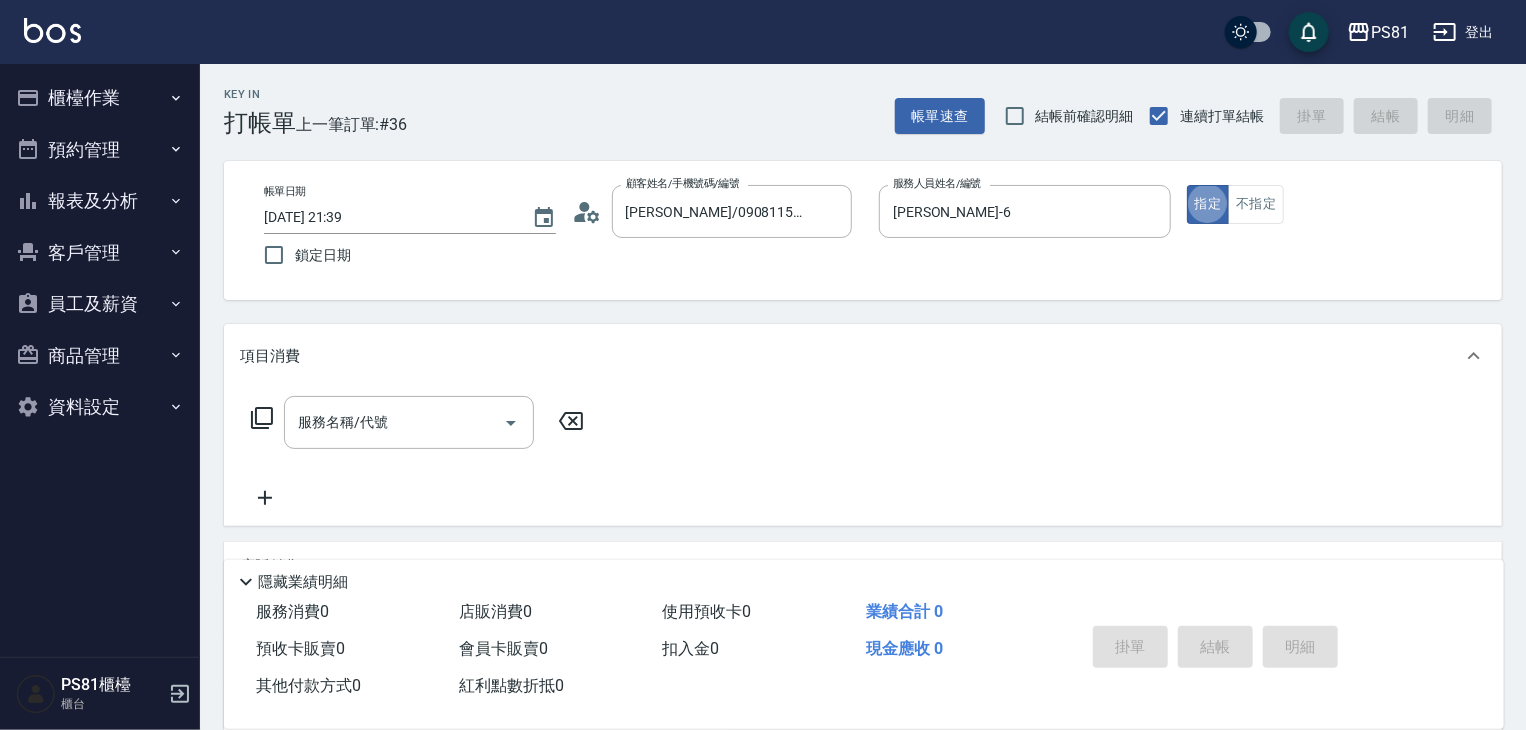 type on "true" 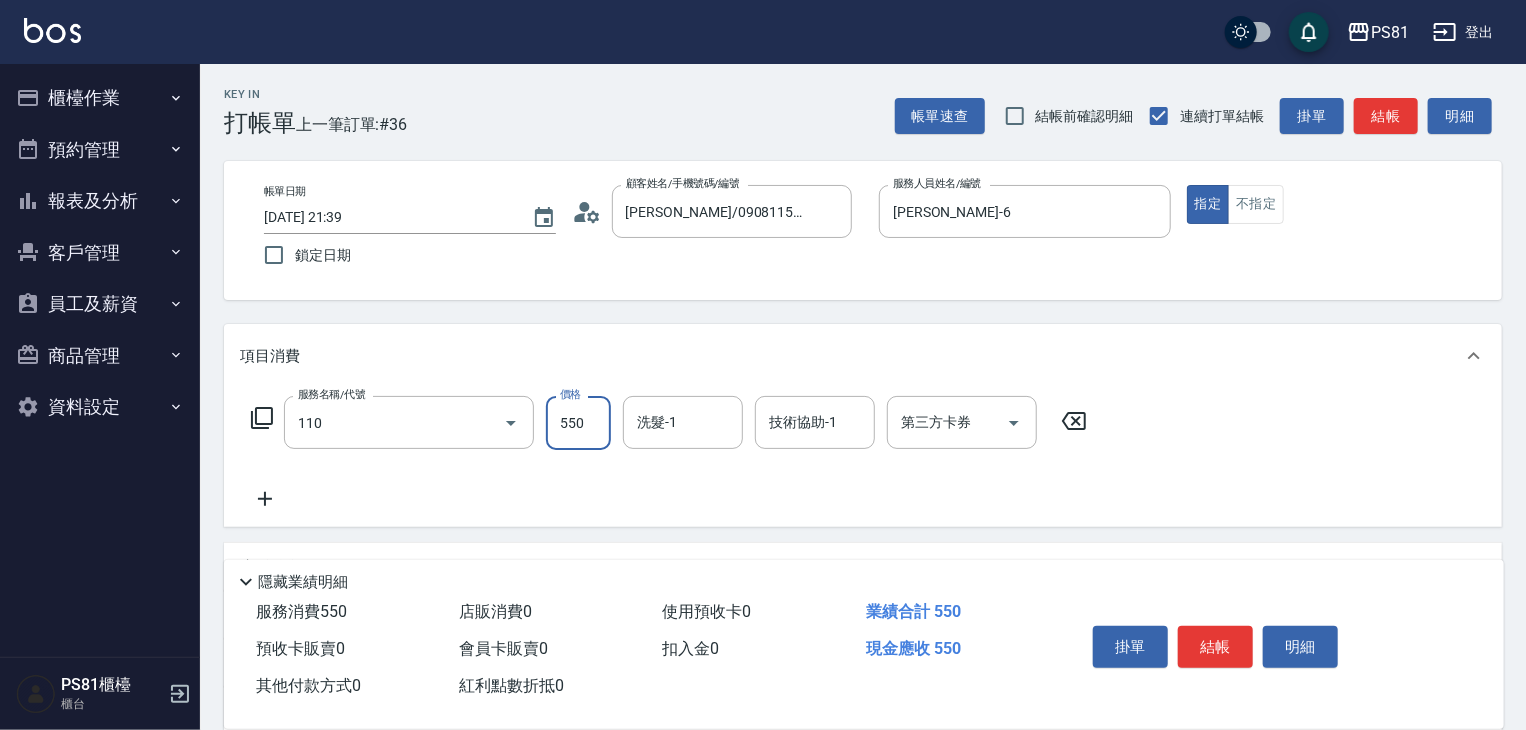 type on "去角質(抗油)(110)" 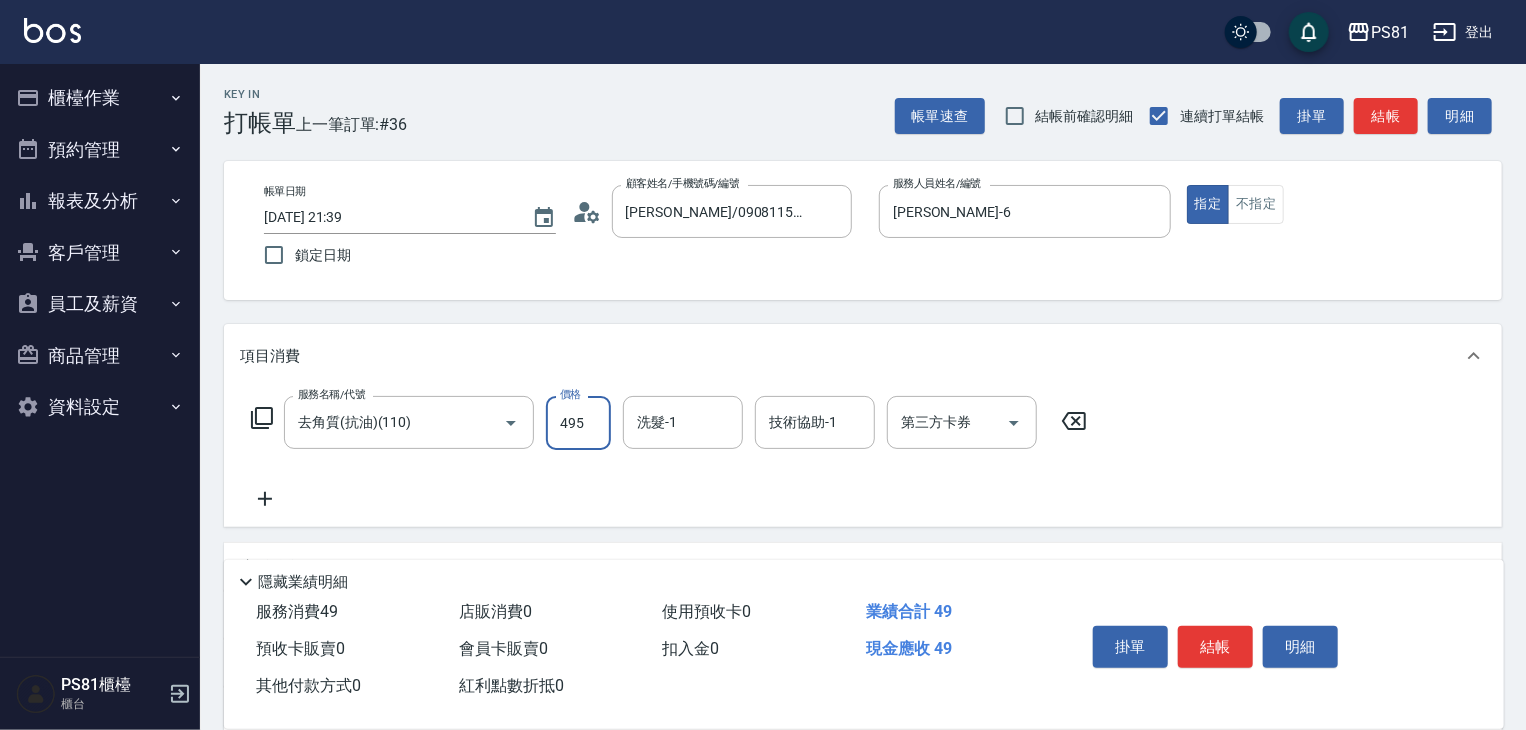 type on "495" 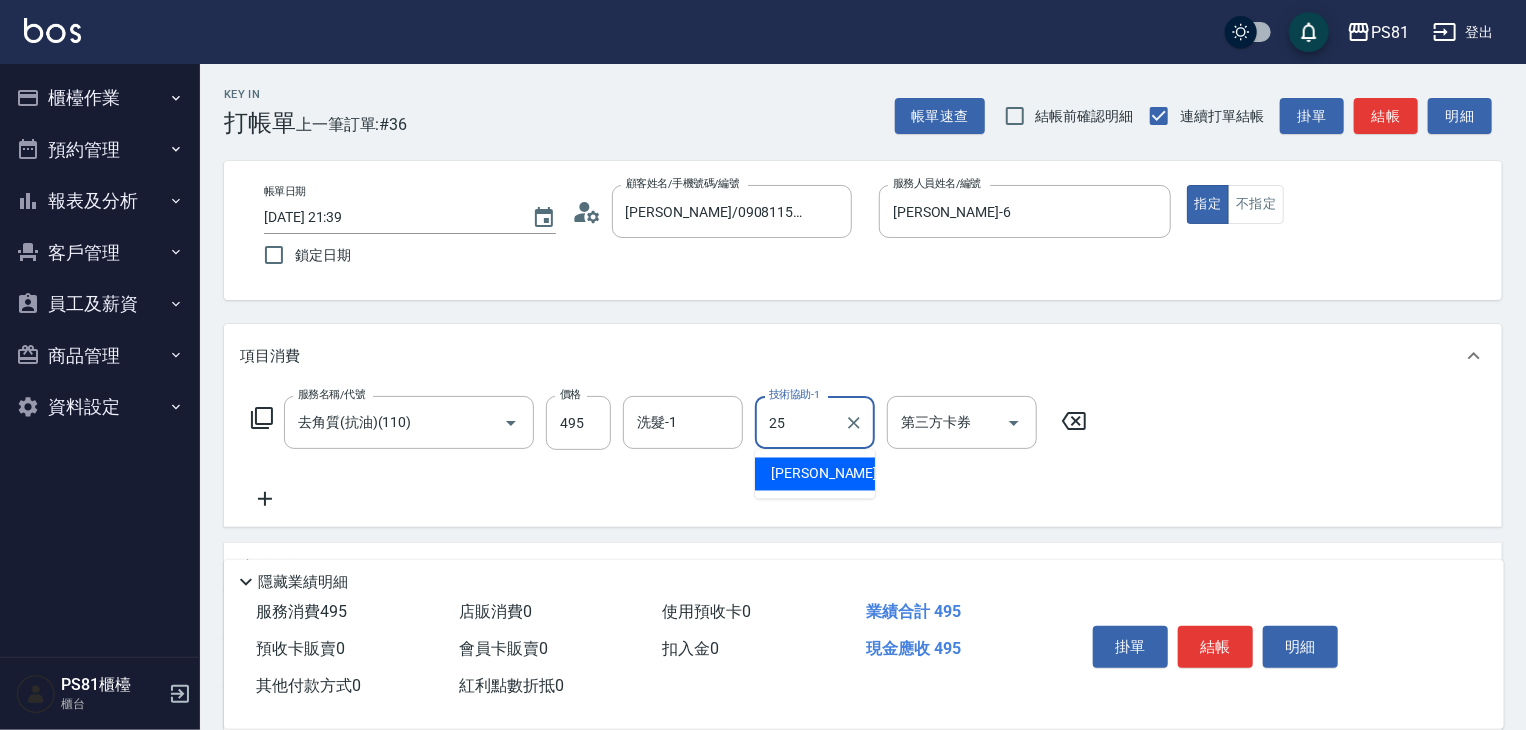 drag, startPoint x: 812, startPoint y: 465, endPoint x: 794, endPoint y: 457, distance: 19.697716 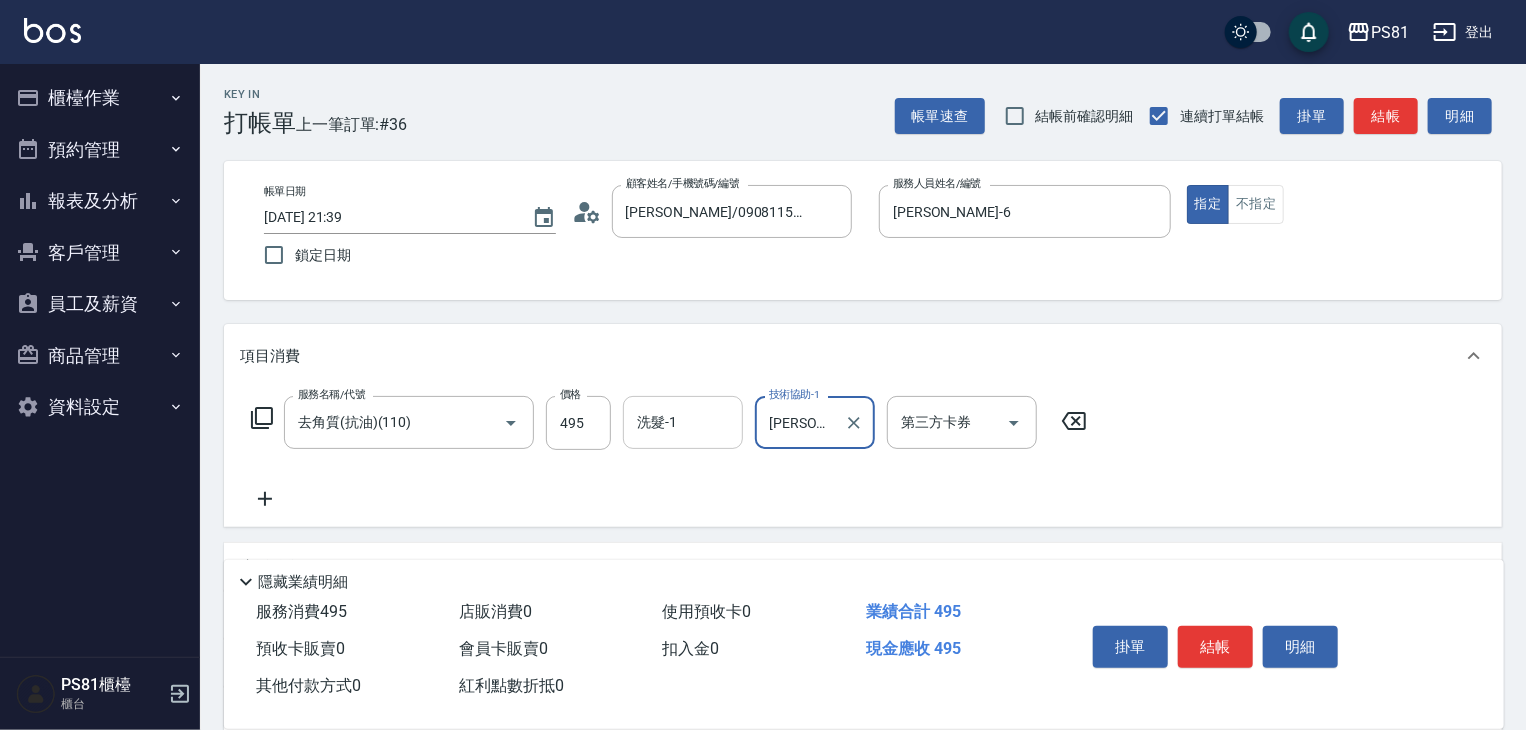 type on "[PERSON_NAME]-25" 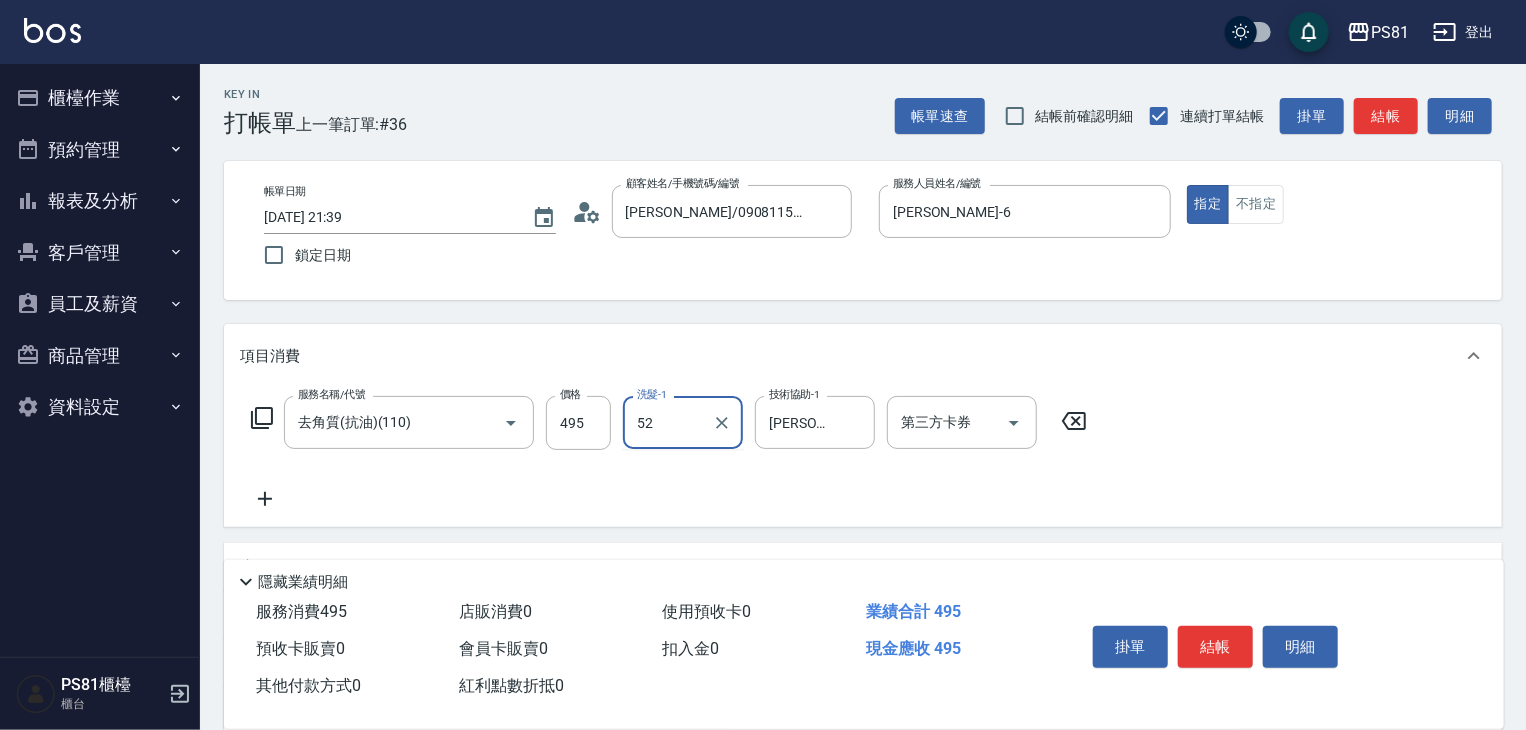 type on "5" 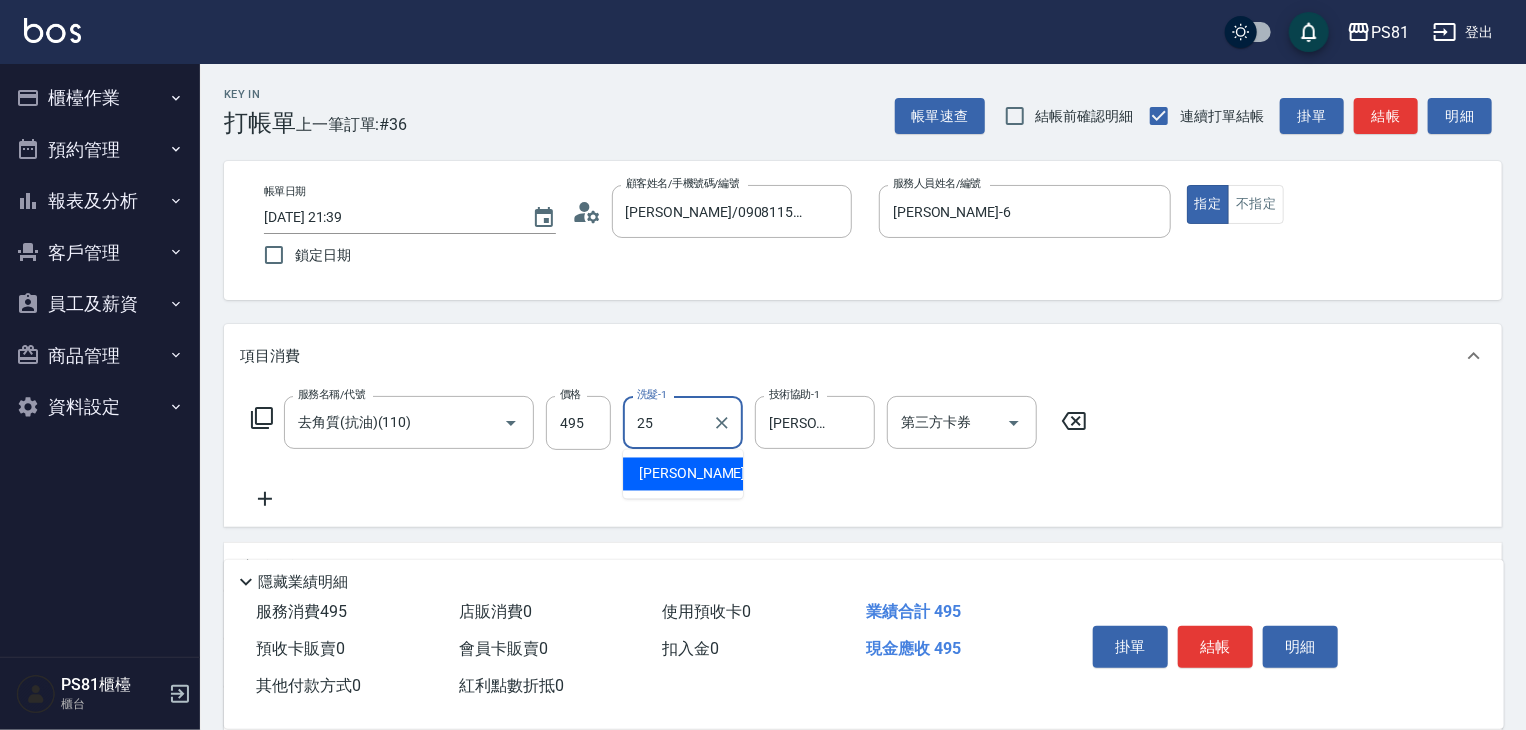type on "[PERSON_NAME]-25" 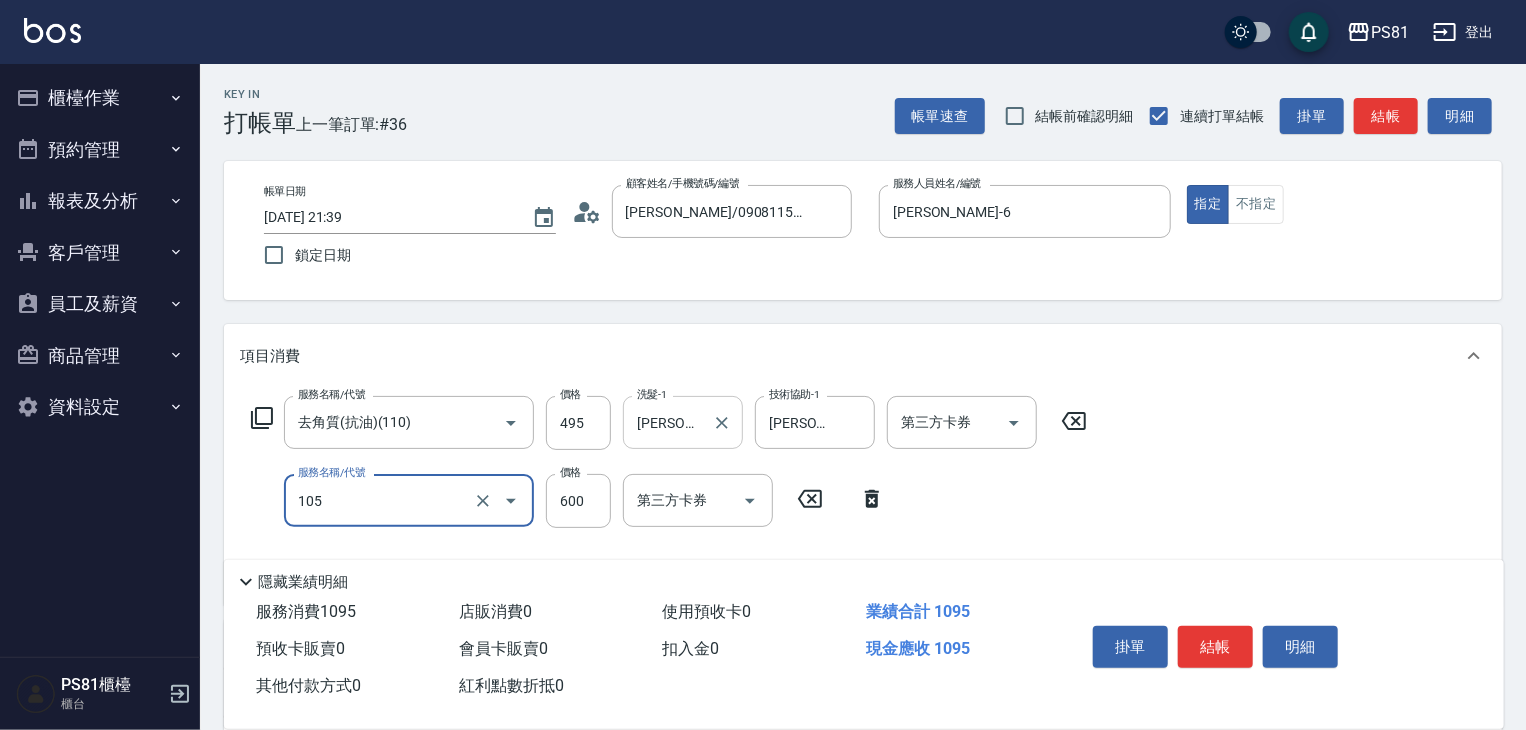 type on "A級洗剪600(105)" 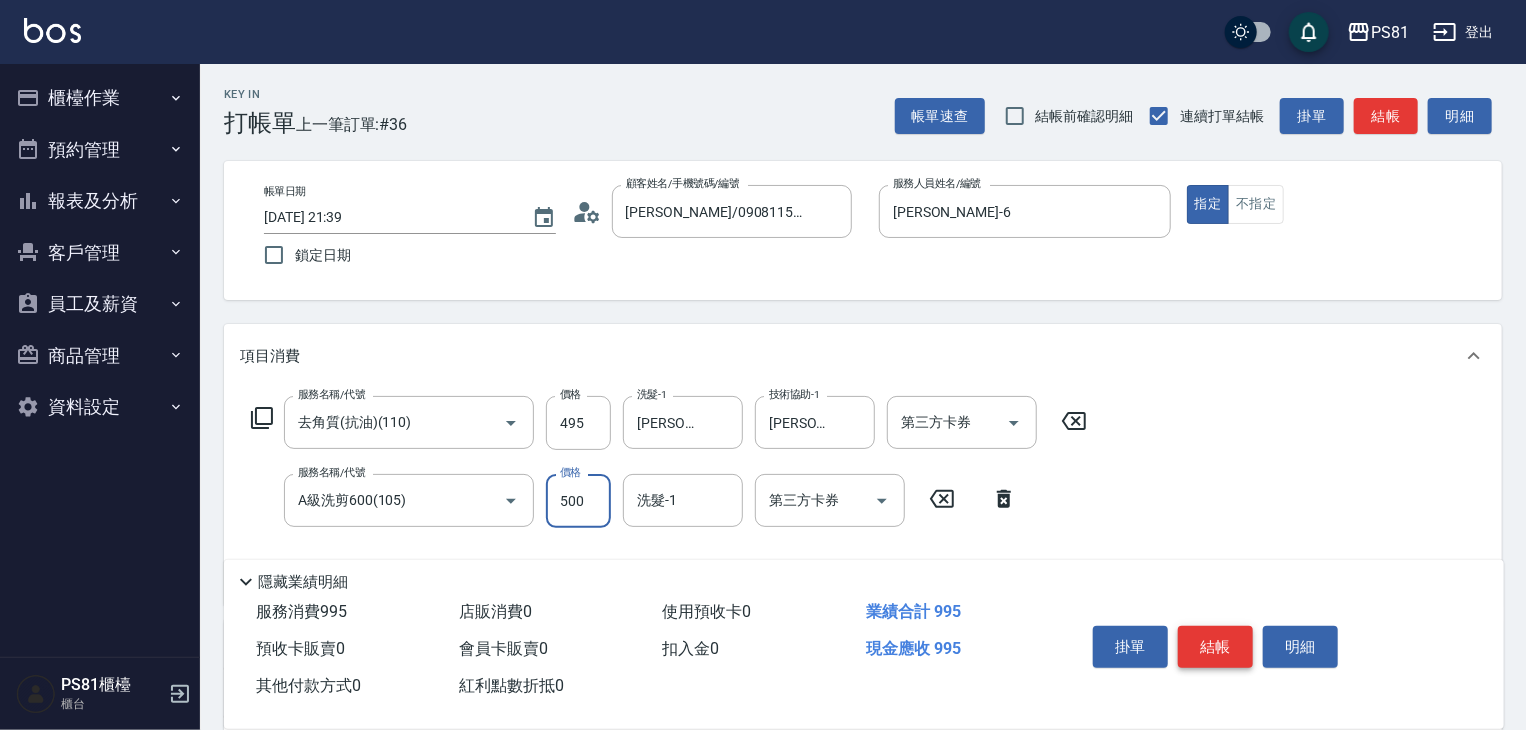 type on "500" 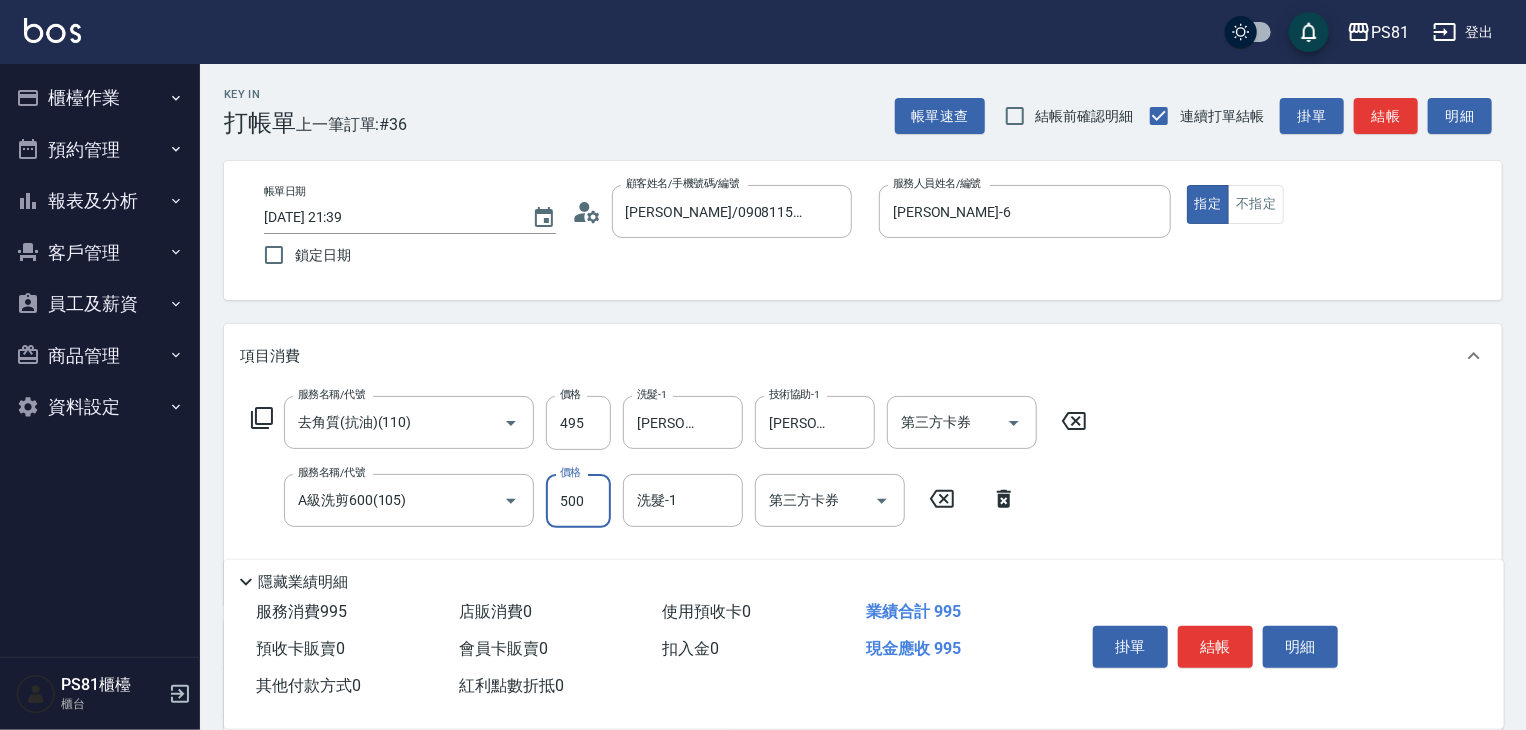 click on "結帳" at bounding box center [1215, 647] 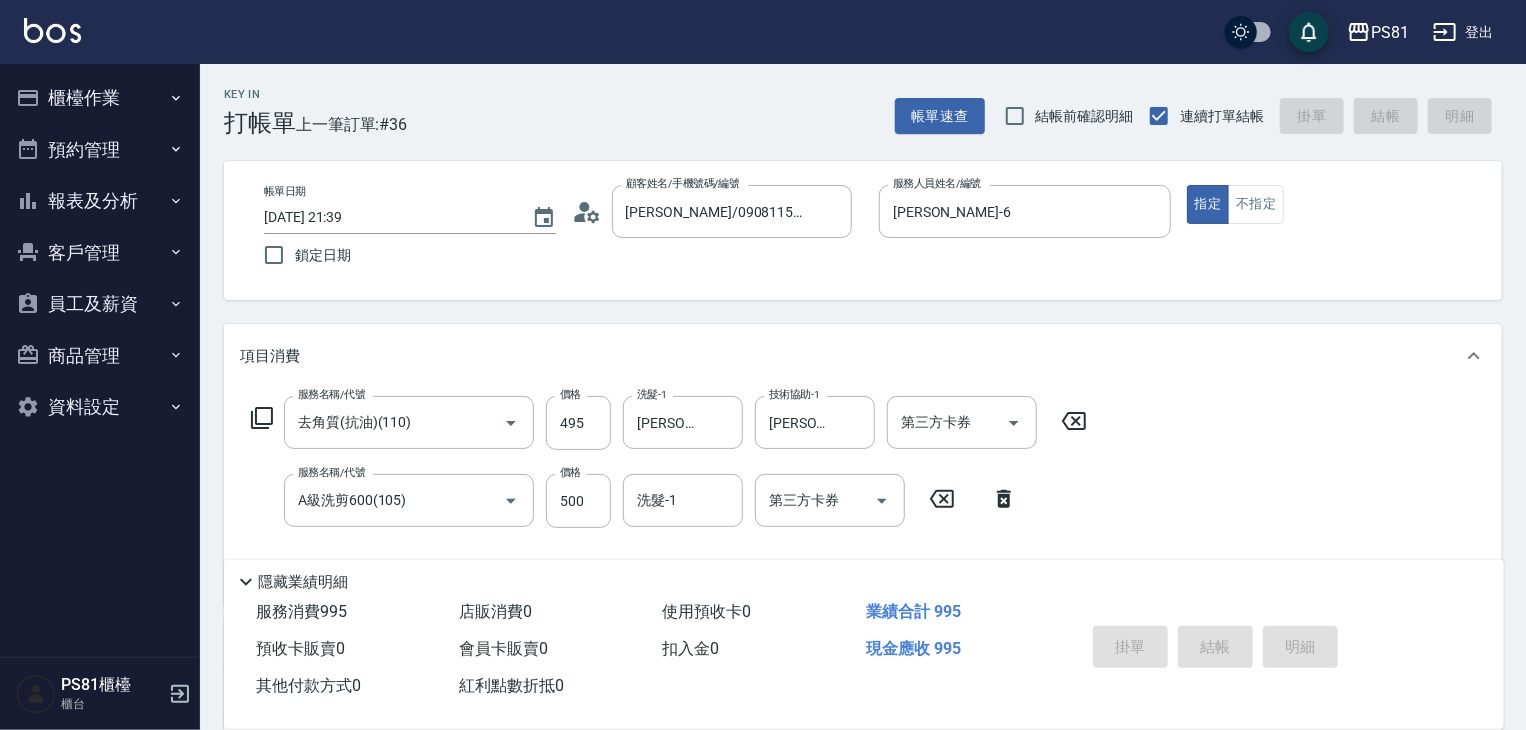 type on "[DATE] 21:40" 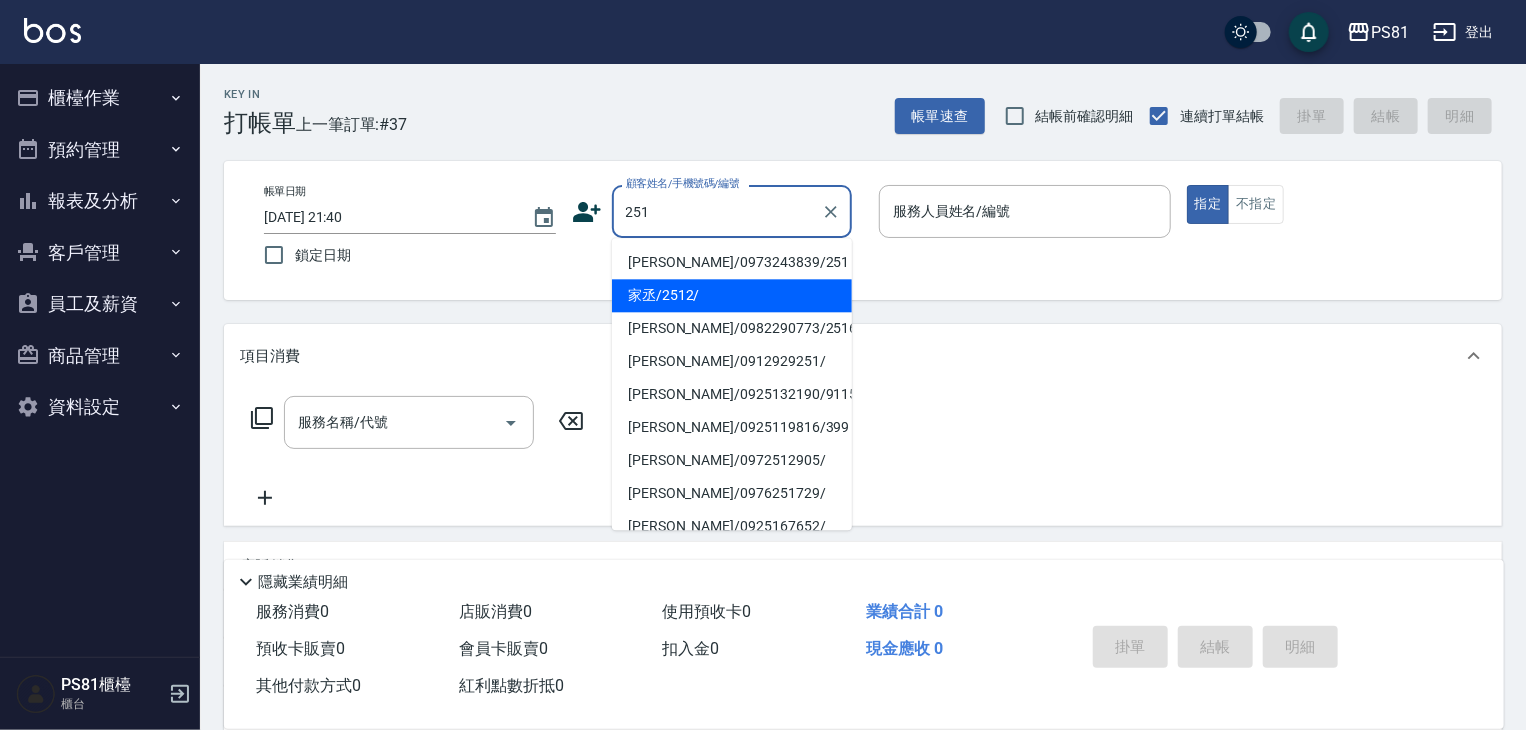 click on "家丞/2512/" at bounding box center (732, 295) 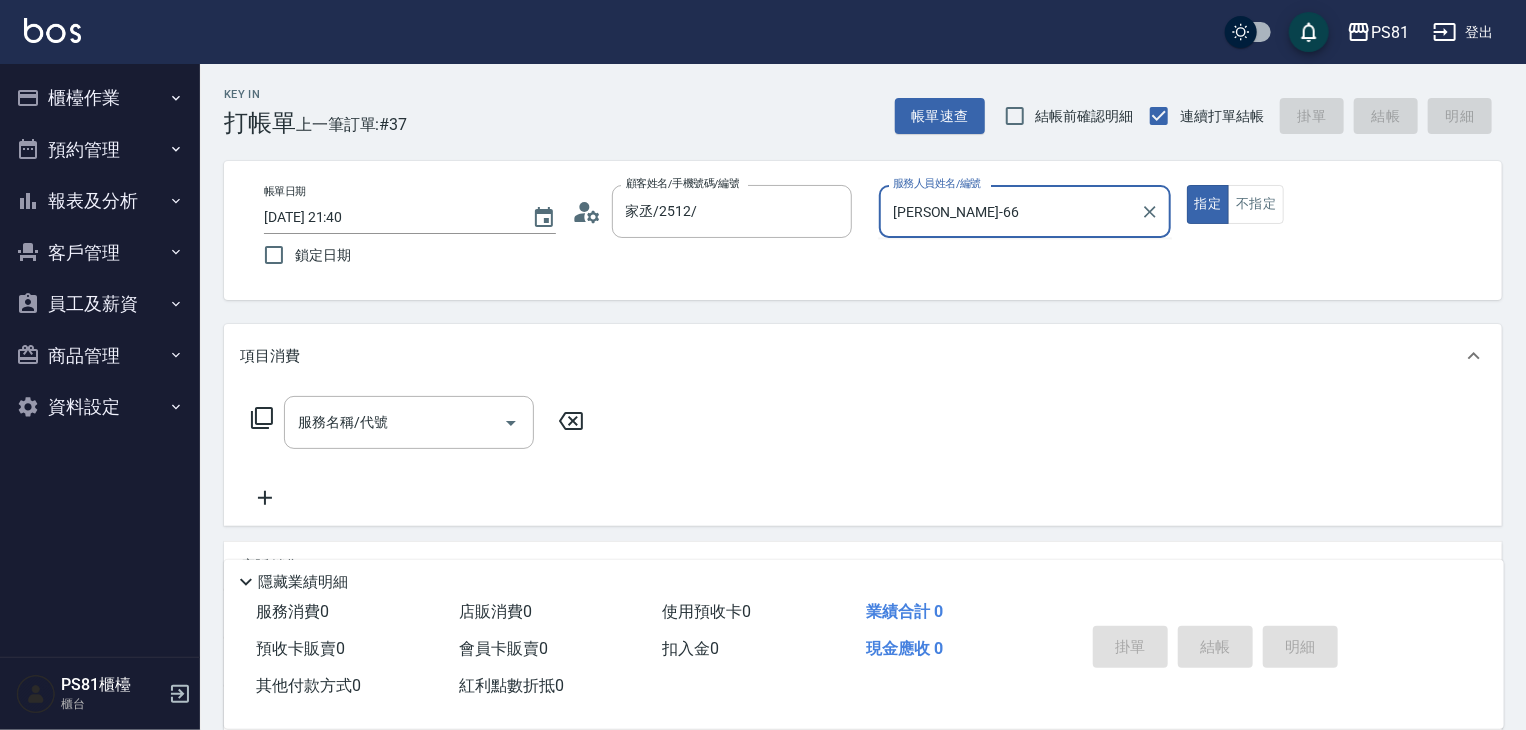 type on "[PERSON_NAME]-6" 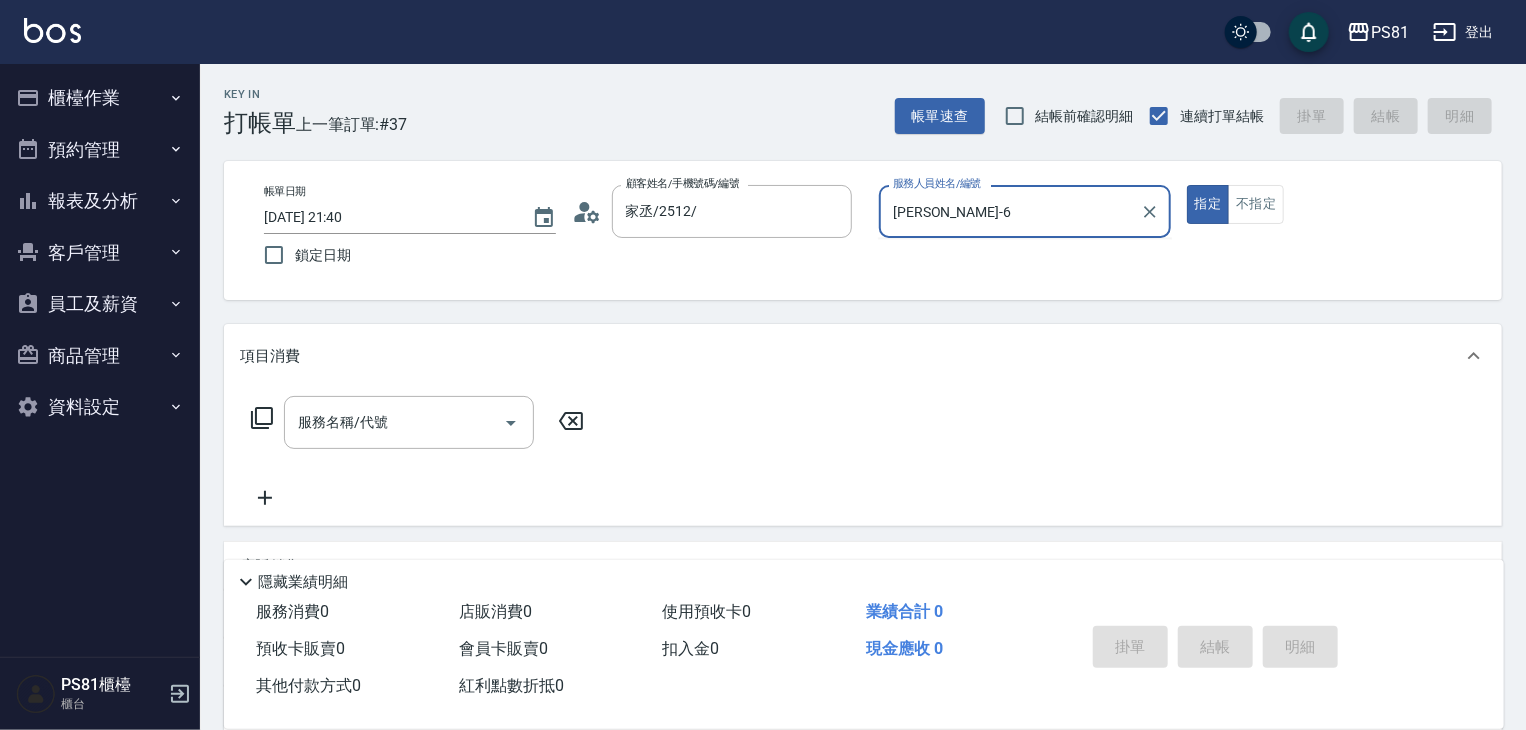 click on "指定" at bounding box center (1208, 204) 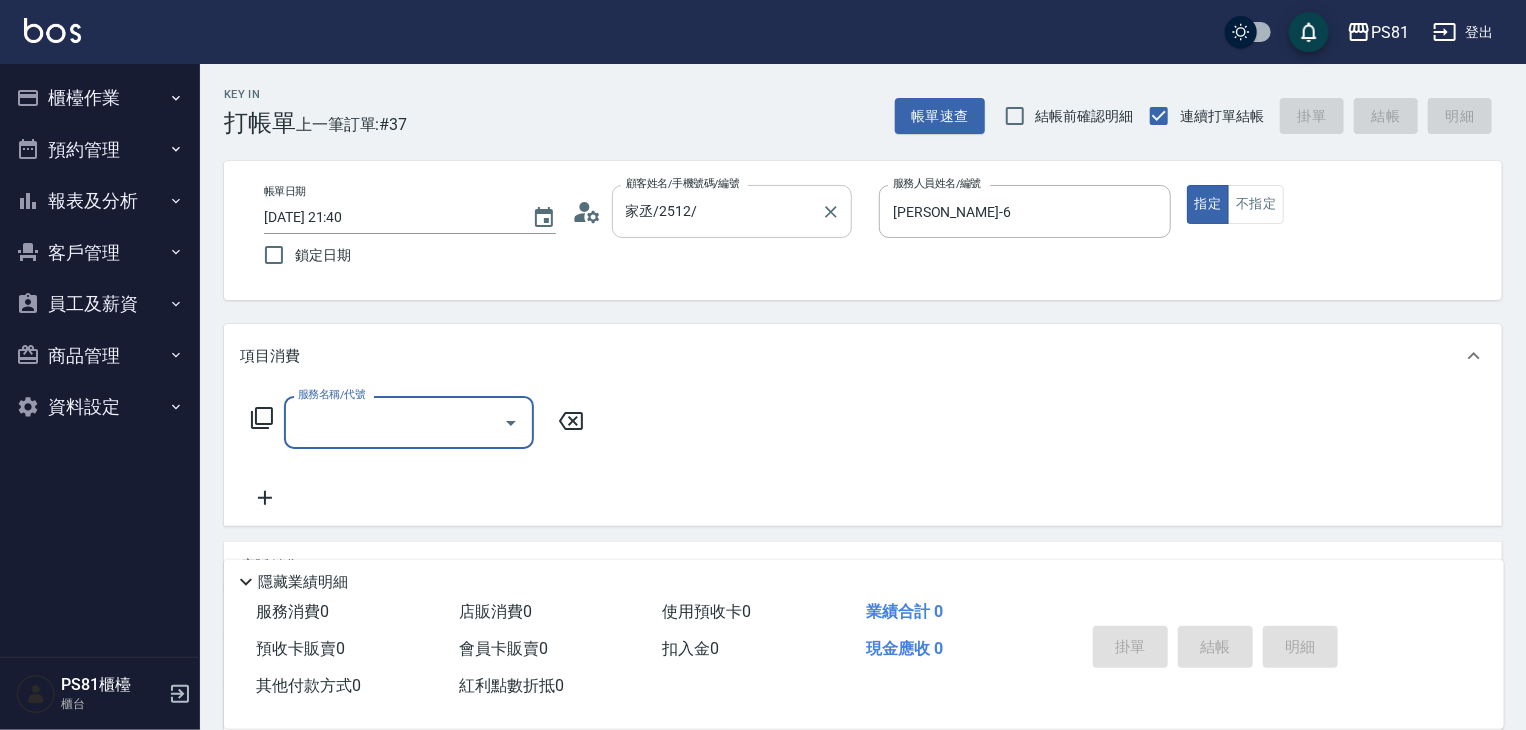click on "家丞/2512/" at bounding box center (717, 211) 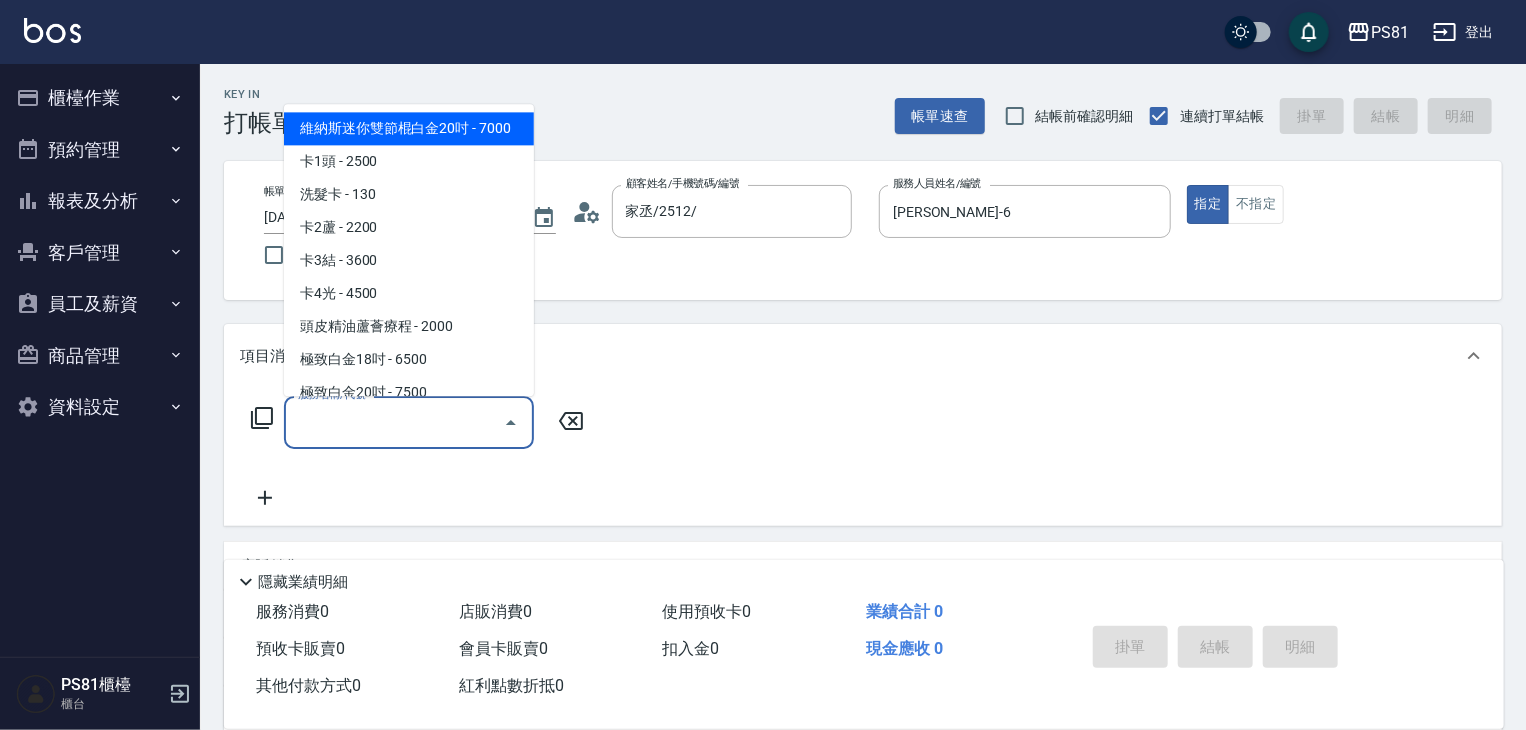 click on "服務名稱/代號" at bounding box center (394, 422) 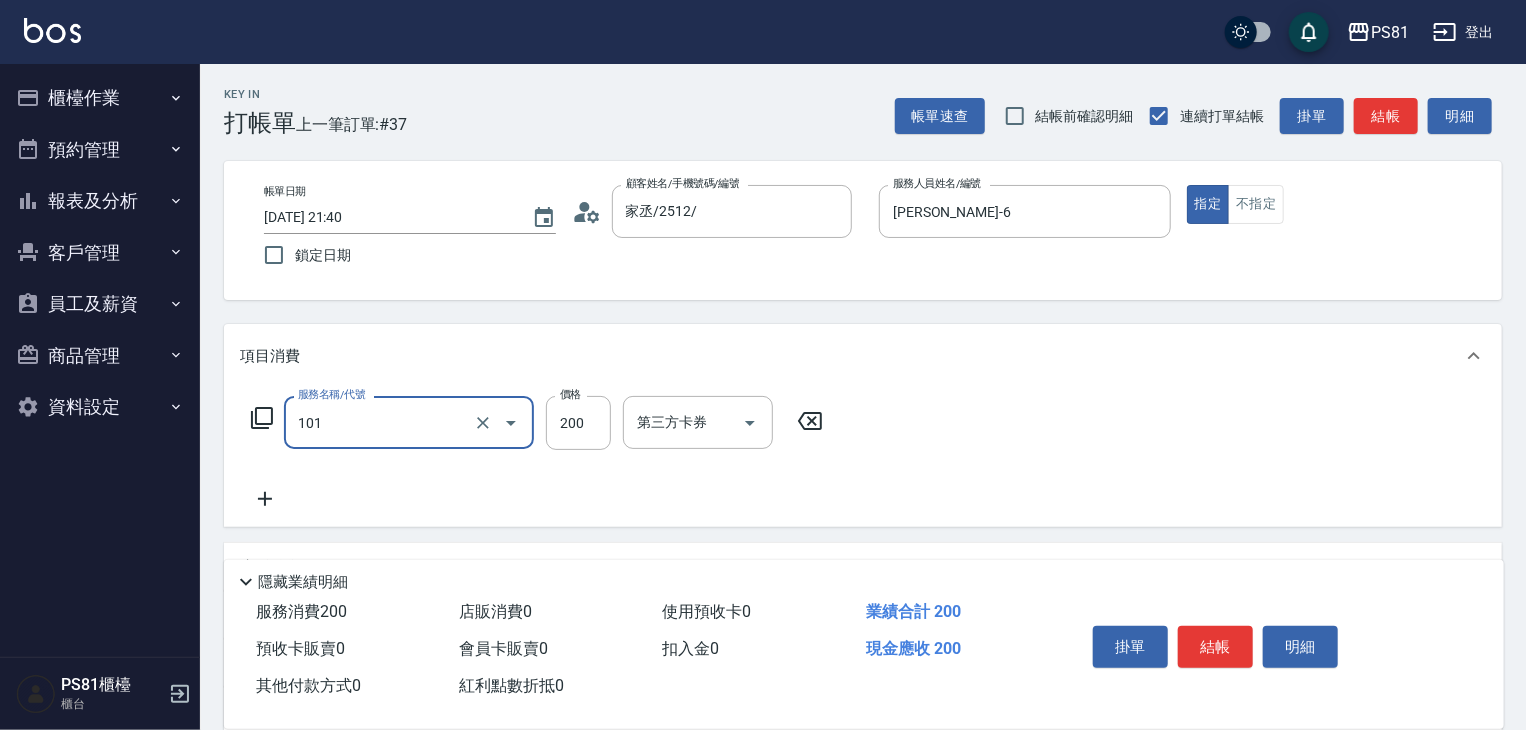 type on "一般洗髮(101)" 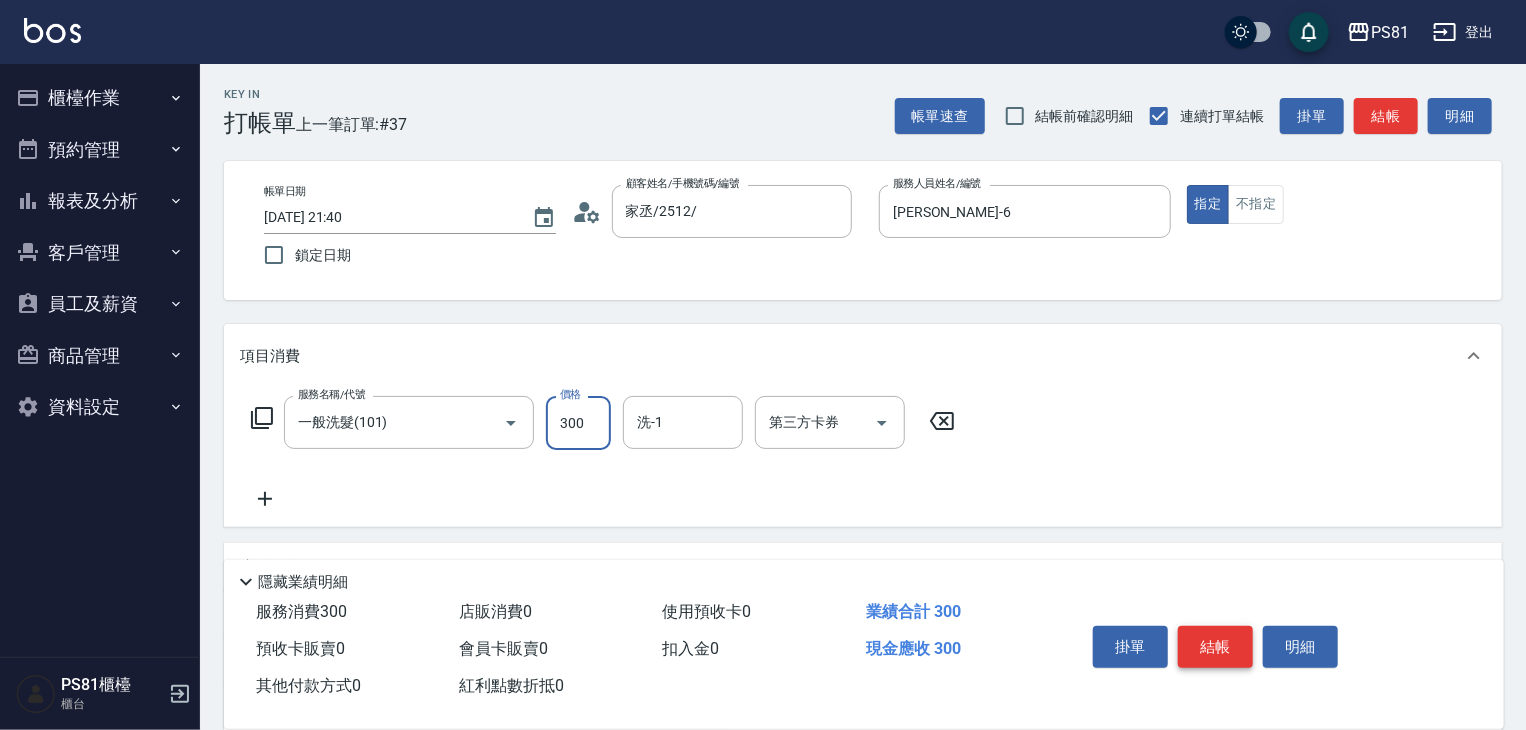 type on "300" 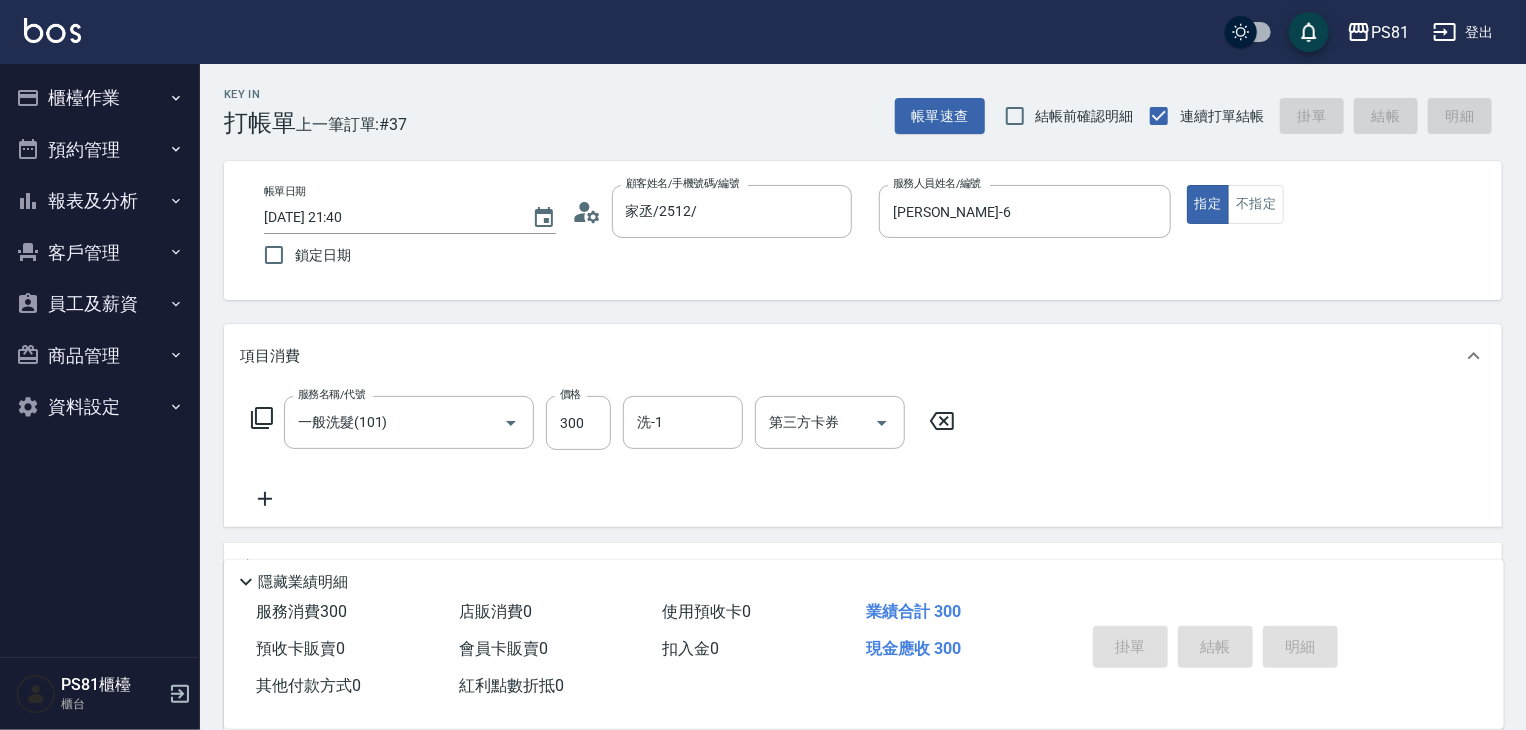 type 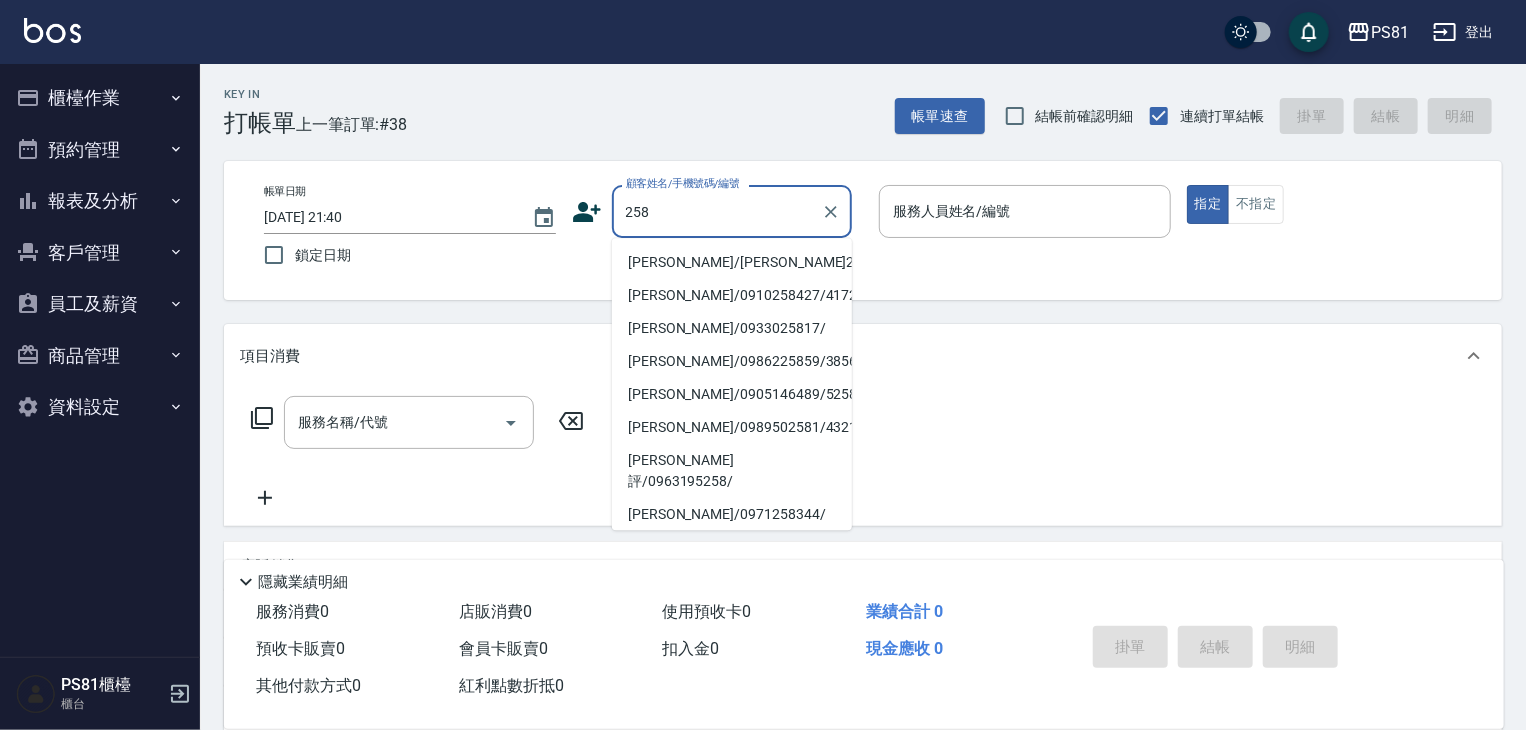 click on "[PERSON_NAME]/0933025817/" at bounding box center [732, 328] 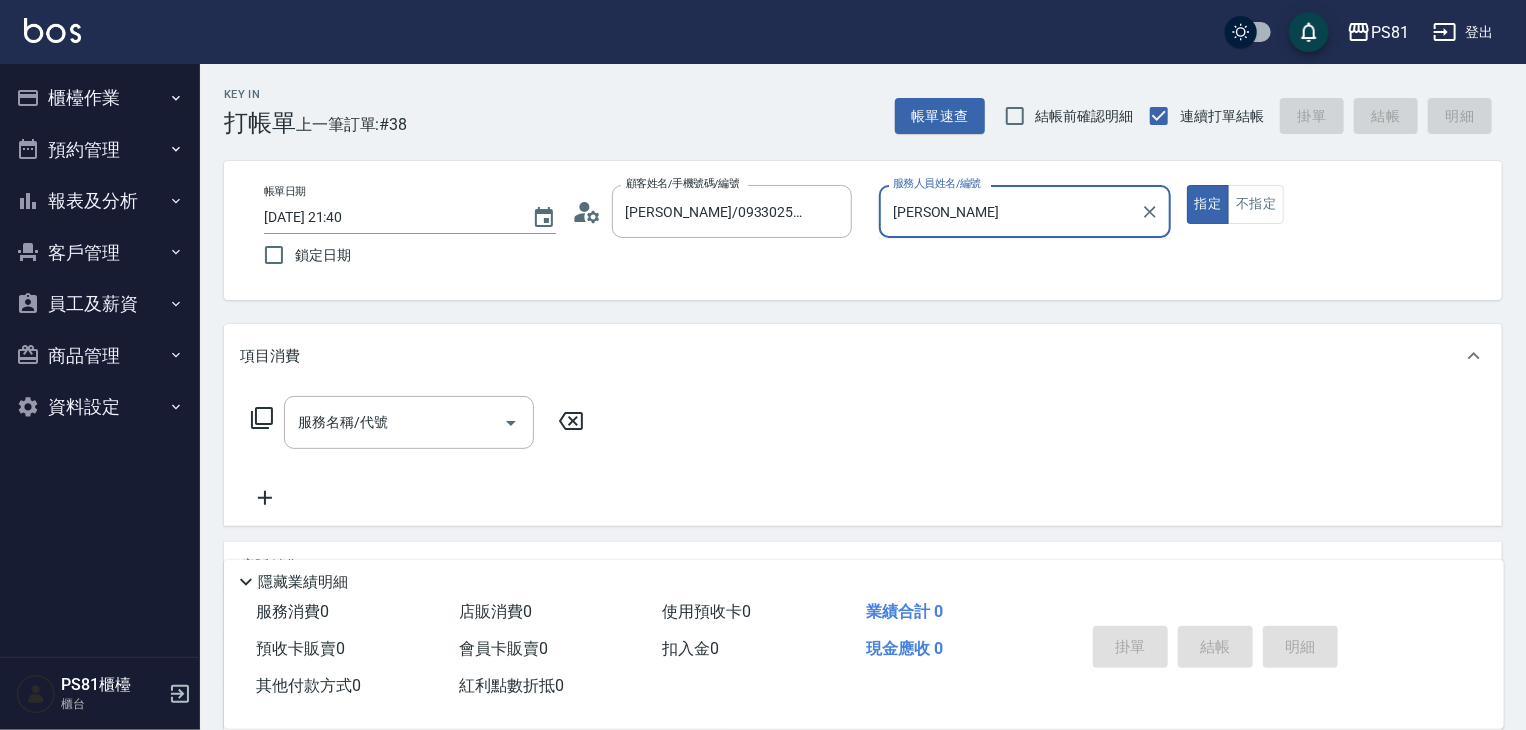 type on "采" 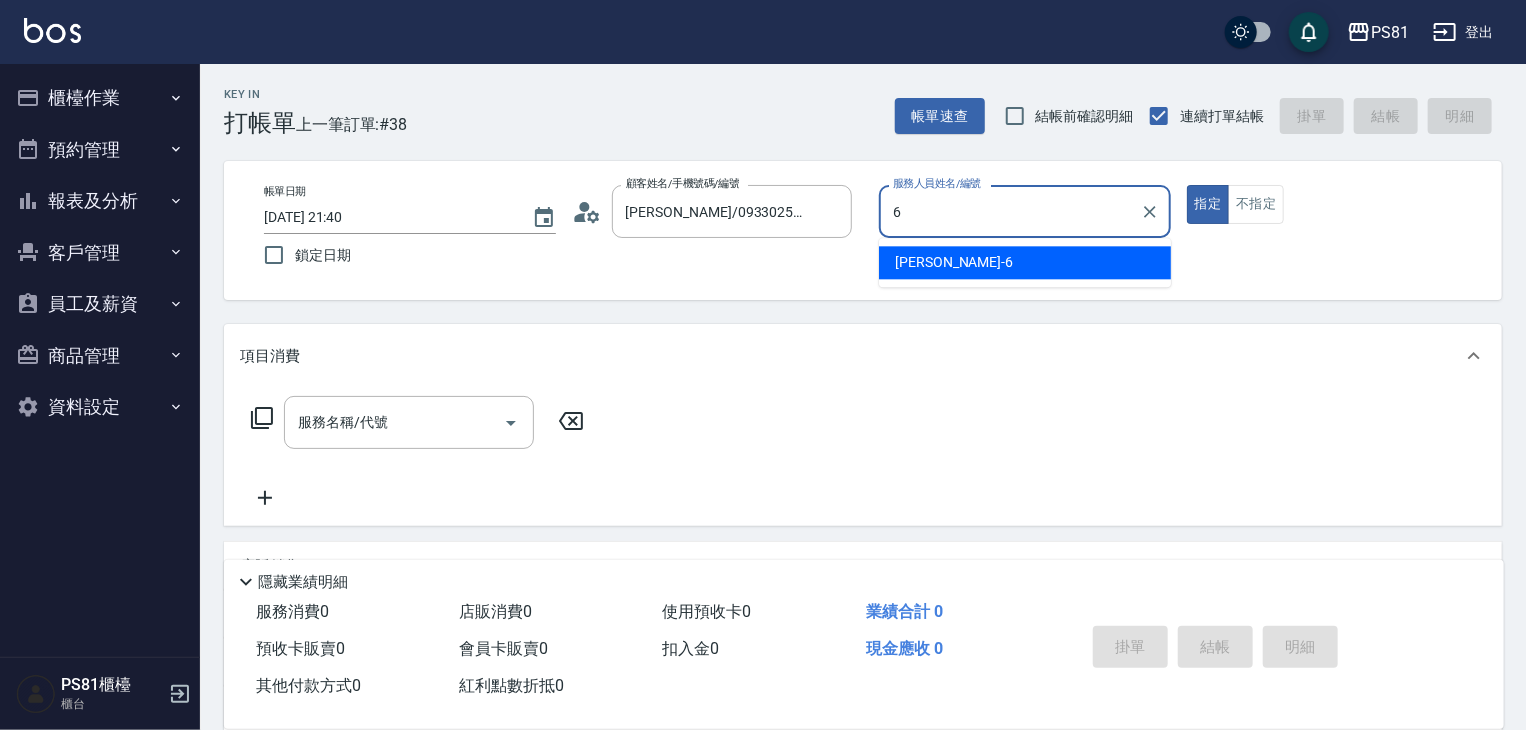 type on "[PERSON_NAME]-6" 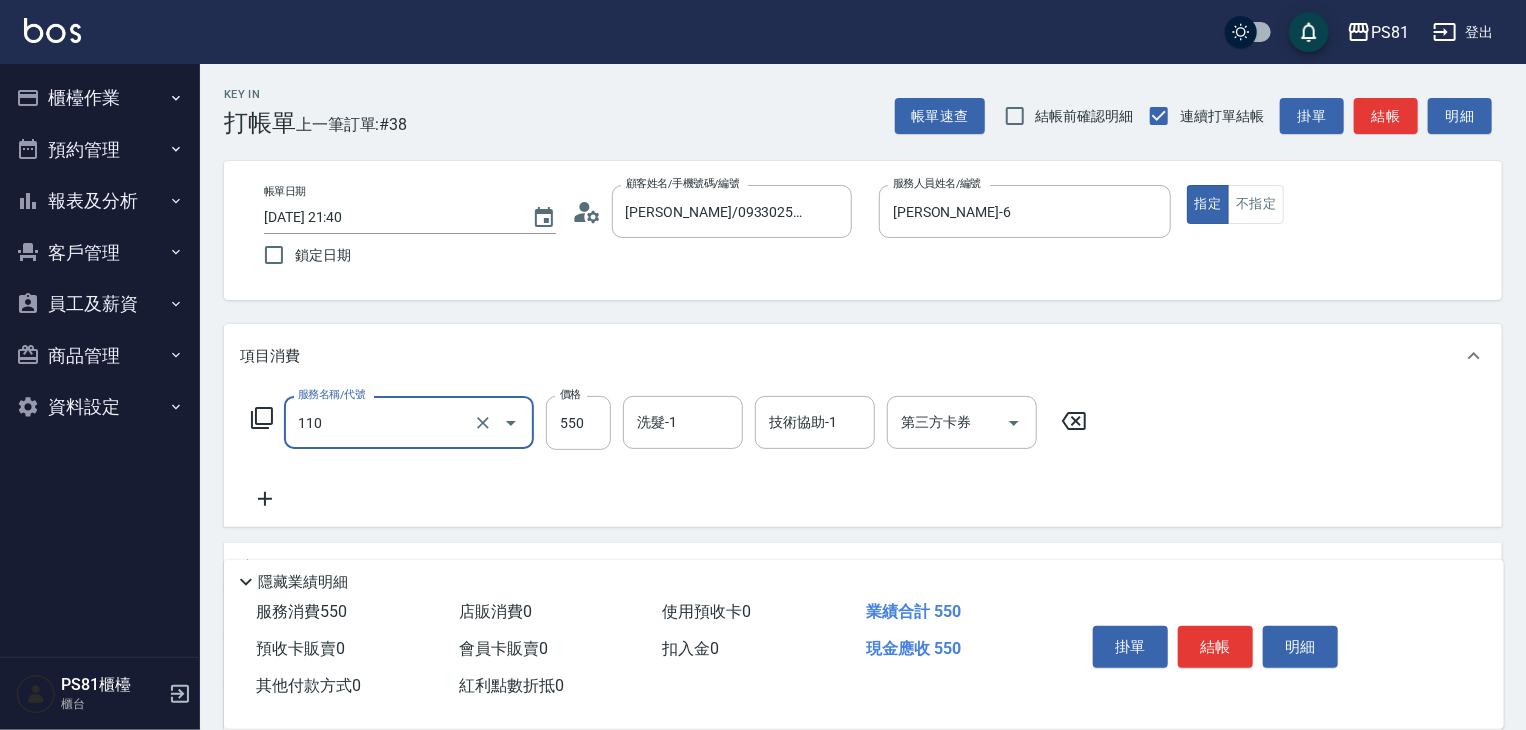 type on "去角質(抗油)(110)" 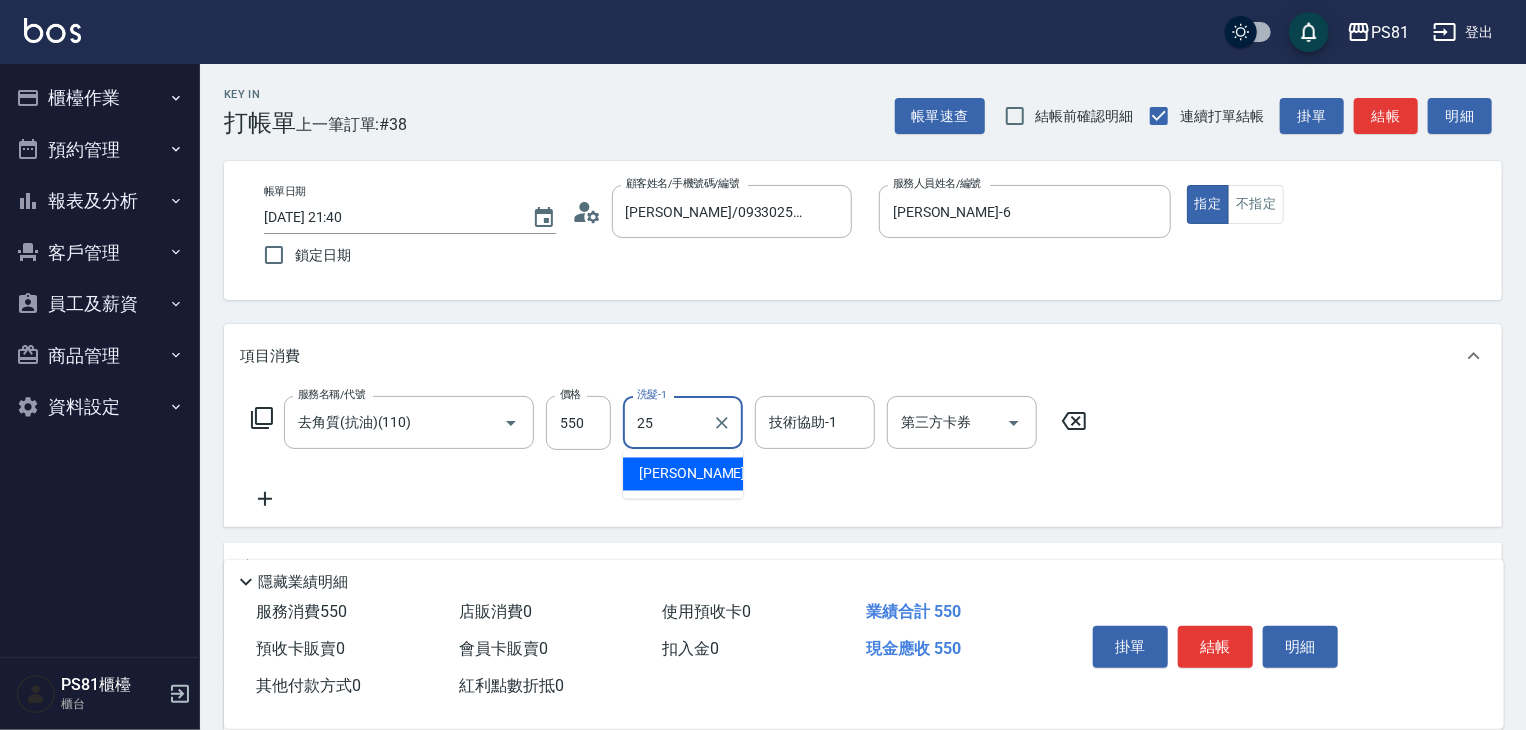 type on "[PERSON_NAME]-25" 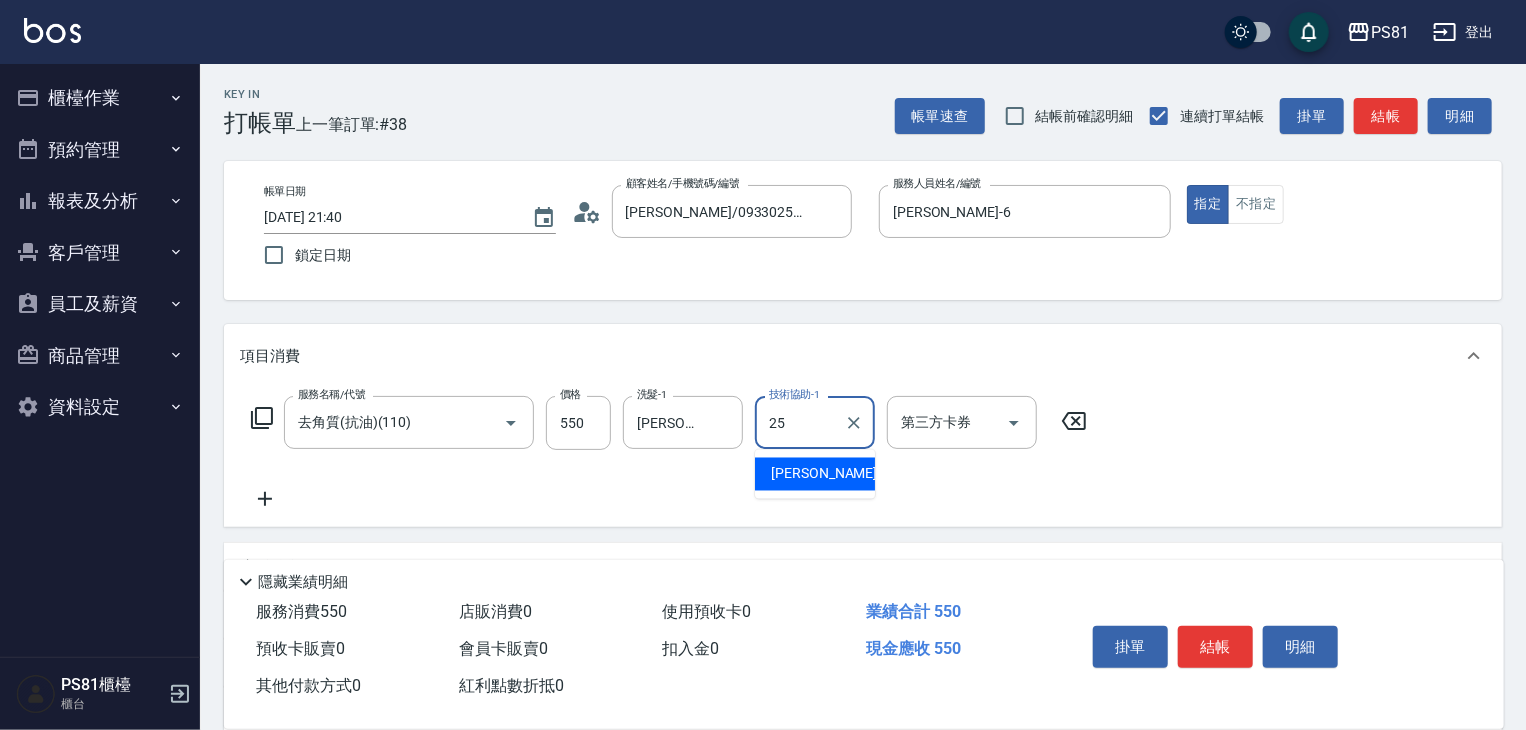 type on "[PERSON_NAME]-25" 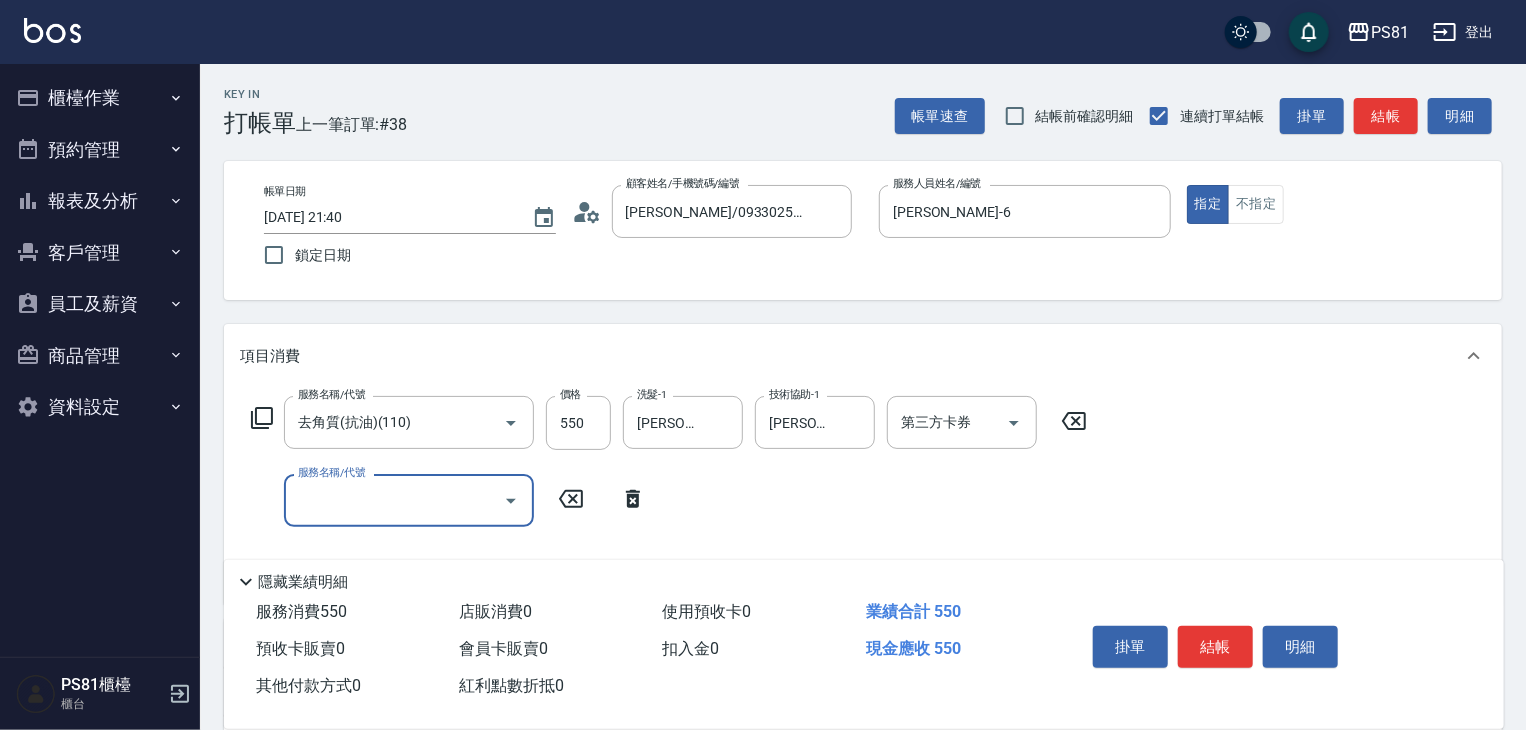 type on "1" 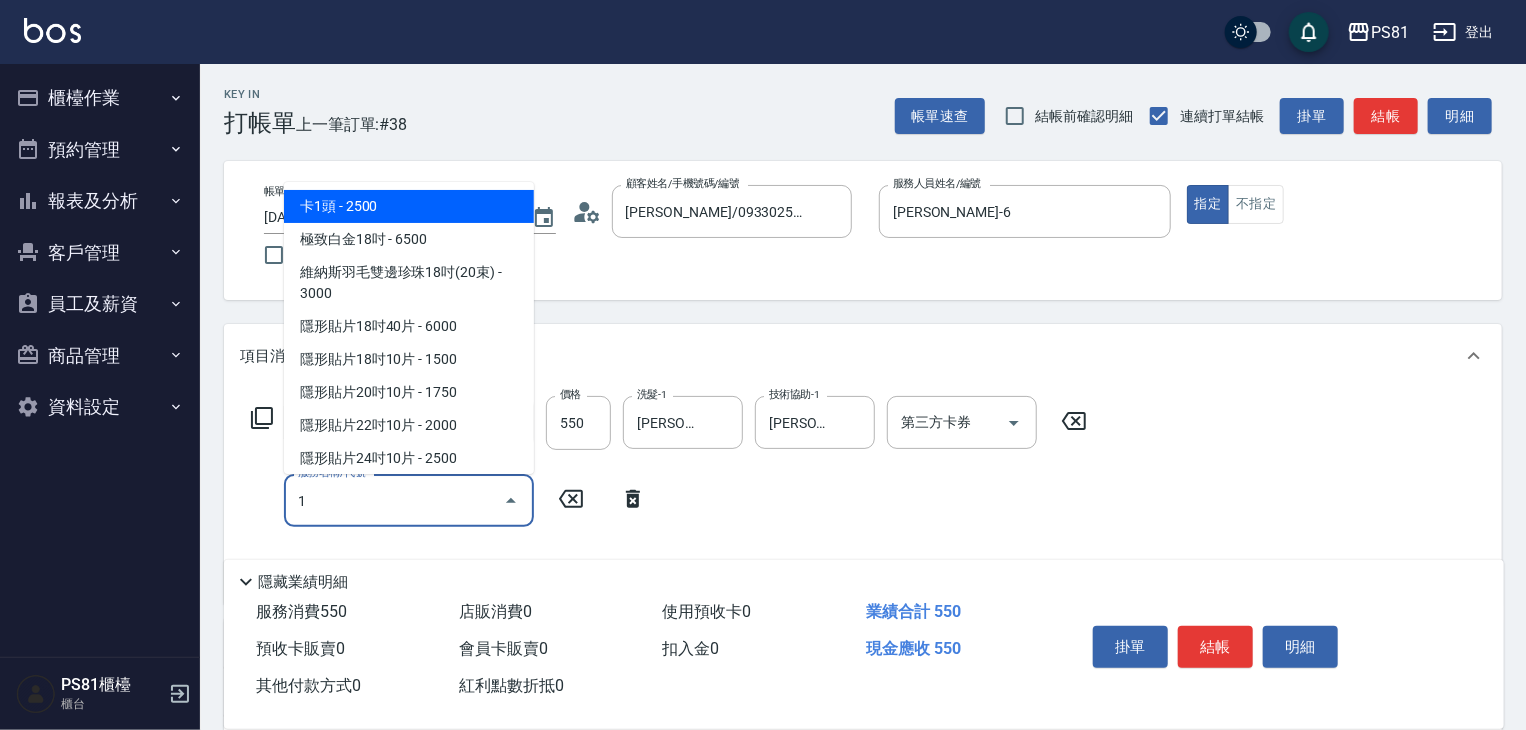 type 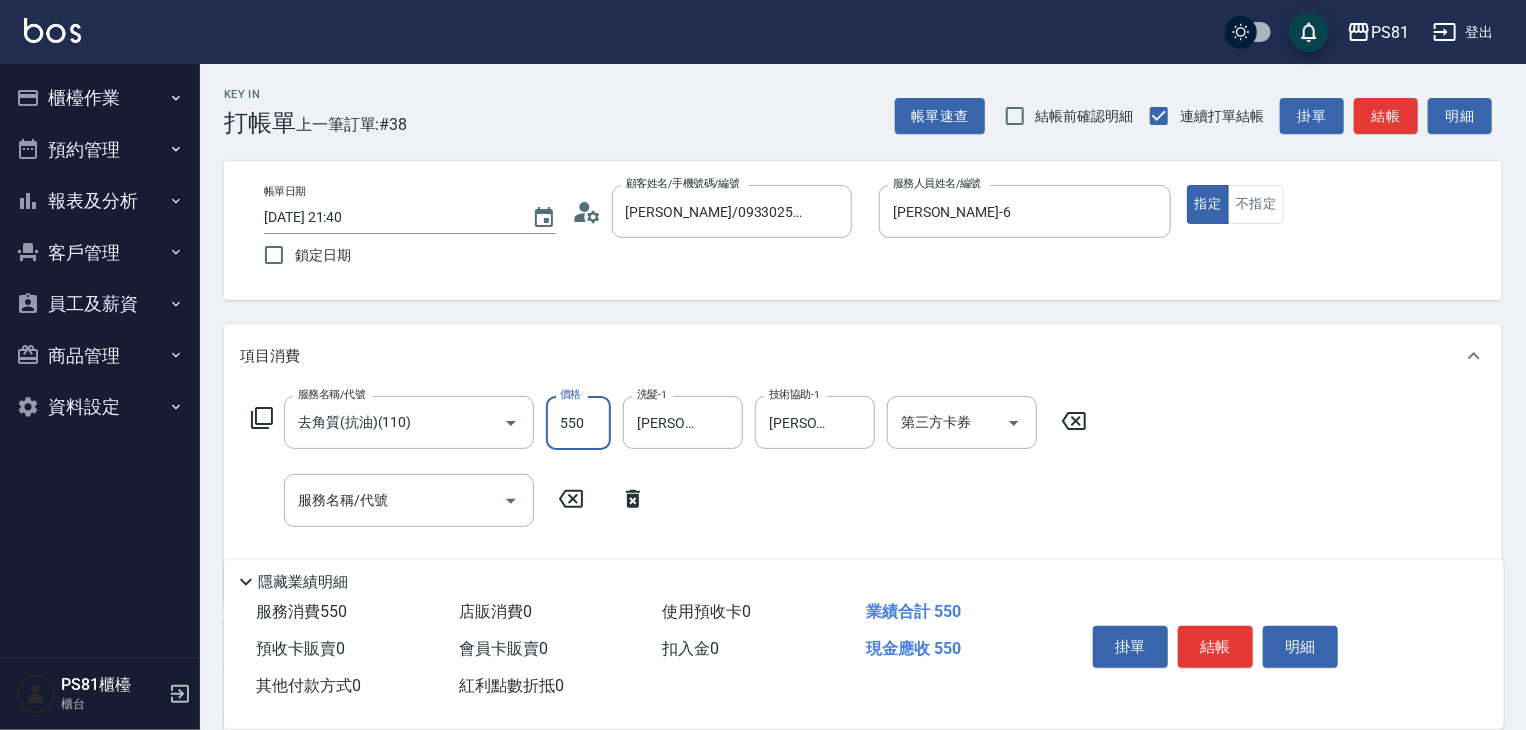 click on "550" at bounding box center (578, 423) 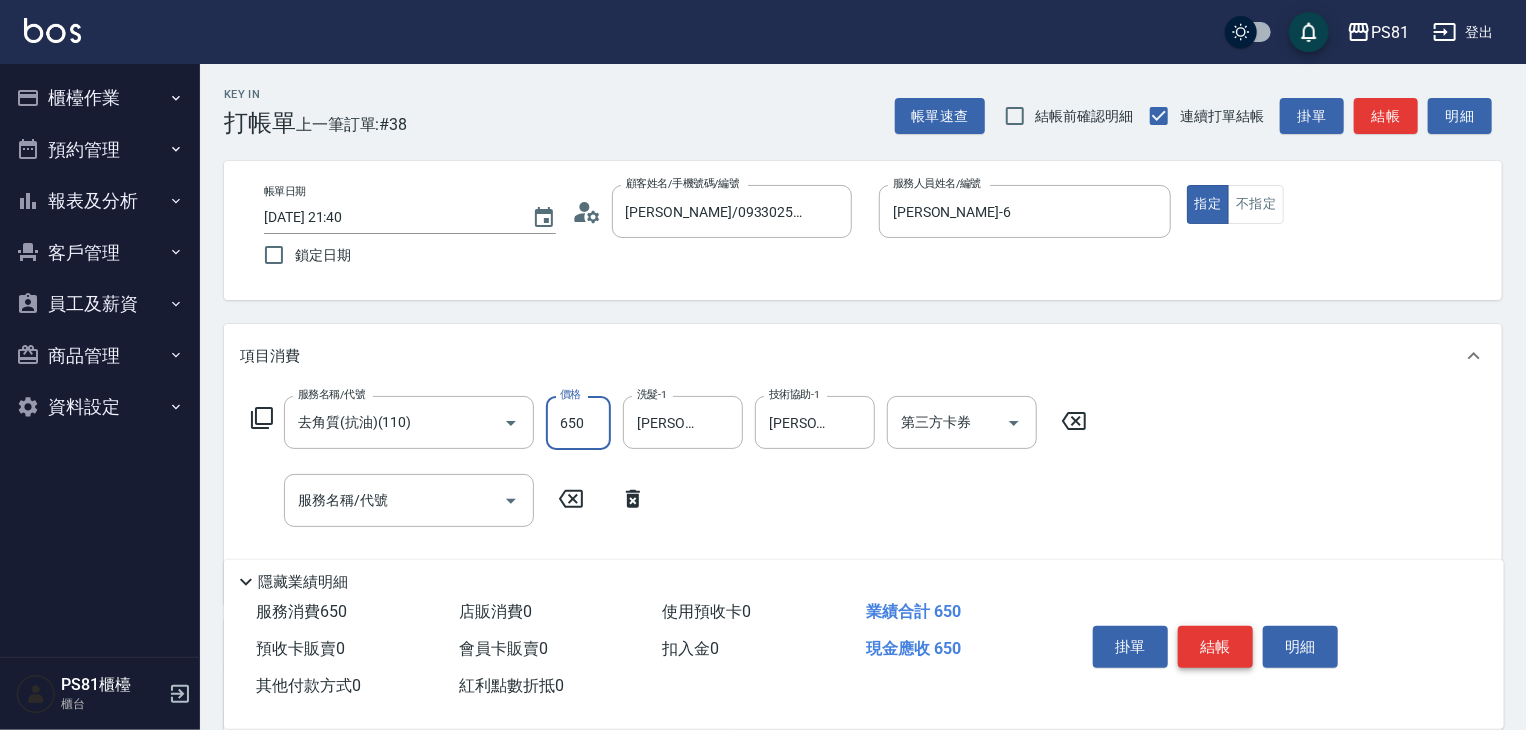 type on "650" 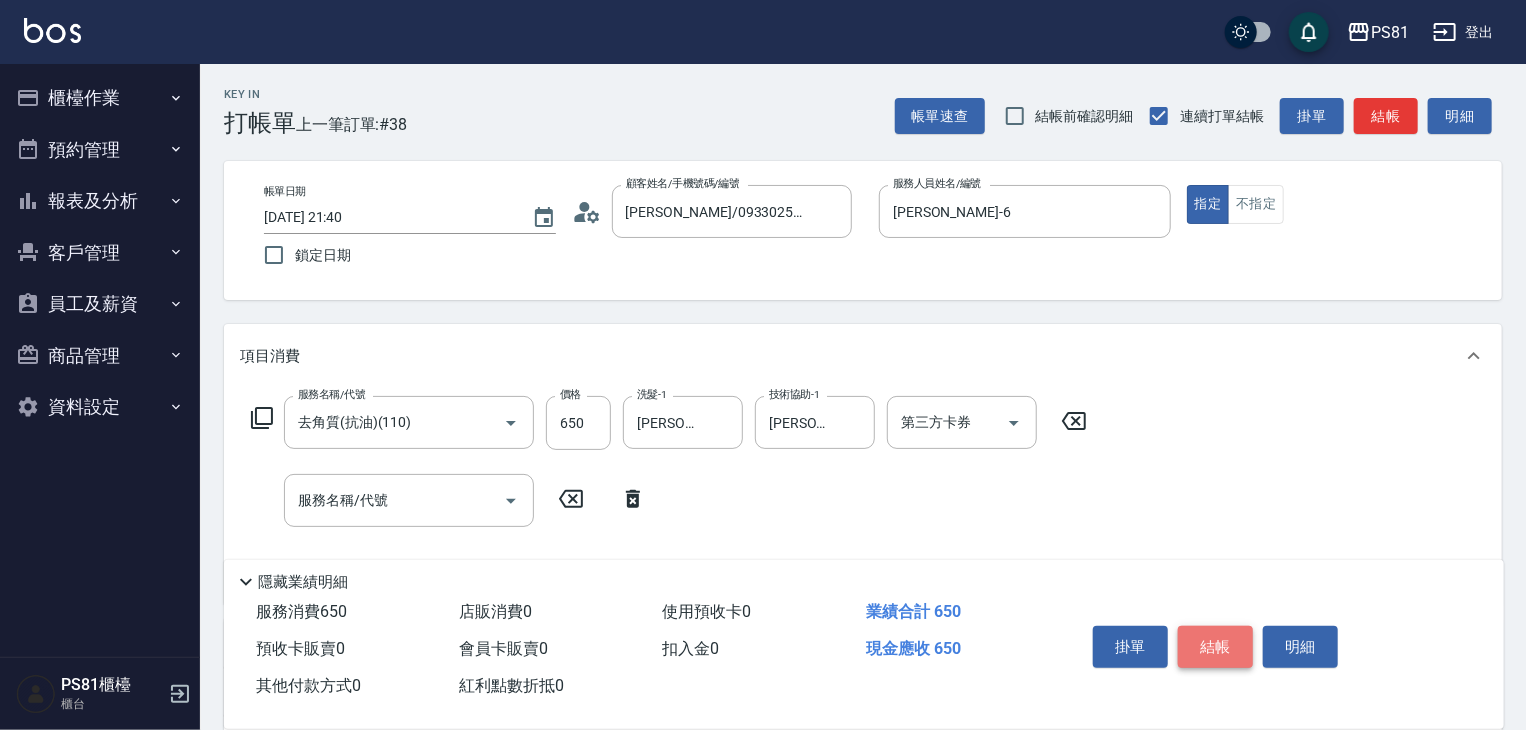 click on "結帳" at bounding box center [1215, 647] 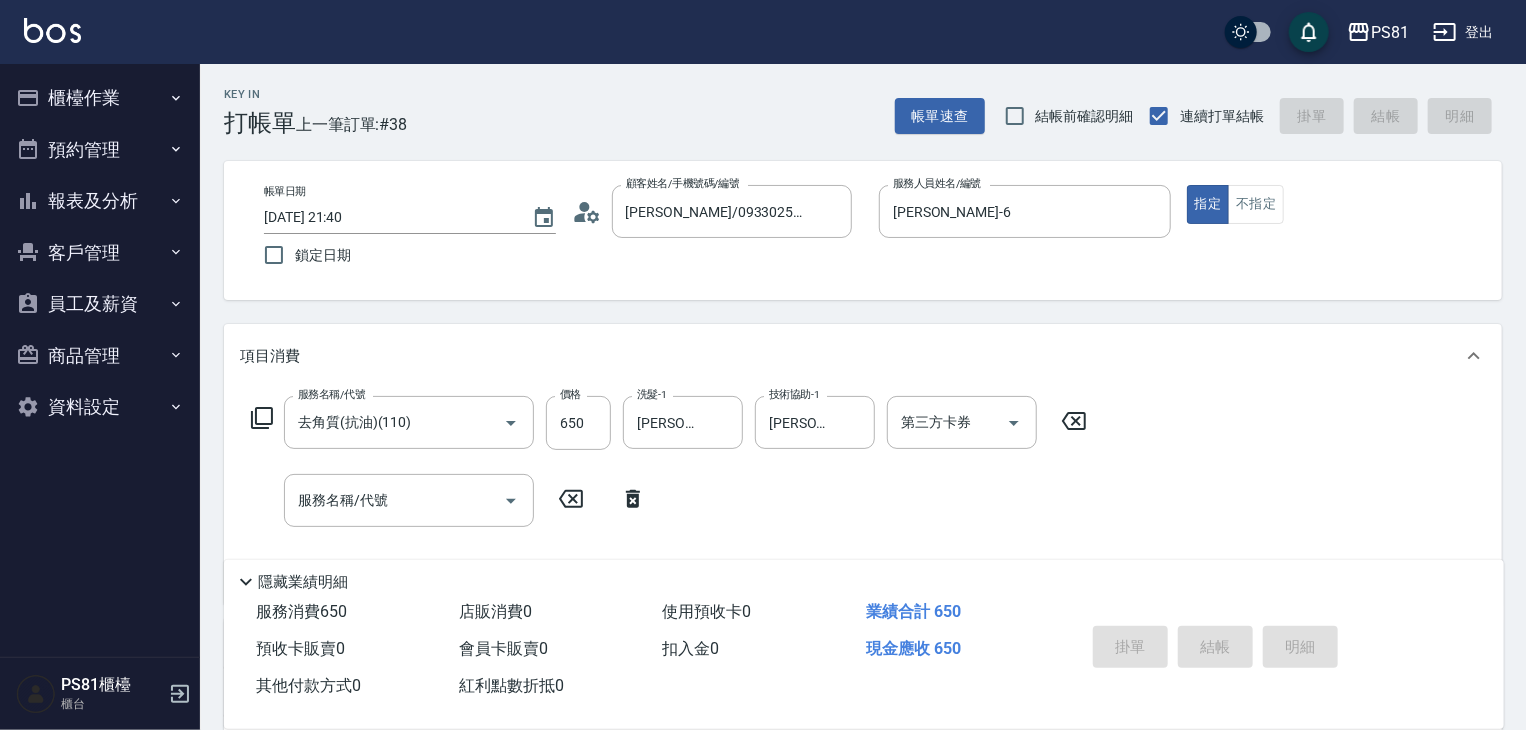 type on "[DATE] 21:41" 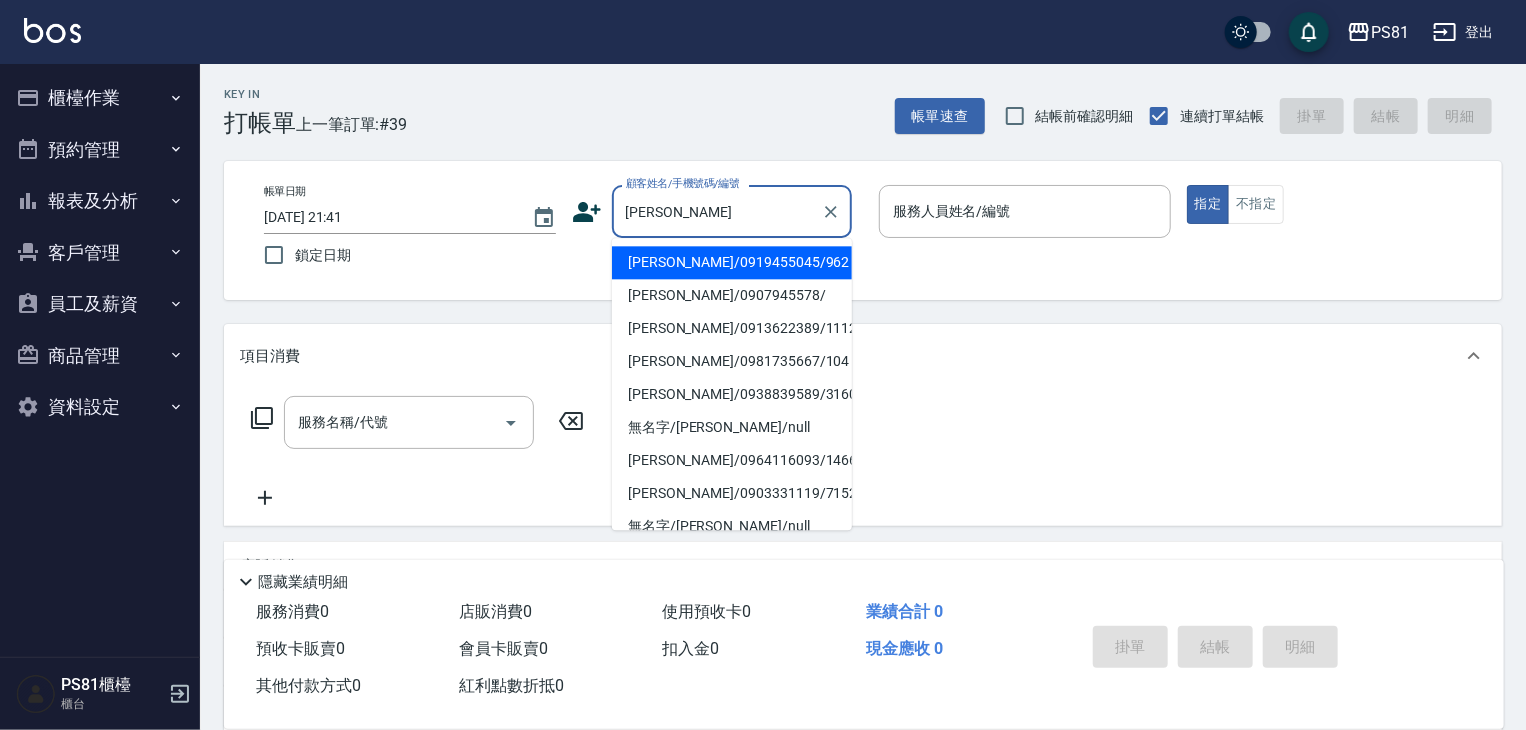 click on "[PERSON_NAME]/0919455045/962" at bounding box center [732, 262] 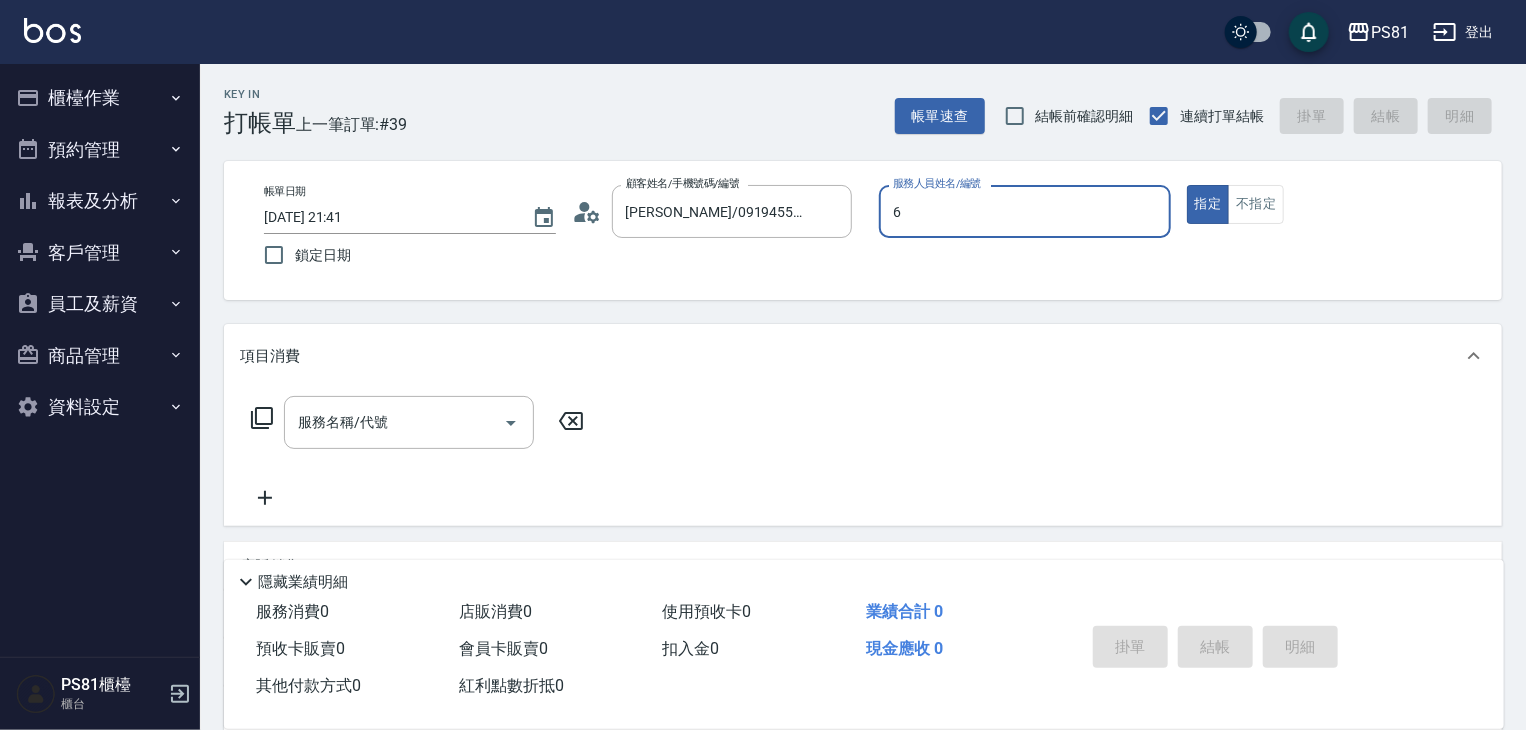 type on "[PERSON_NAME]-6" 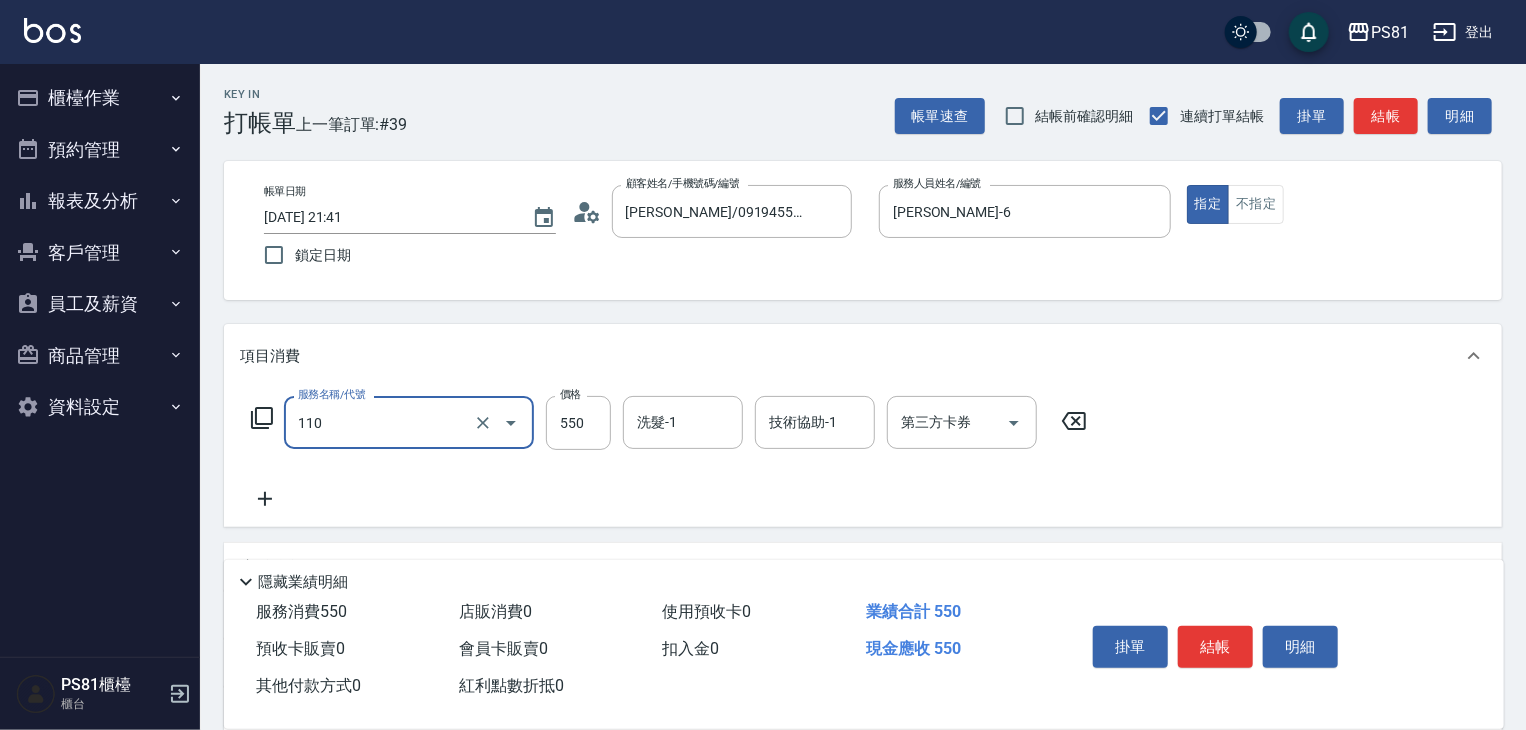 type on "去角質(抗油)(110)" 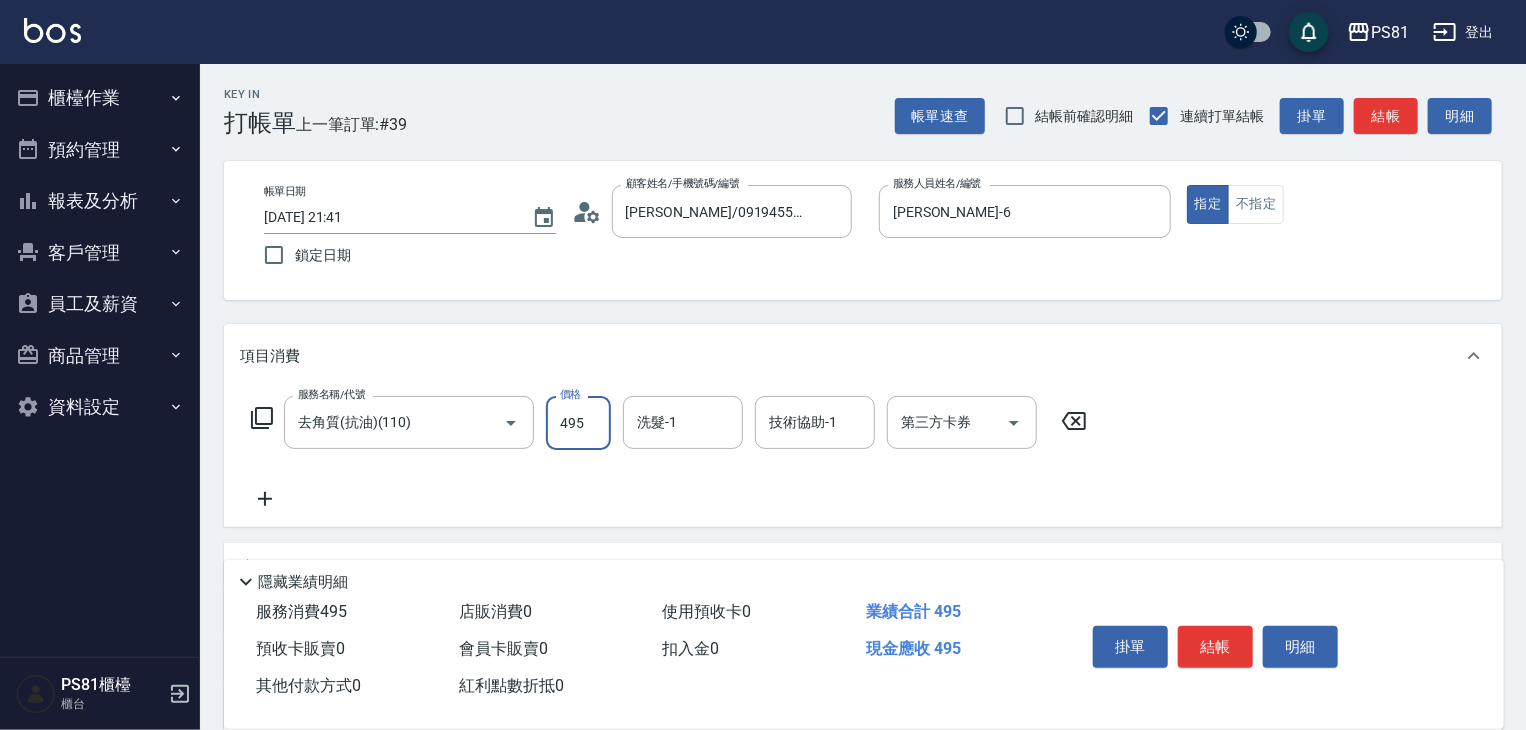 type on "495" 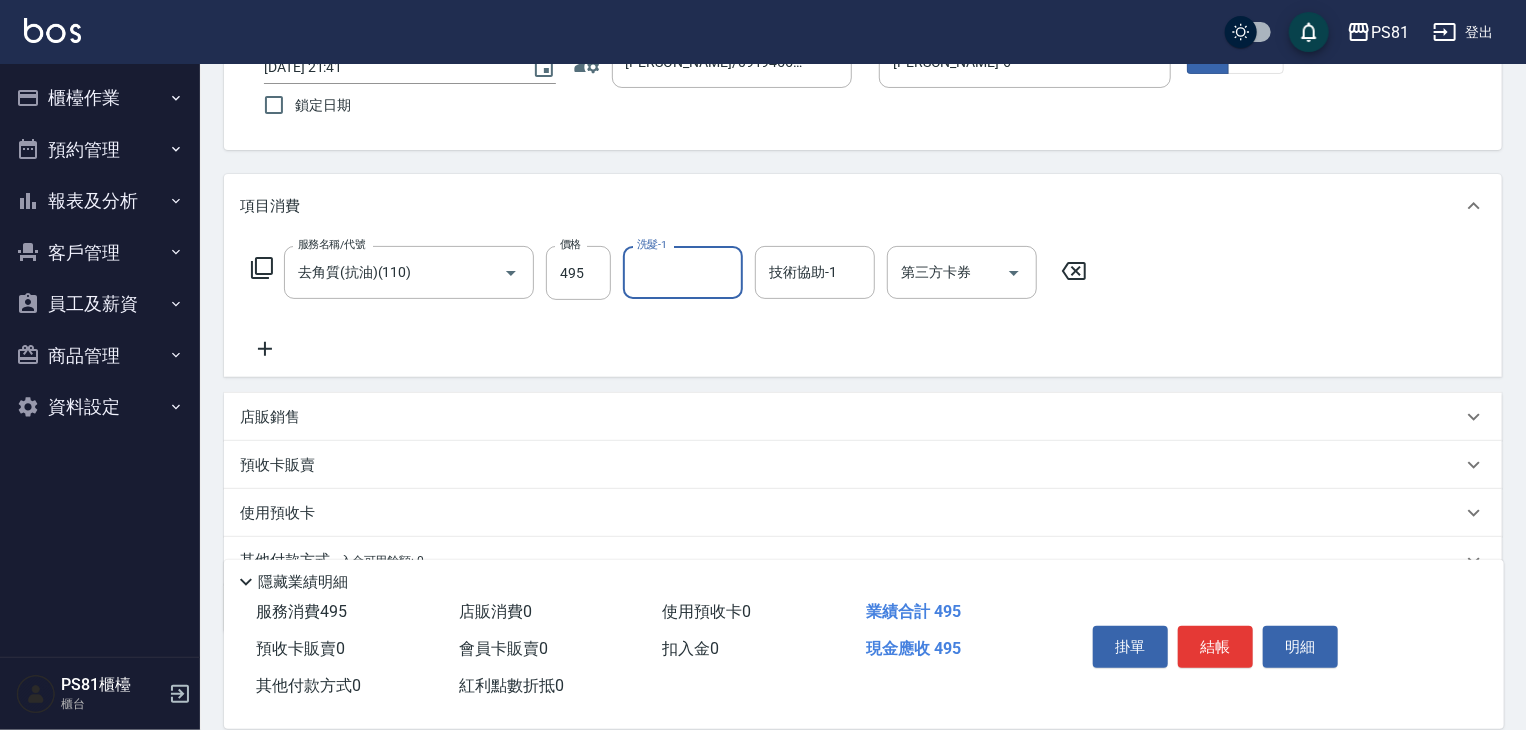 scroll, scrollTop: 236, scrollLeft: 0, axis: vertical 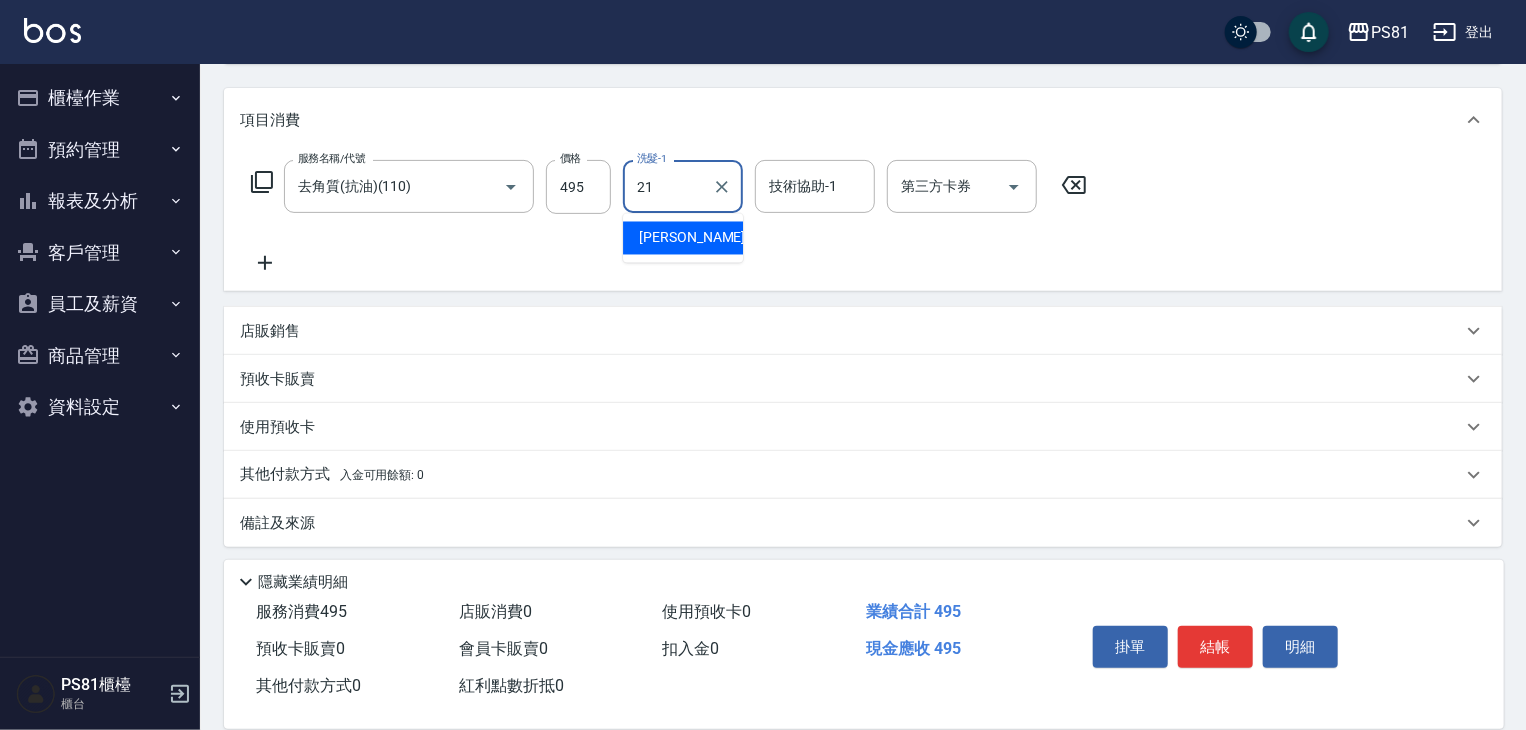type on "Q比-21" 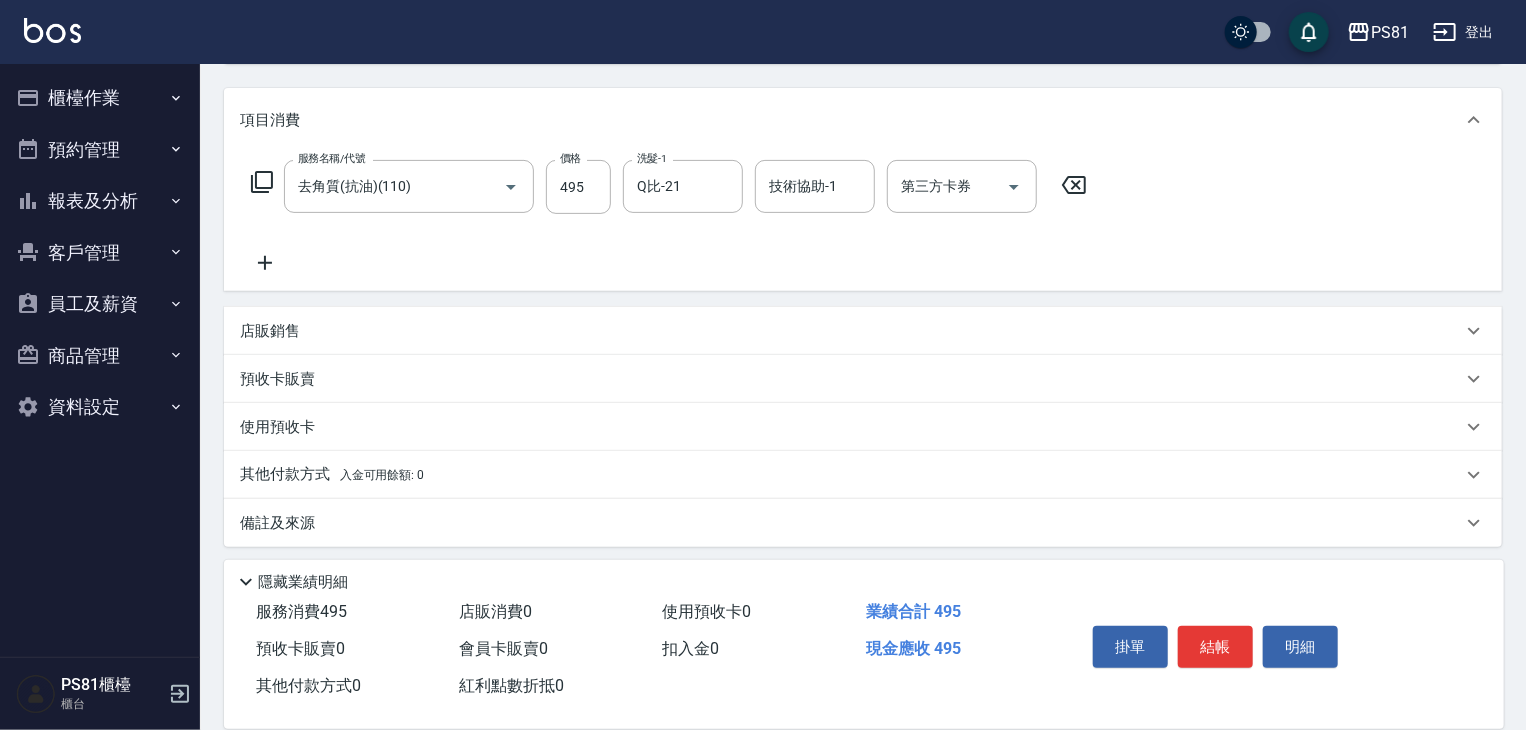 click on "店販銷售" at bounding box center [863, 331] 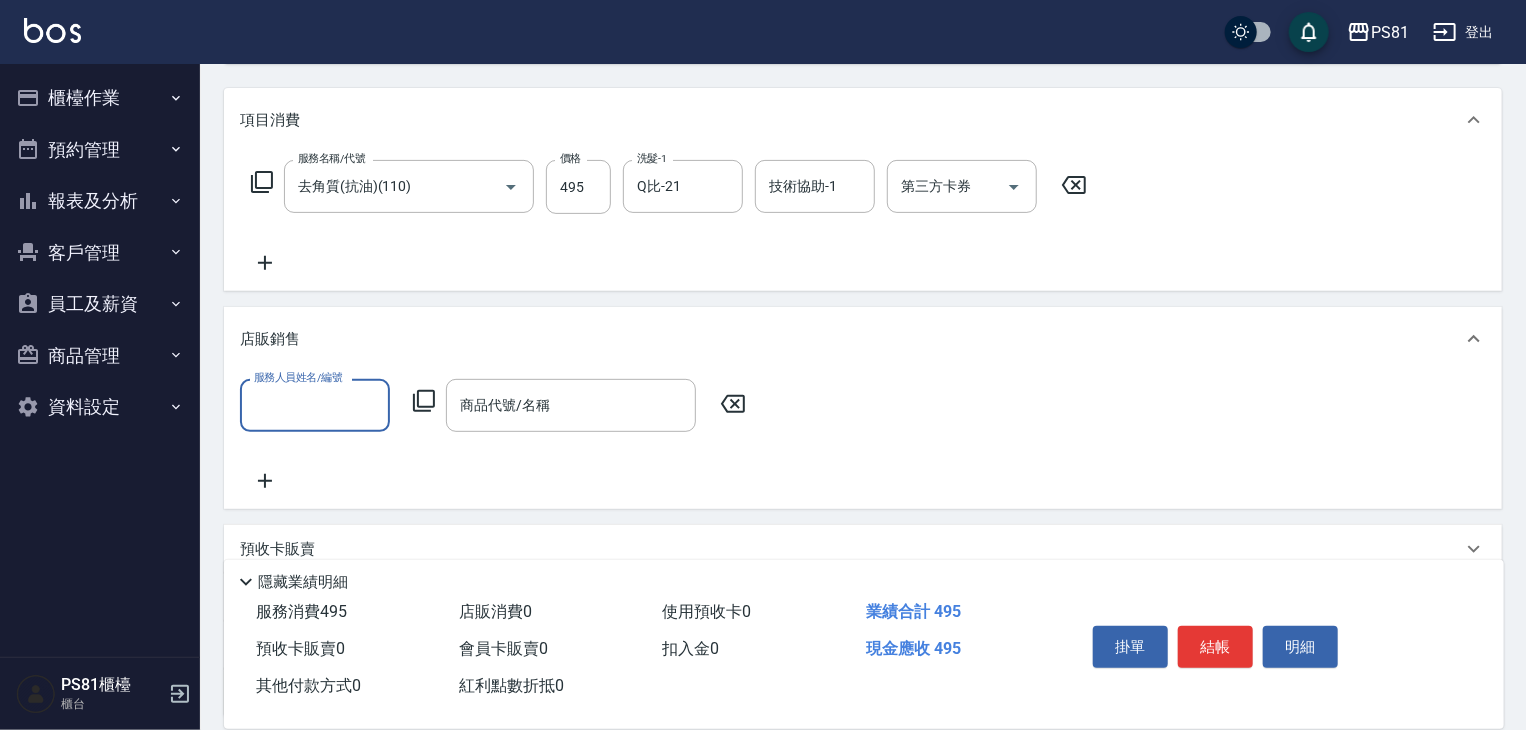 scroll, scrollTop: 0, scrollLeft: 0, axis: both 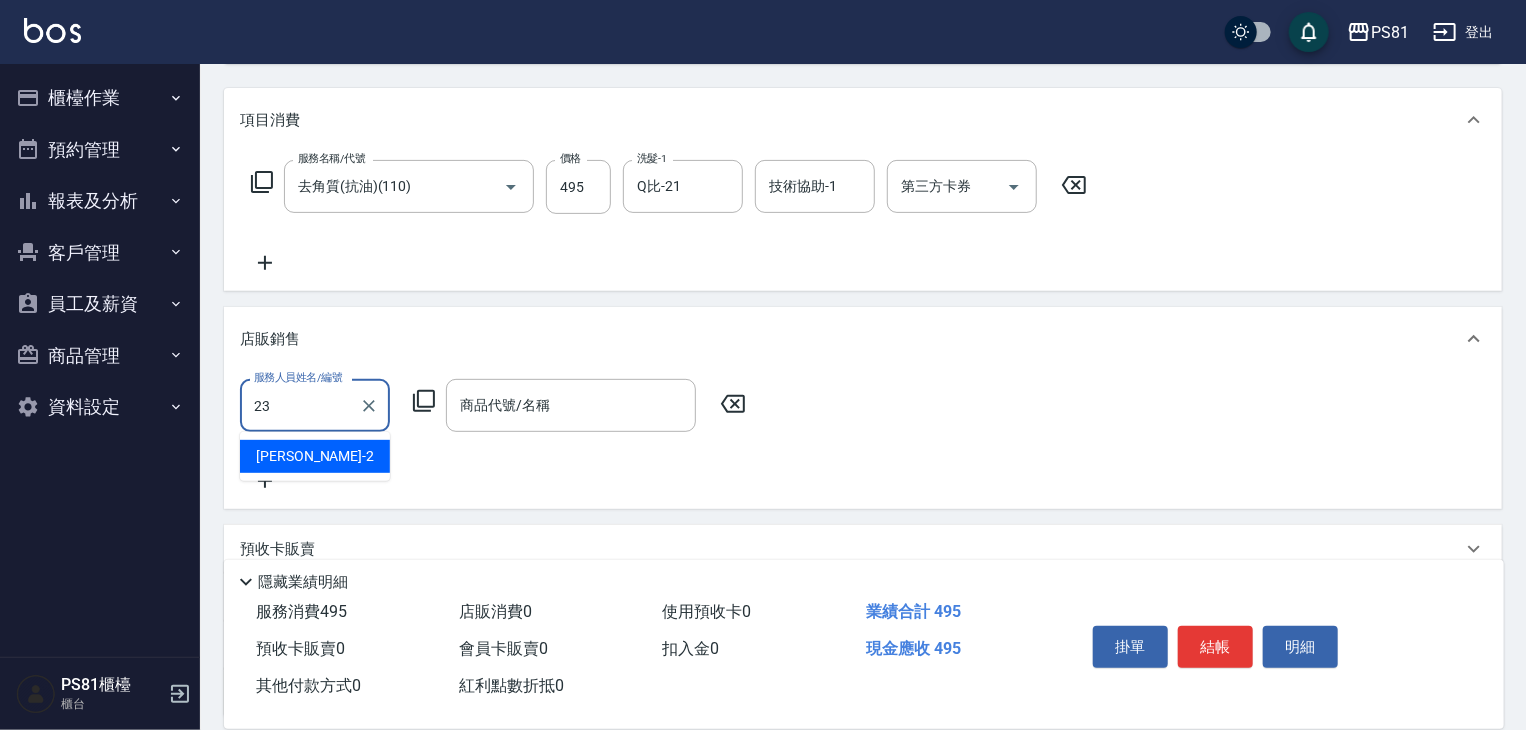 type on "佩其-23" 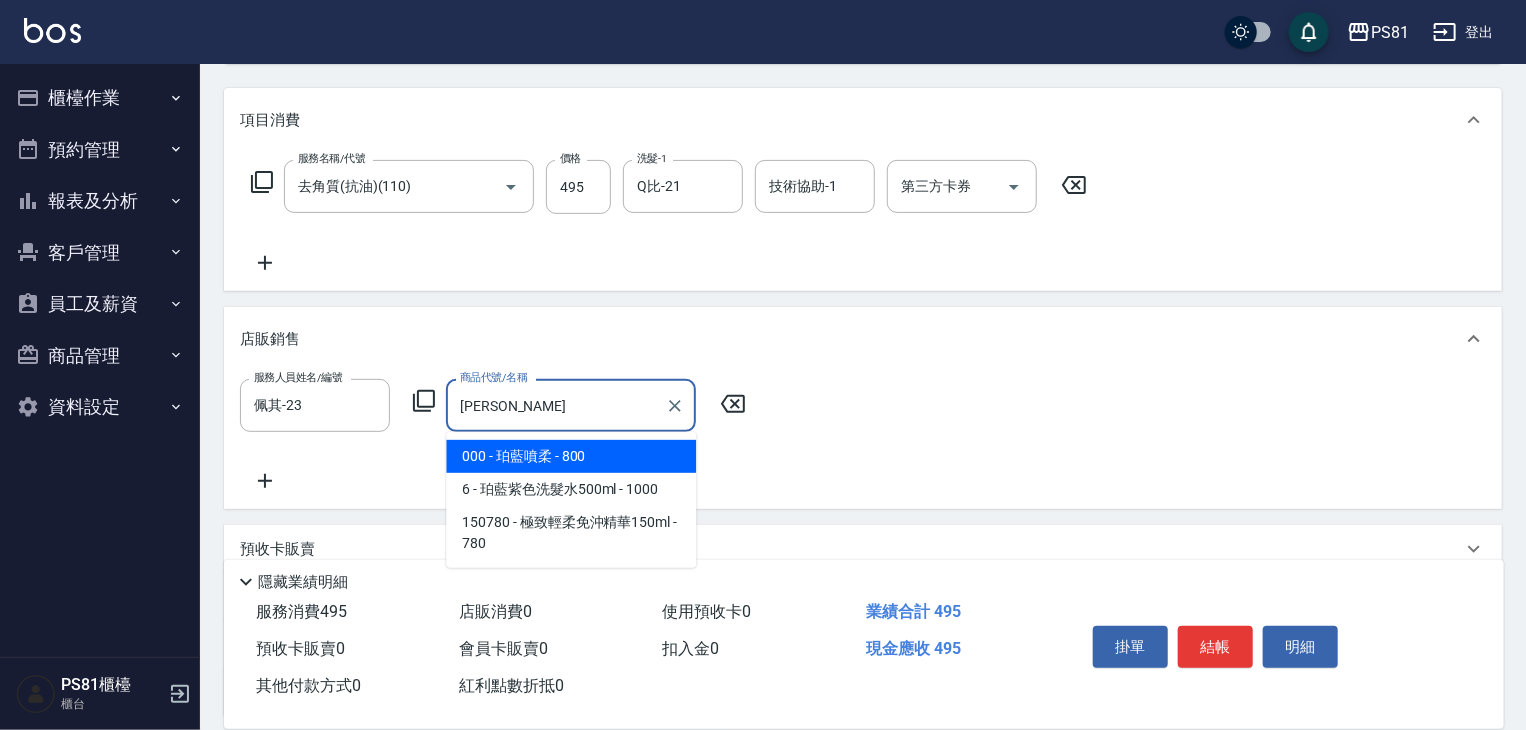 click on "000 - 珀藍噴柔 - 800" at bounding box center [571, 456] 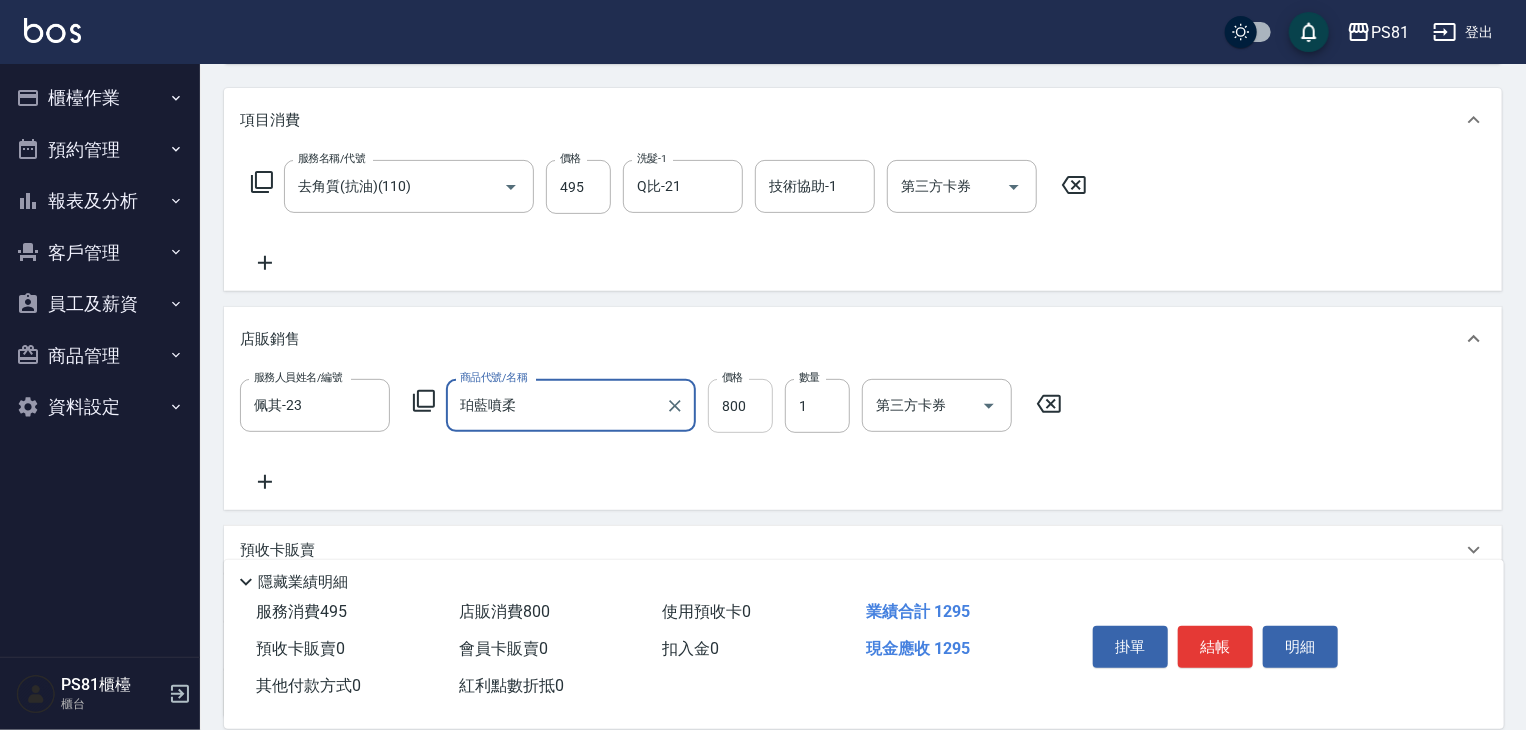 type on "珀藍噴柔" 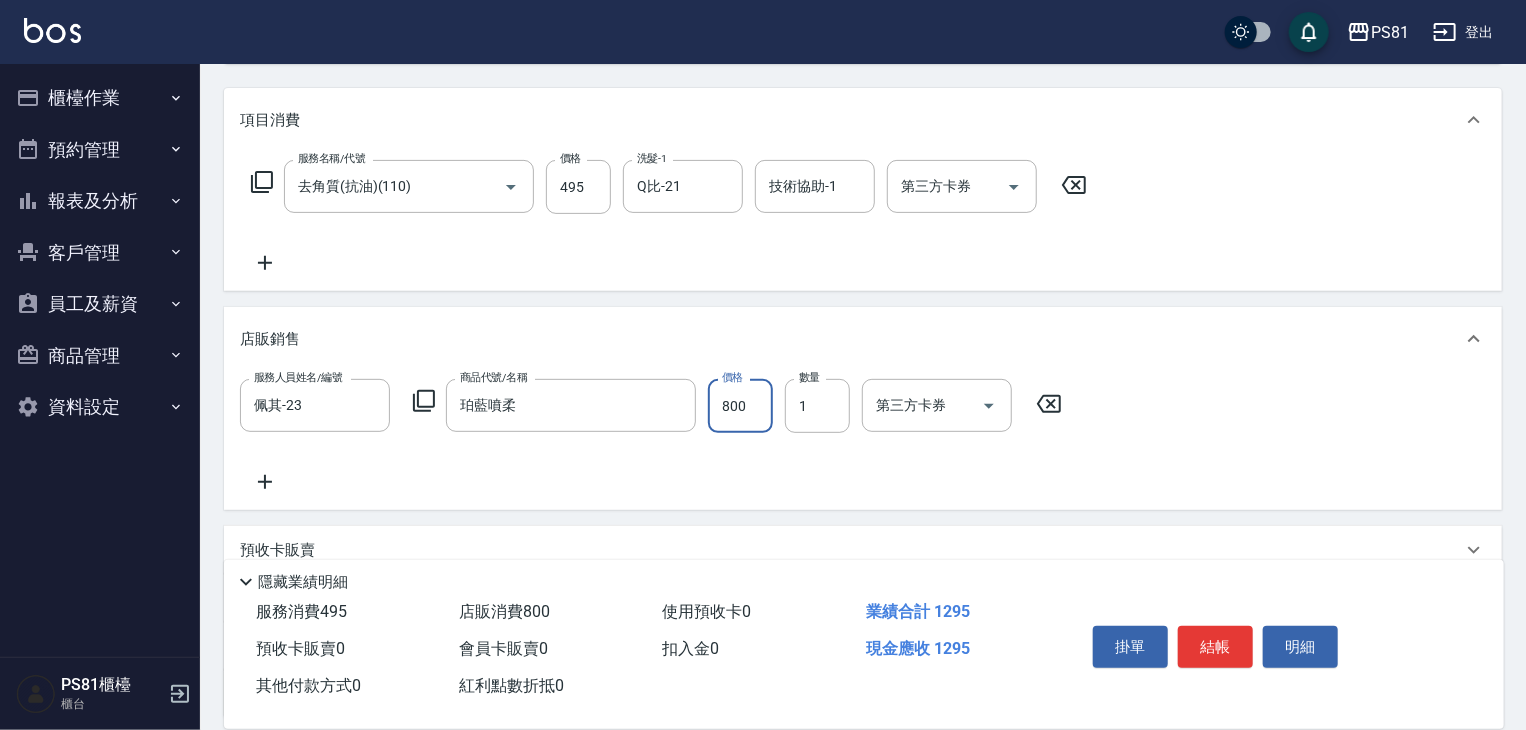 click on "800" at bounding box center [740, 406] 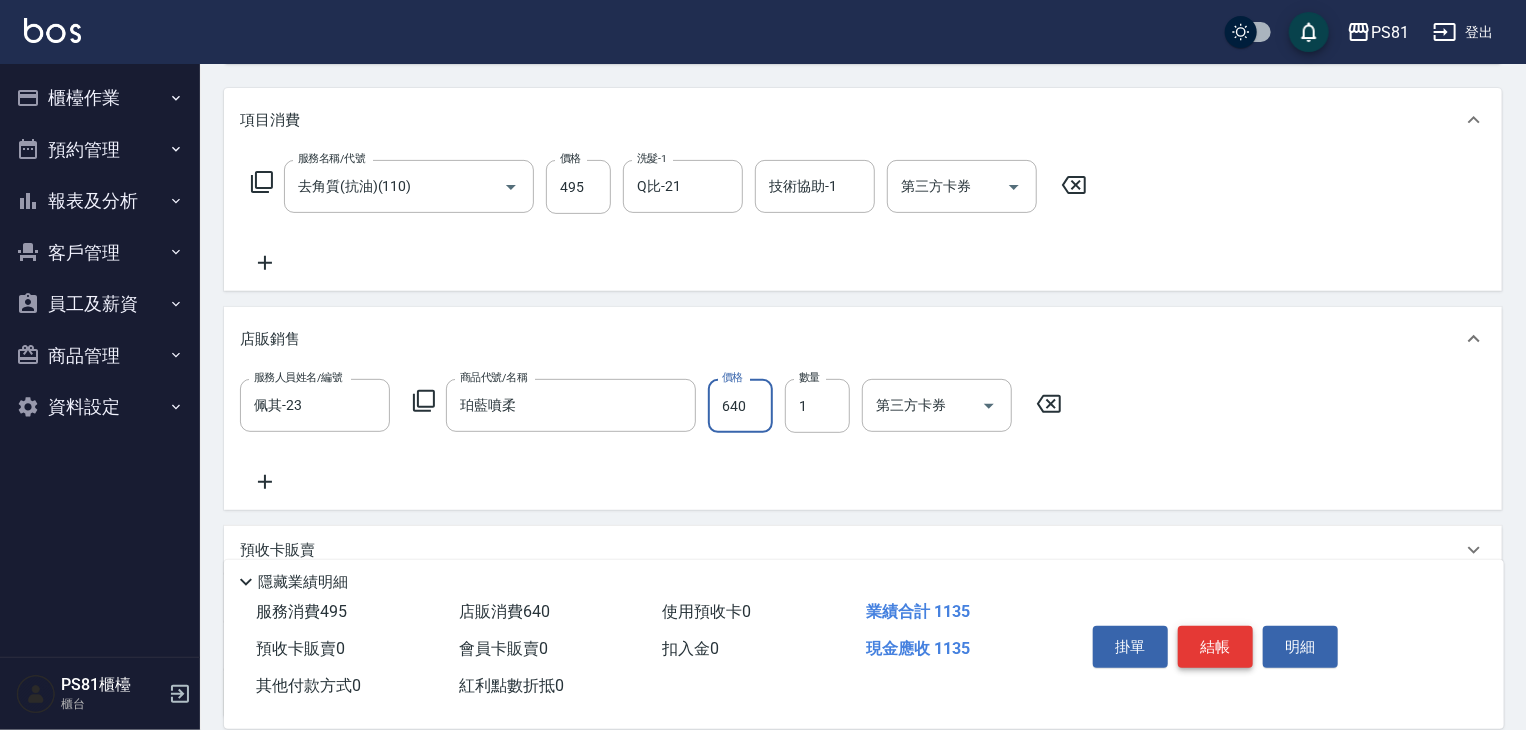 type on "640" 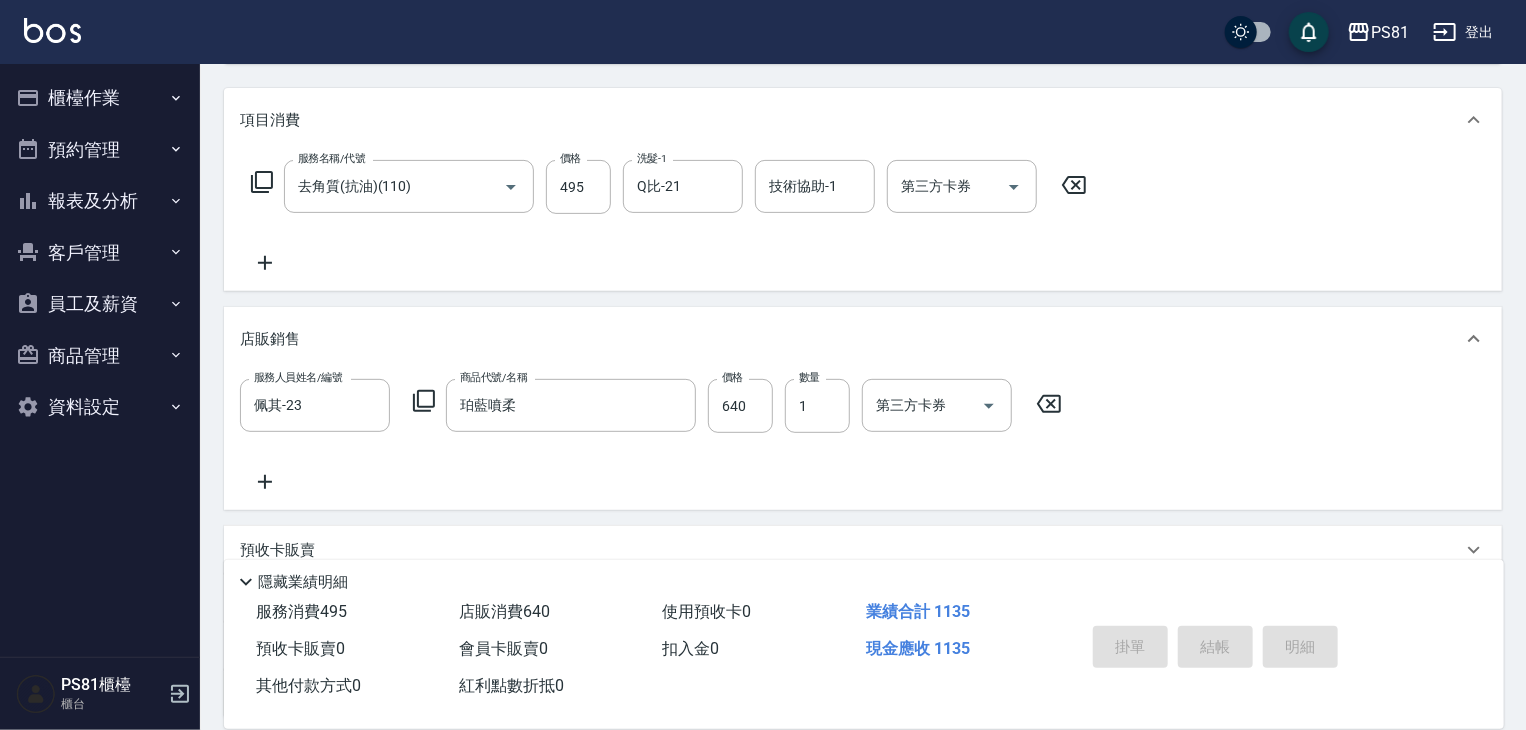 type 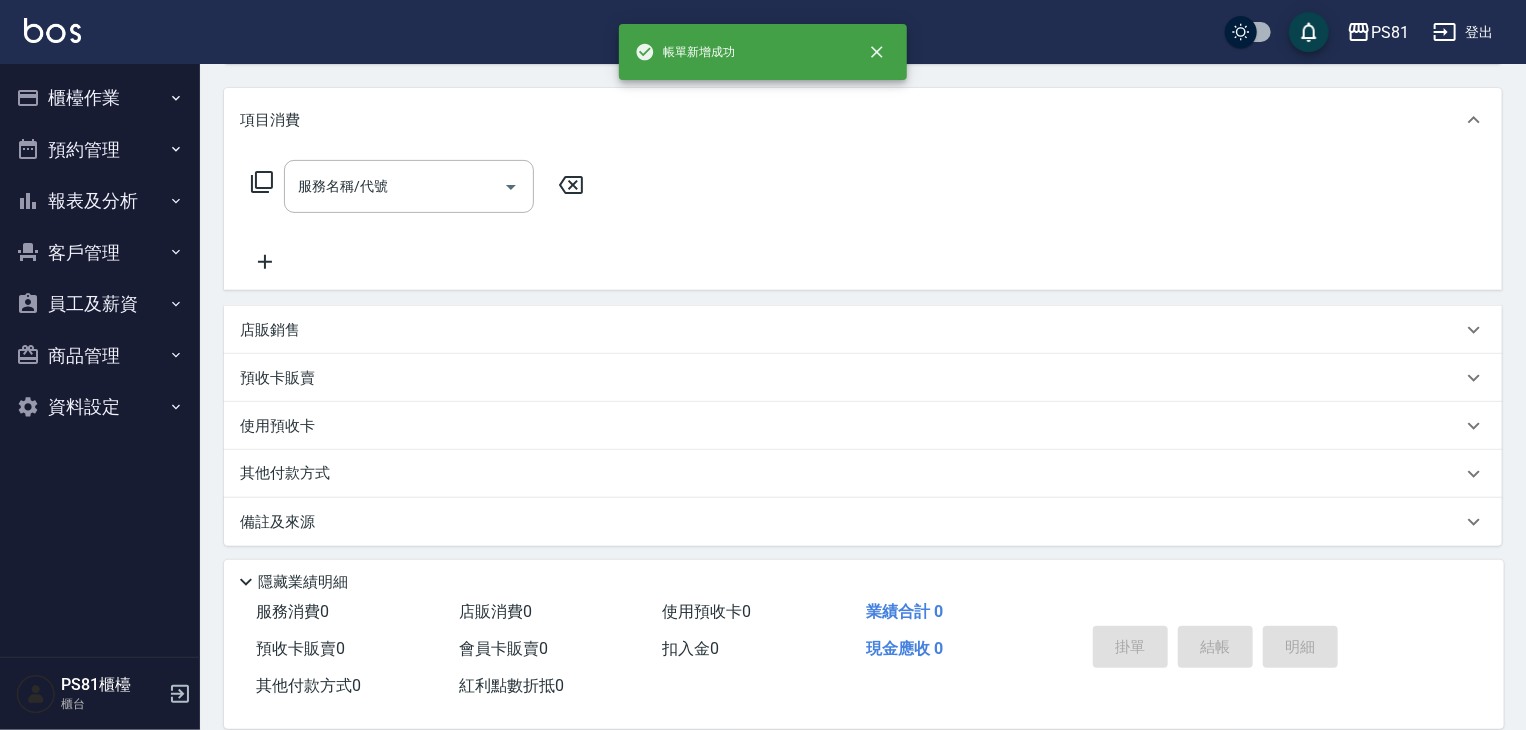 scroll, scrollTop: 0, scrollLeft: 0, axis: both 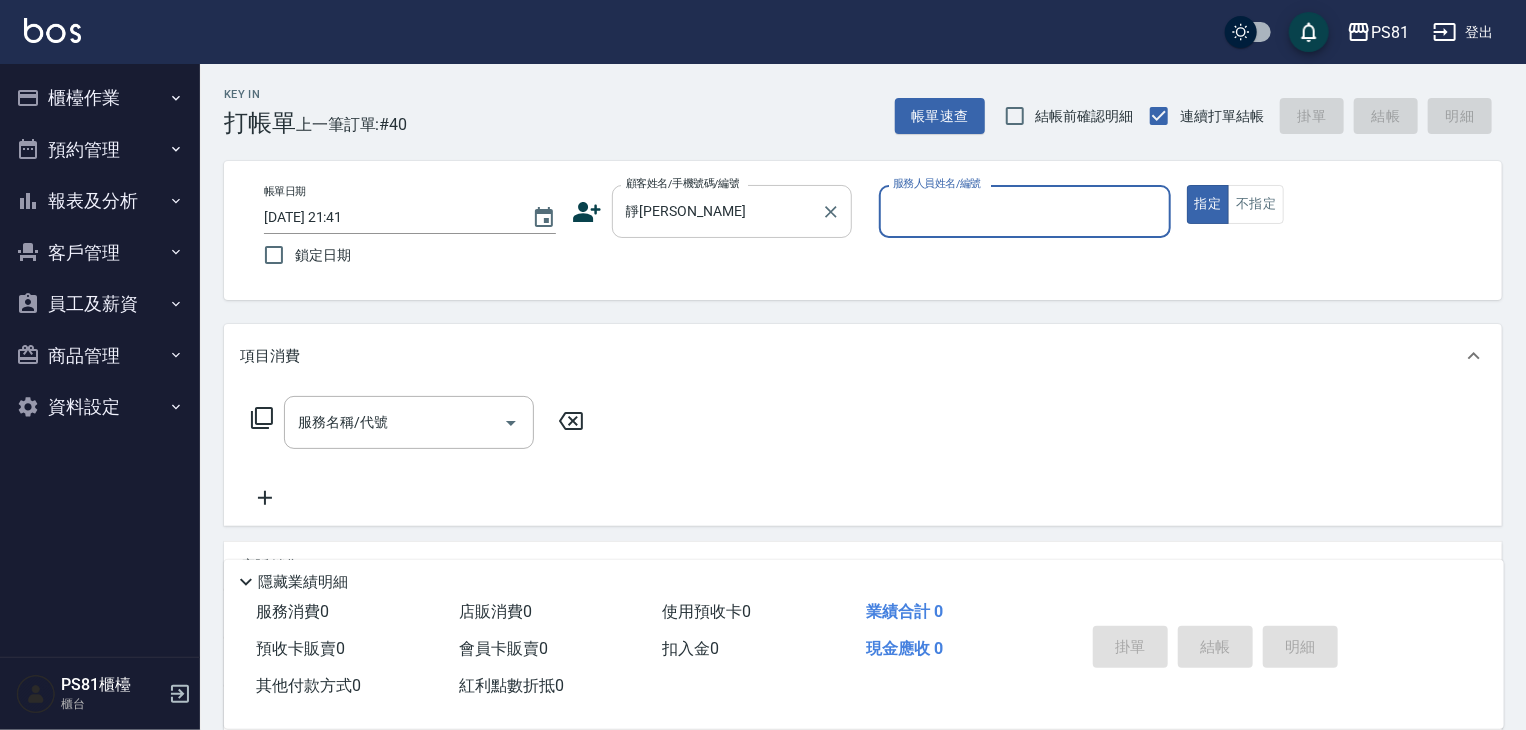 click on "靜穎穎 顧客姓名/手機號碼/編號" at bounding box center (732, 211) 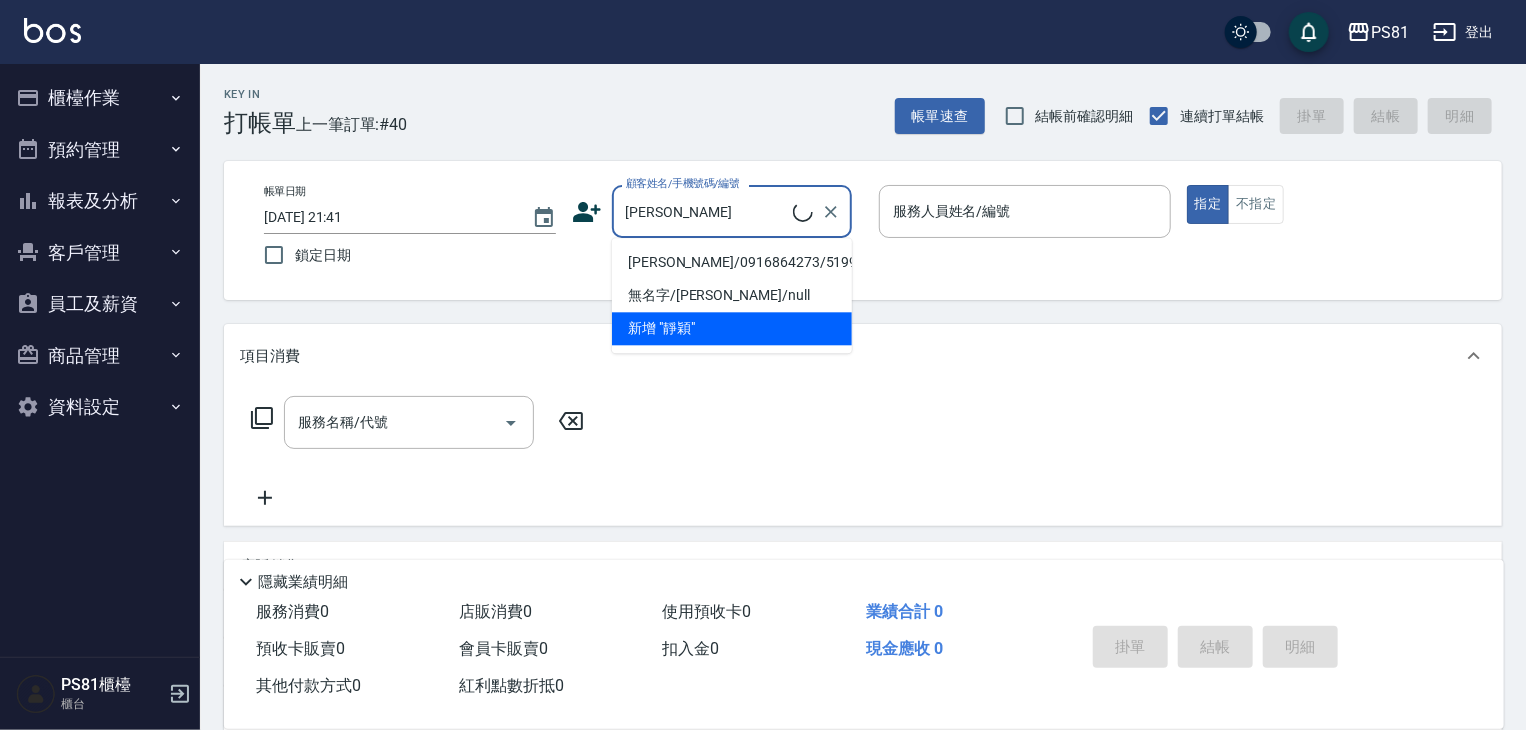 drag, startPoint x: 688, startPoint y: 275, endPoint x: 679, endPoint y: 266, distance: 12.727922 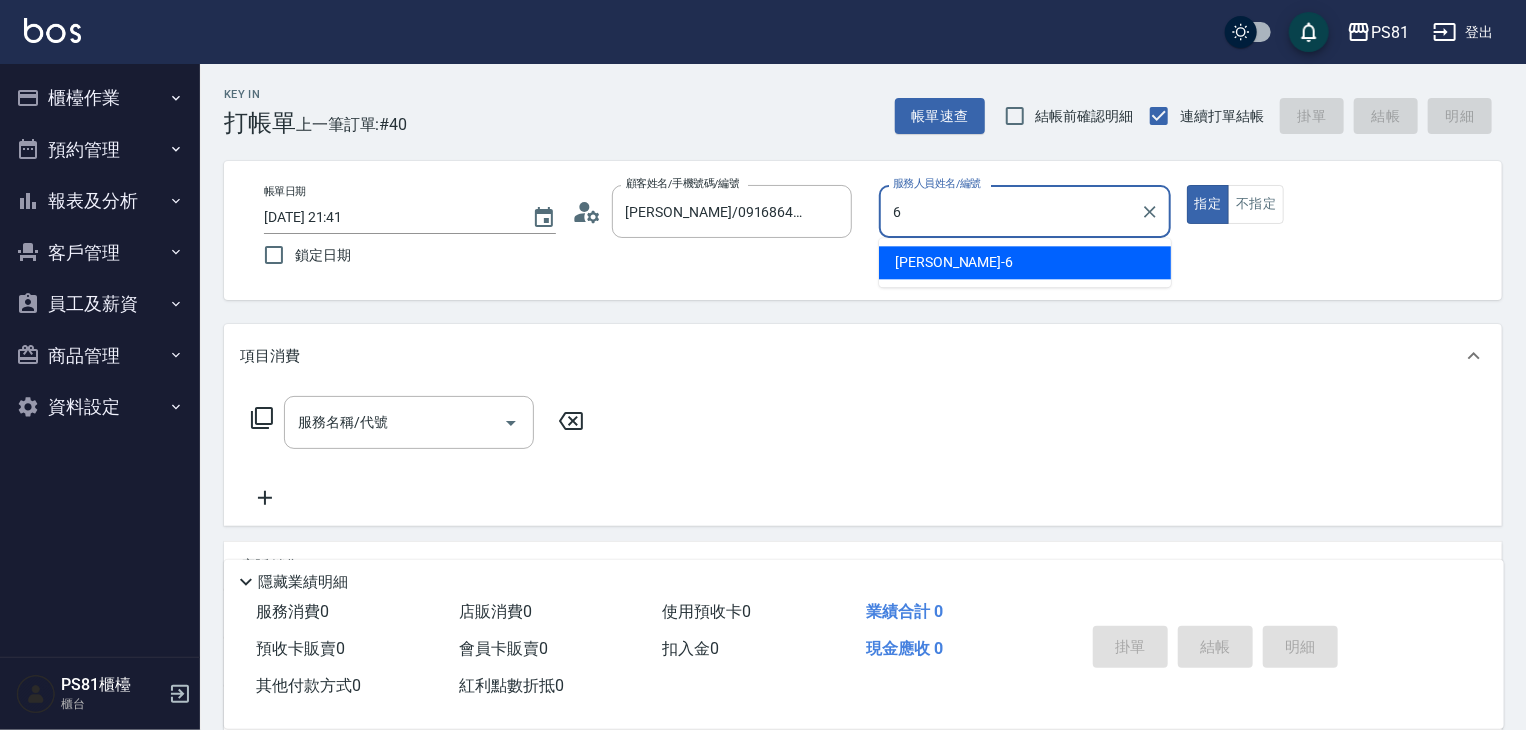 type on "[PERSON_NAME]-6" 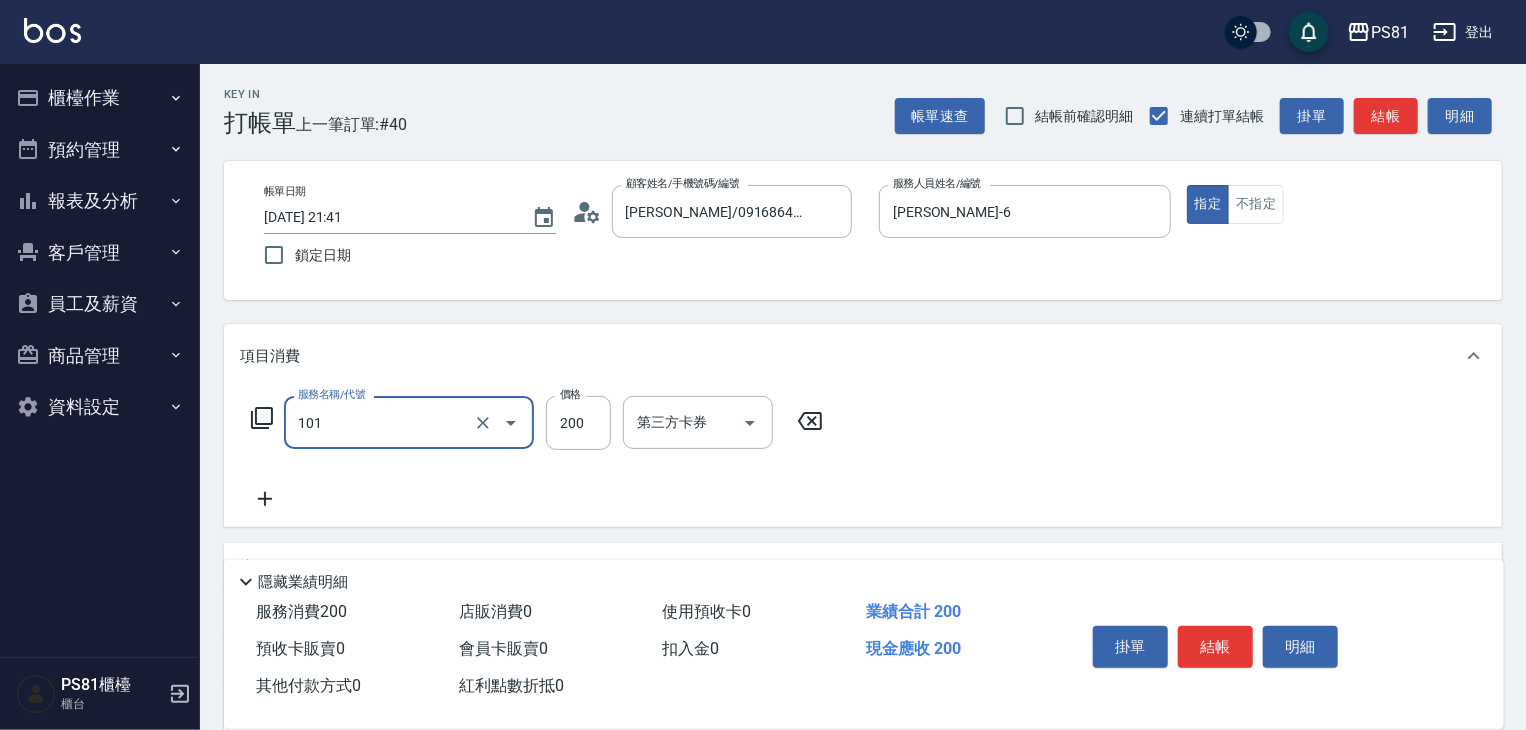 type on "一般洗髮(101)" 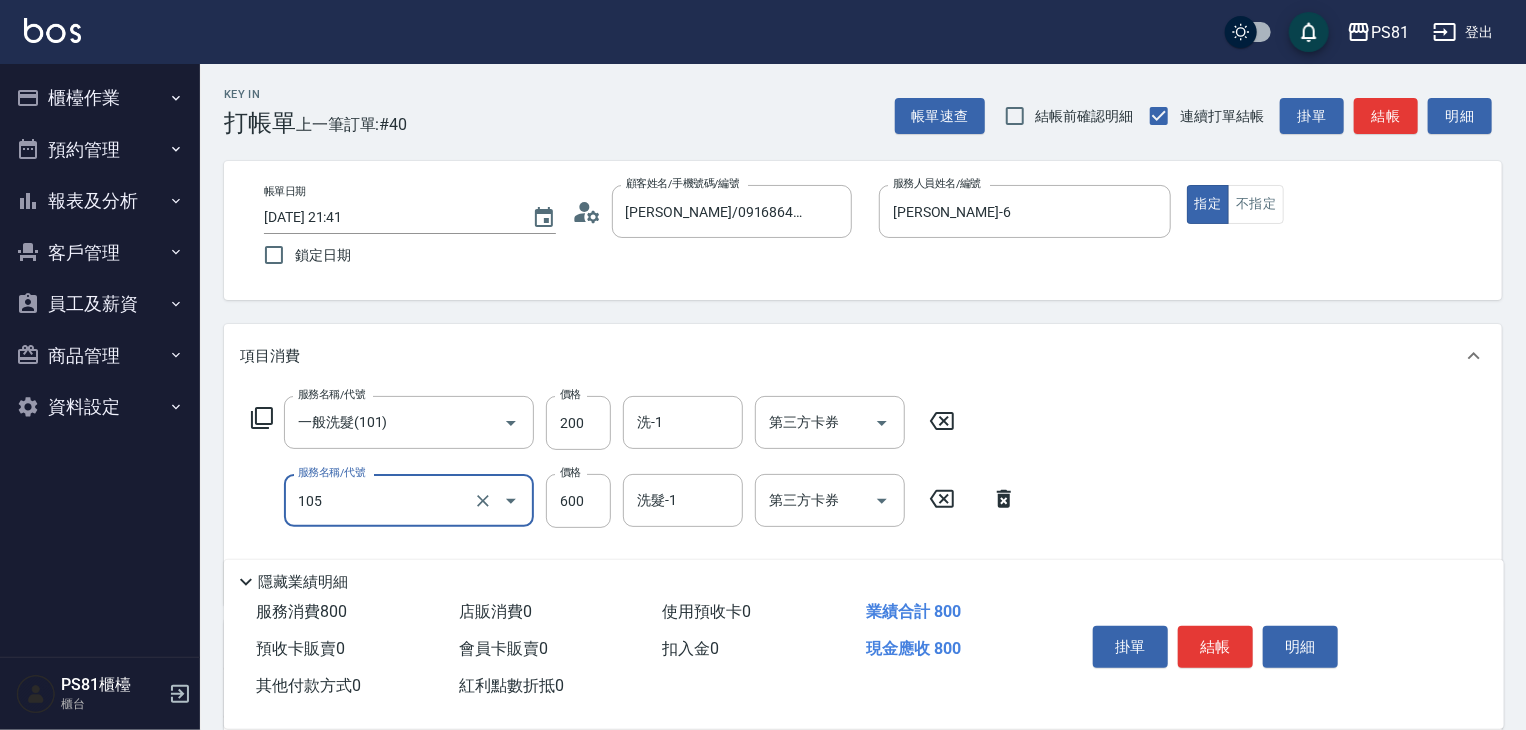 type on "A級洗剪600(105)" 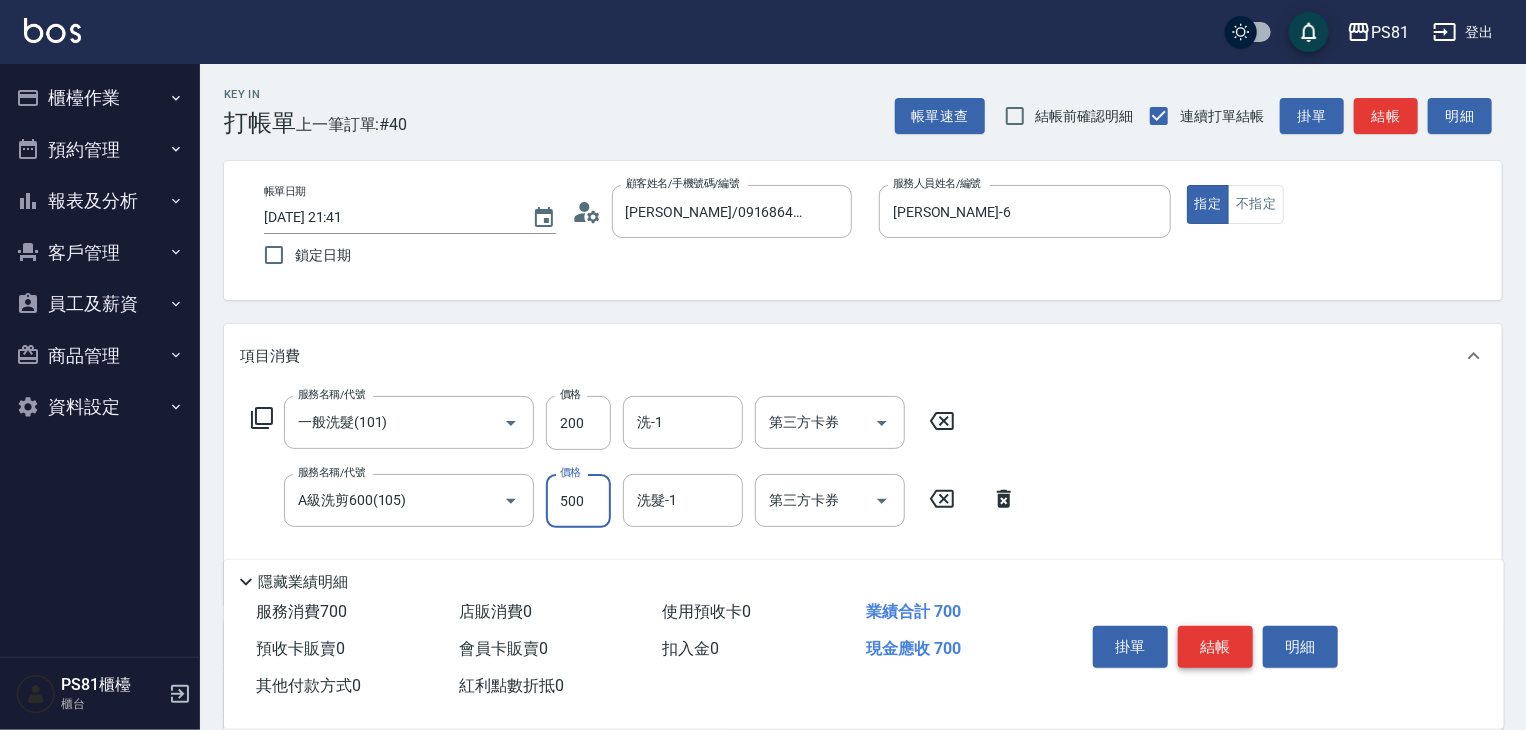 type on "500" 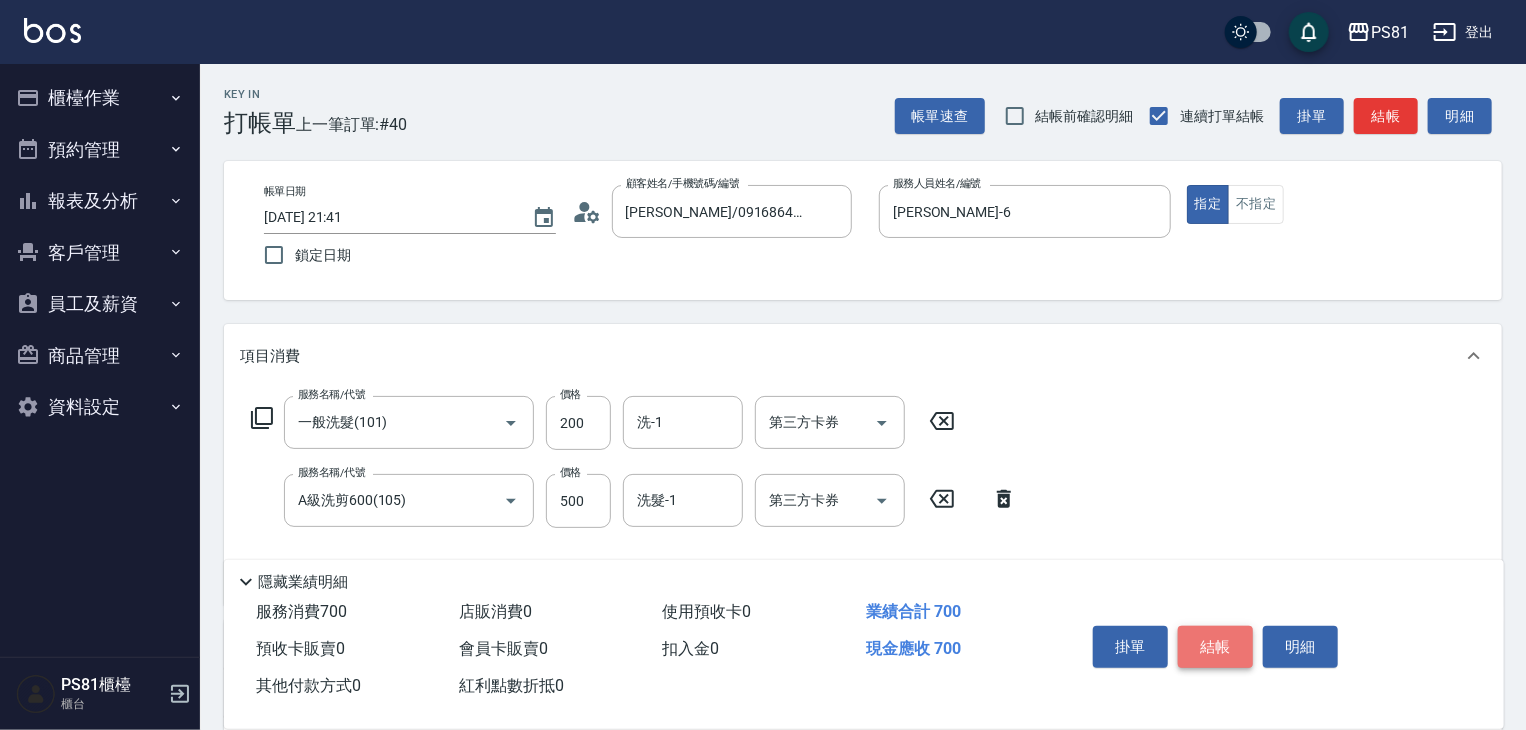 click on "結帳" at bounding box center (1215, 647) 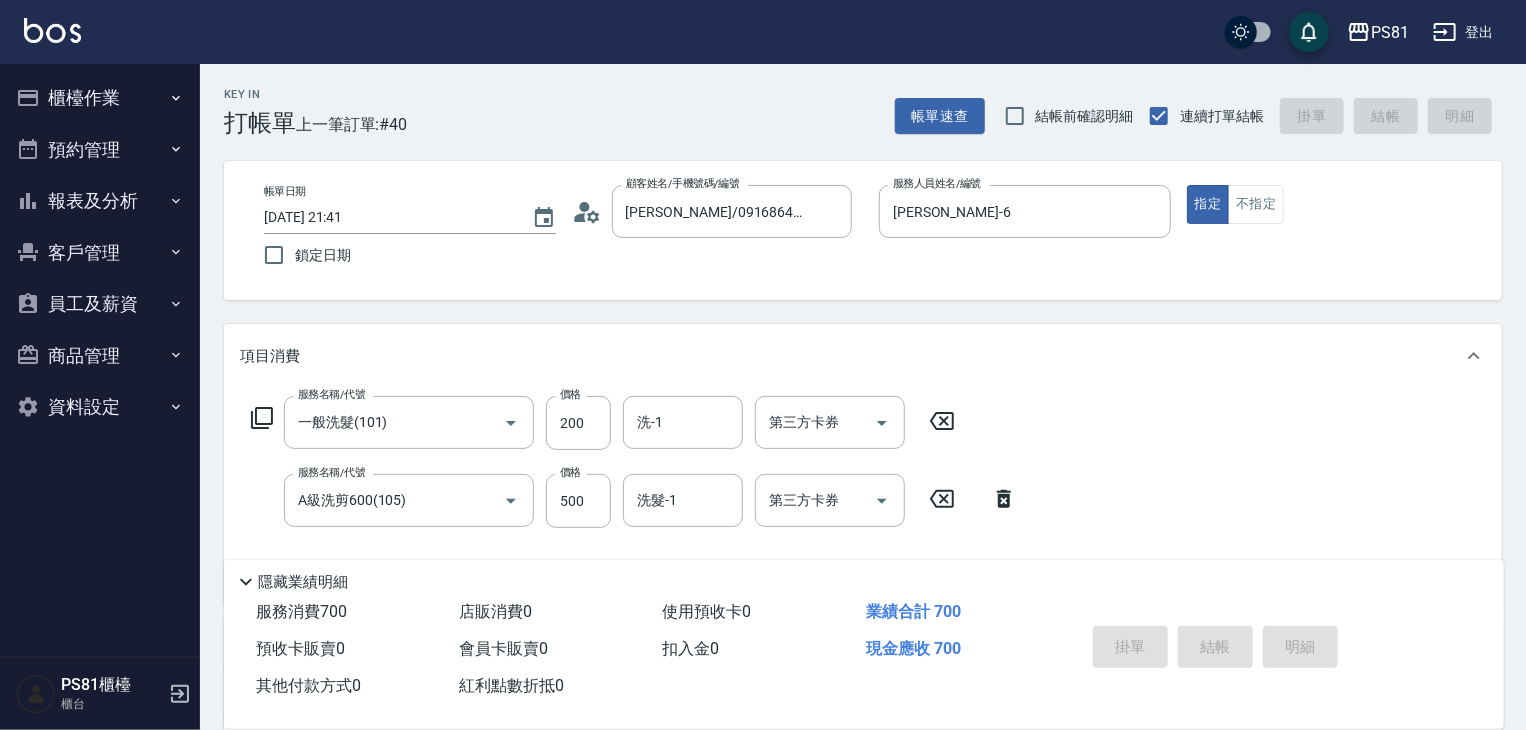 type on "[DATE] 21:42" 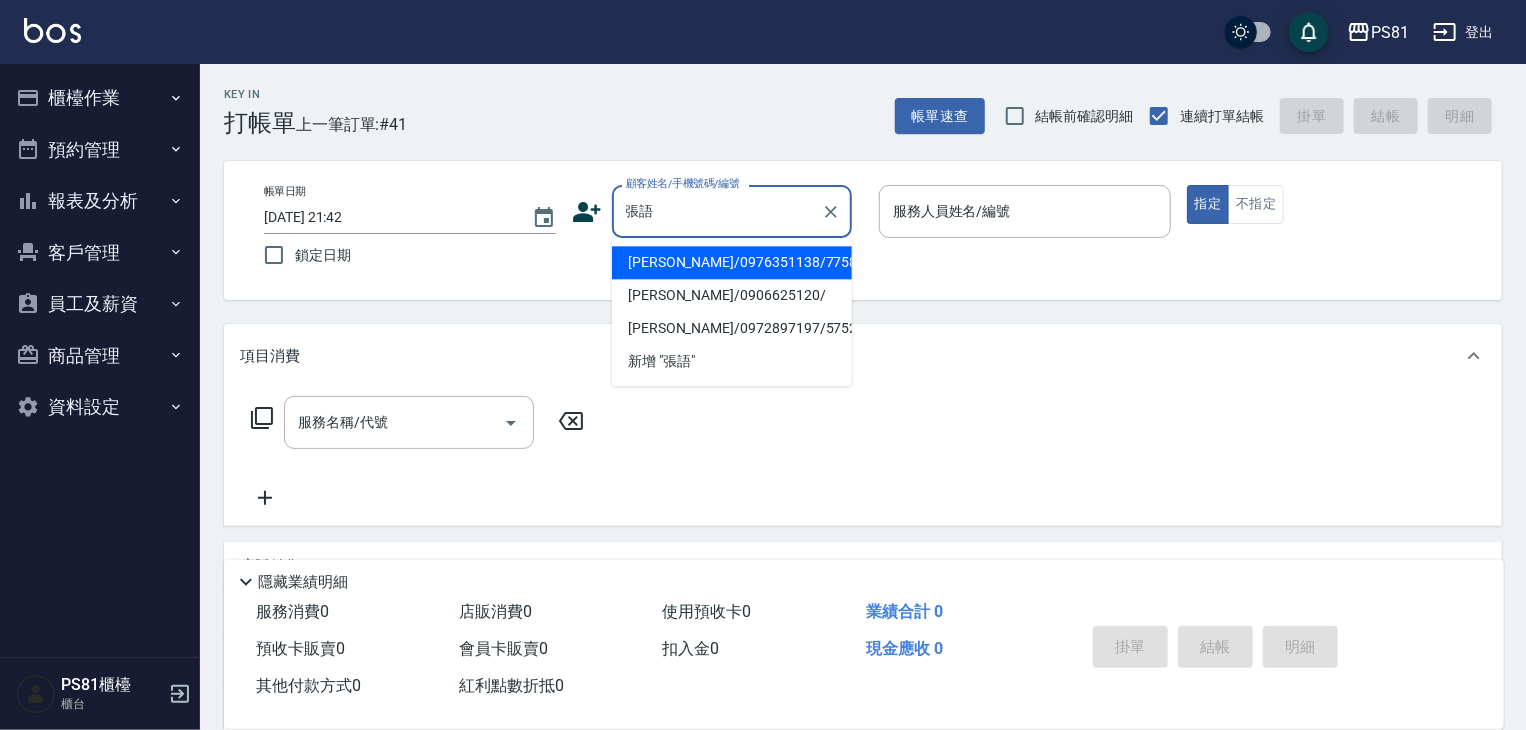 click on "[PERSON_NAME]/0976351138/7758" at bounding box center [732, 262] 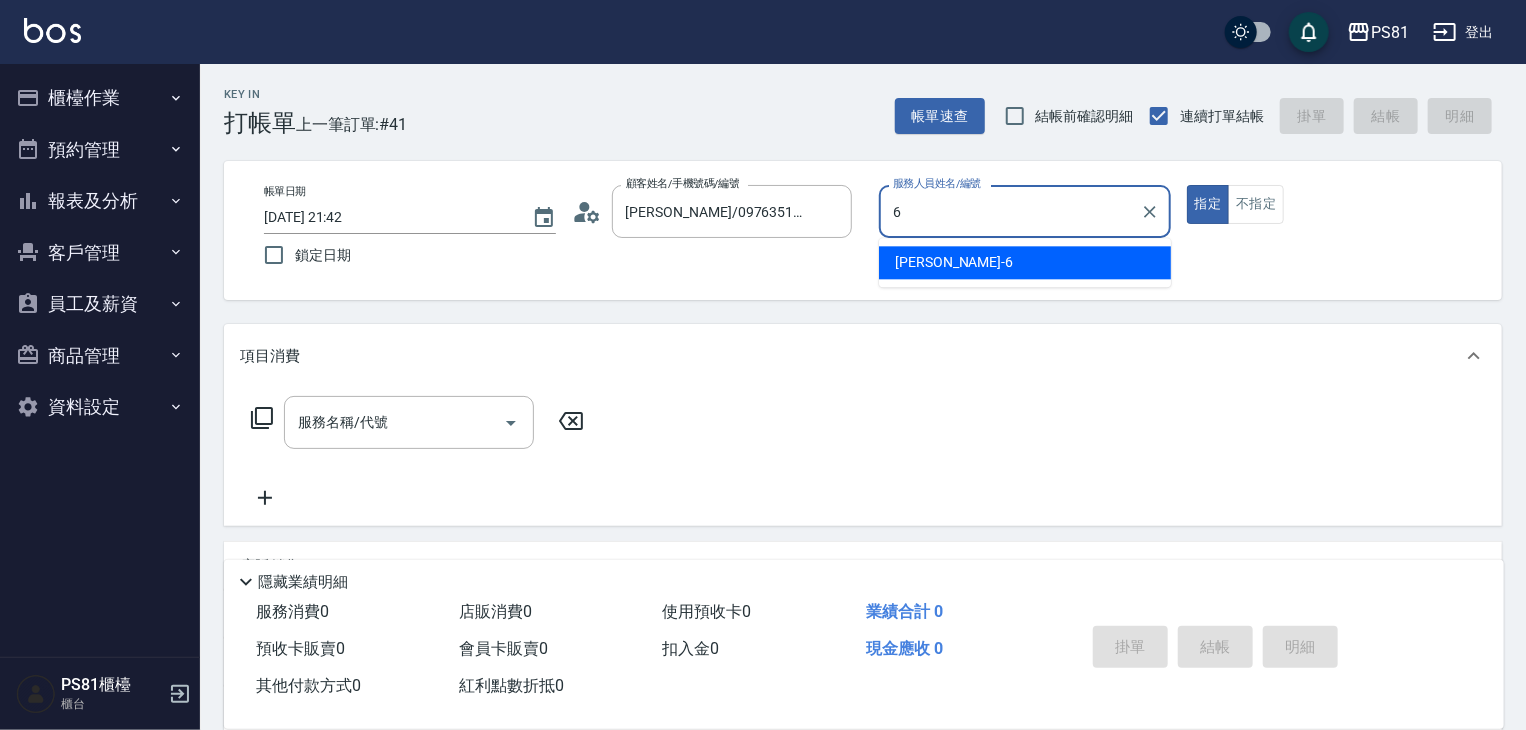type on "[PERSON_NAME]-6" 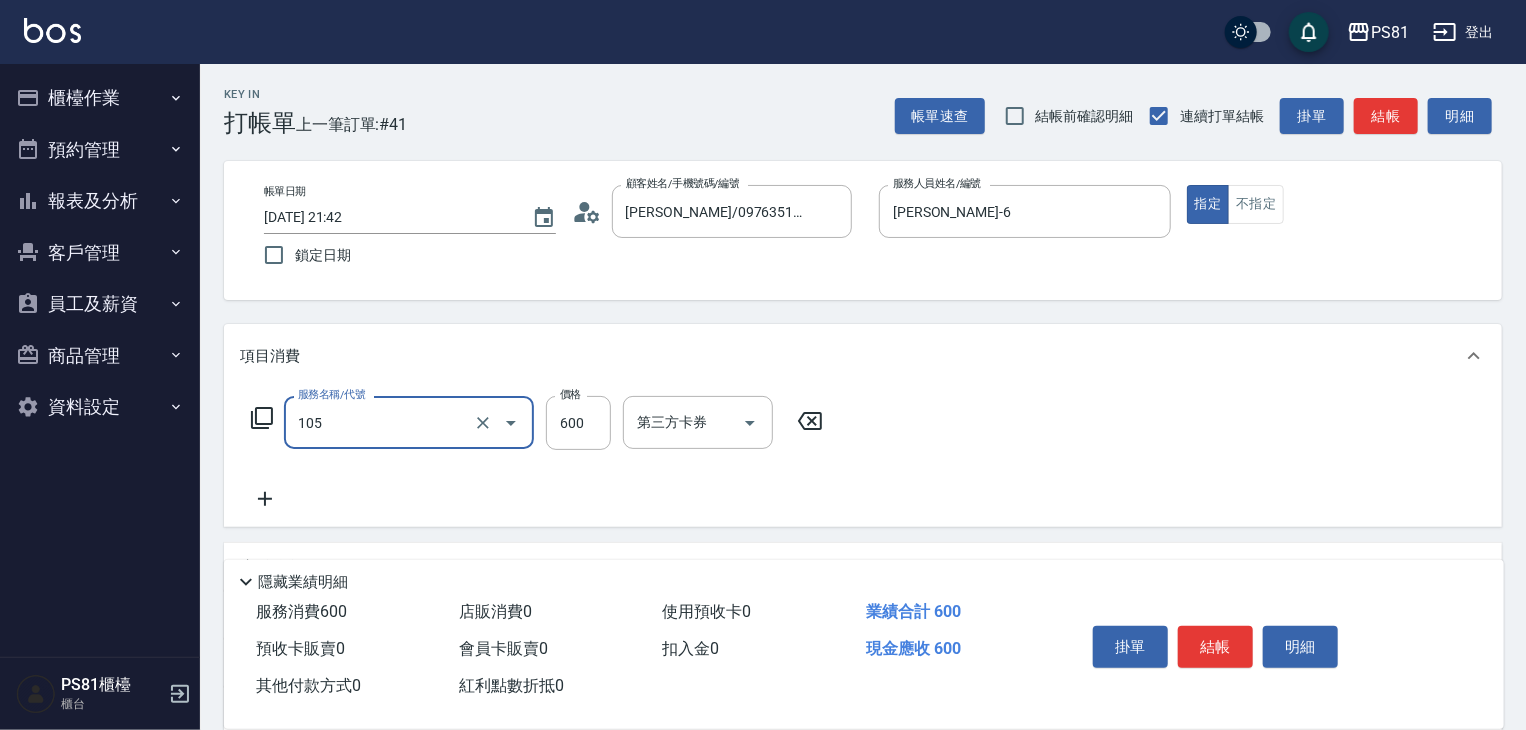 type on "A級洗剪600(105)" 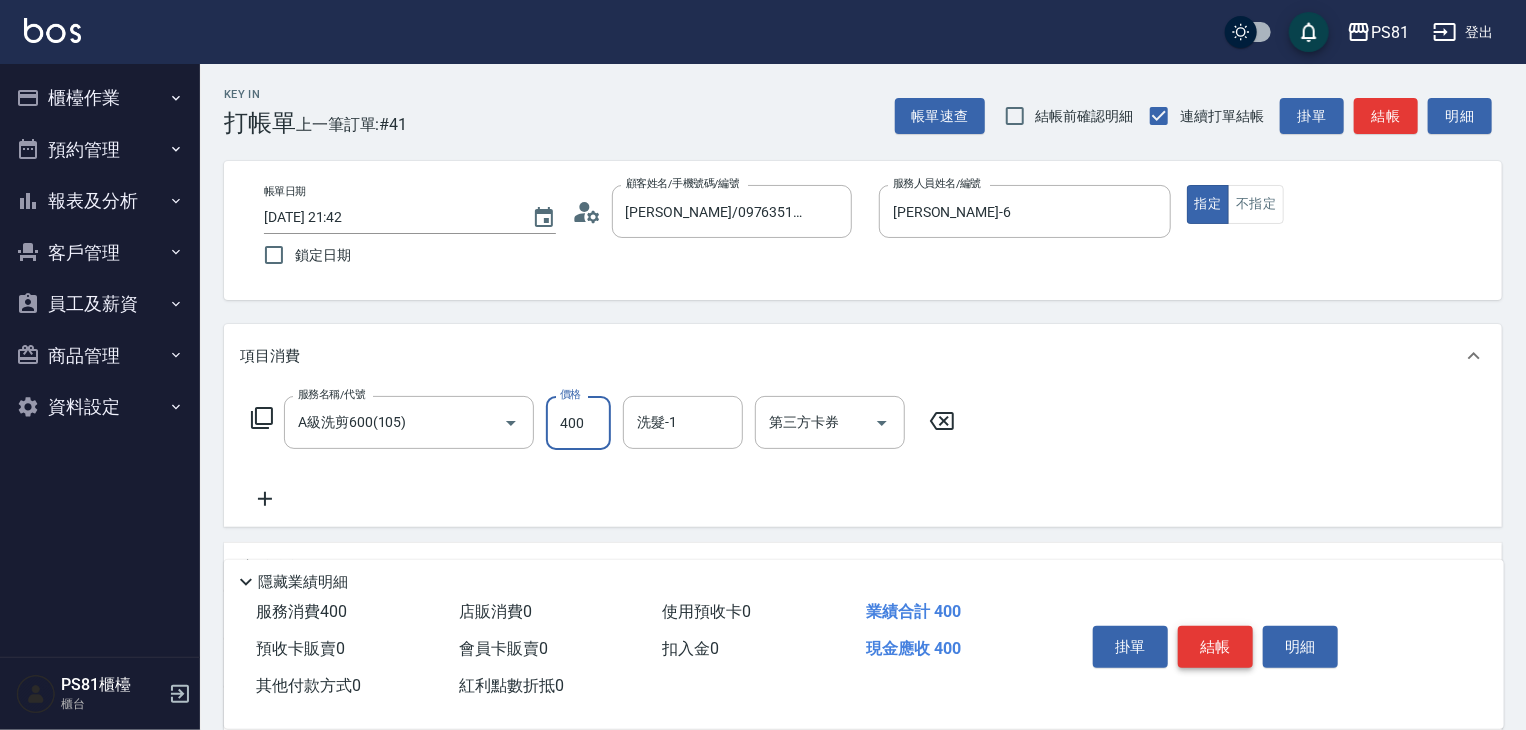 type on "400" 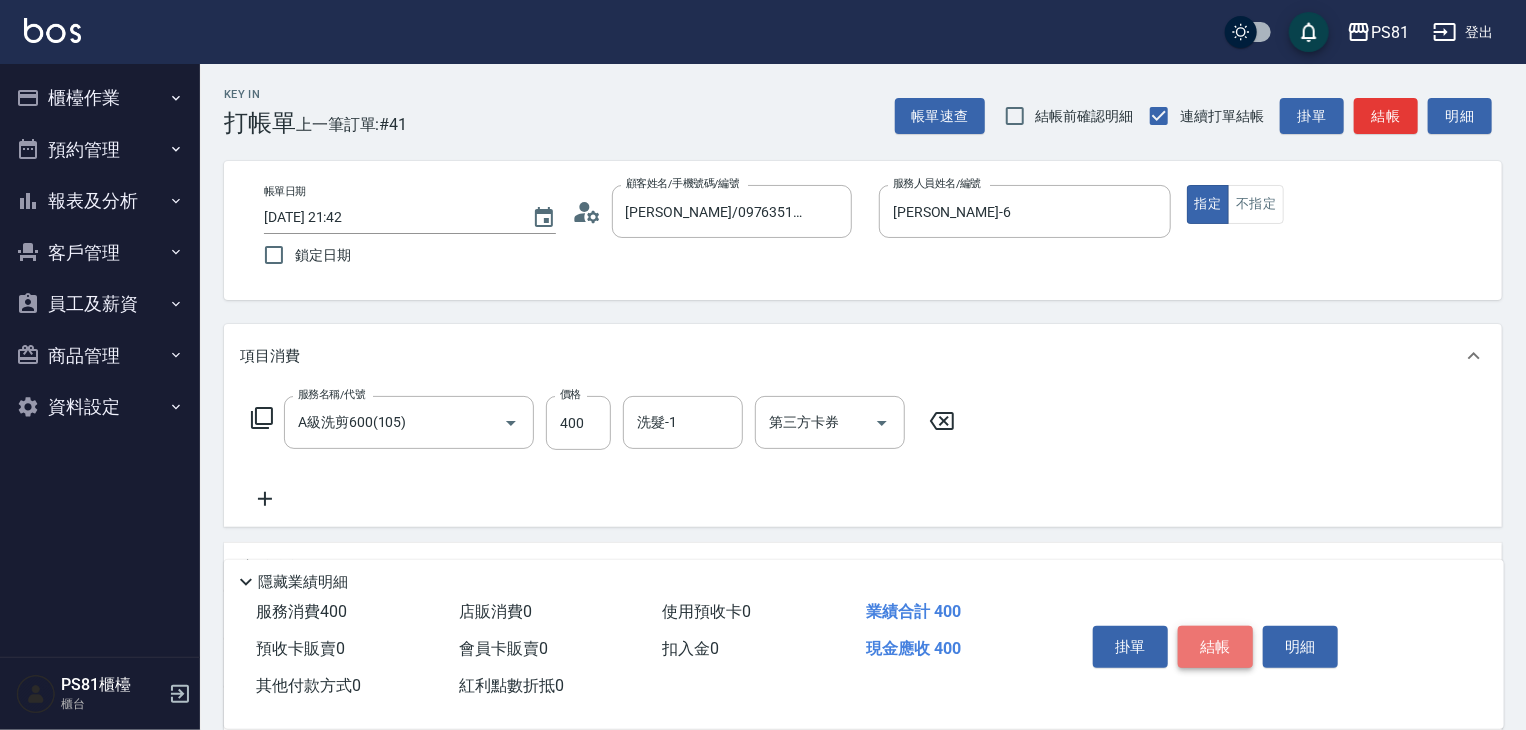 click on "結帳" at bounding box center (1215, 647) 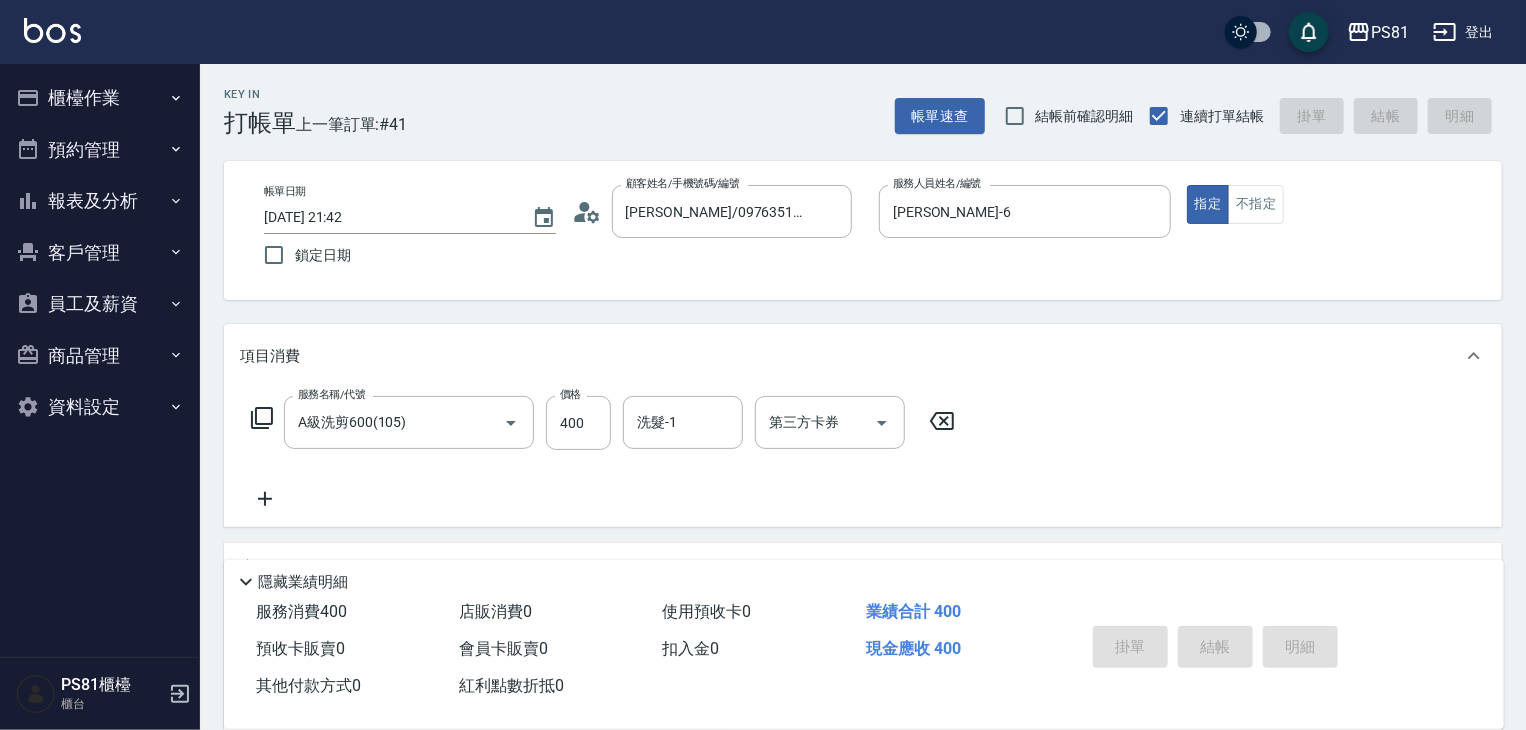 type 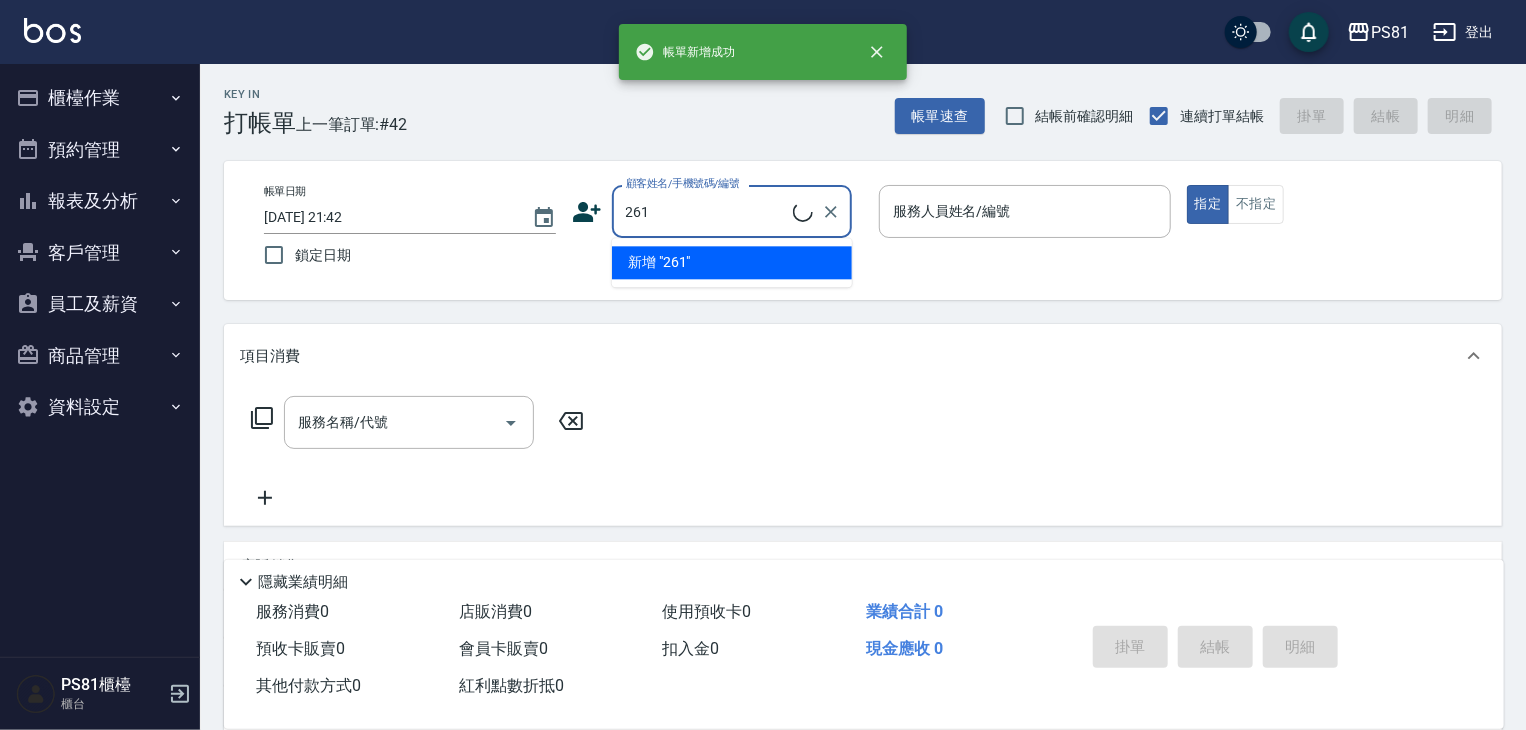 type on "[PERSON_NAME]/[PERSON_NAME]261/261" 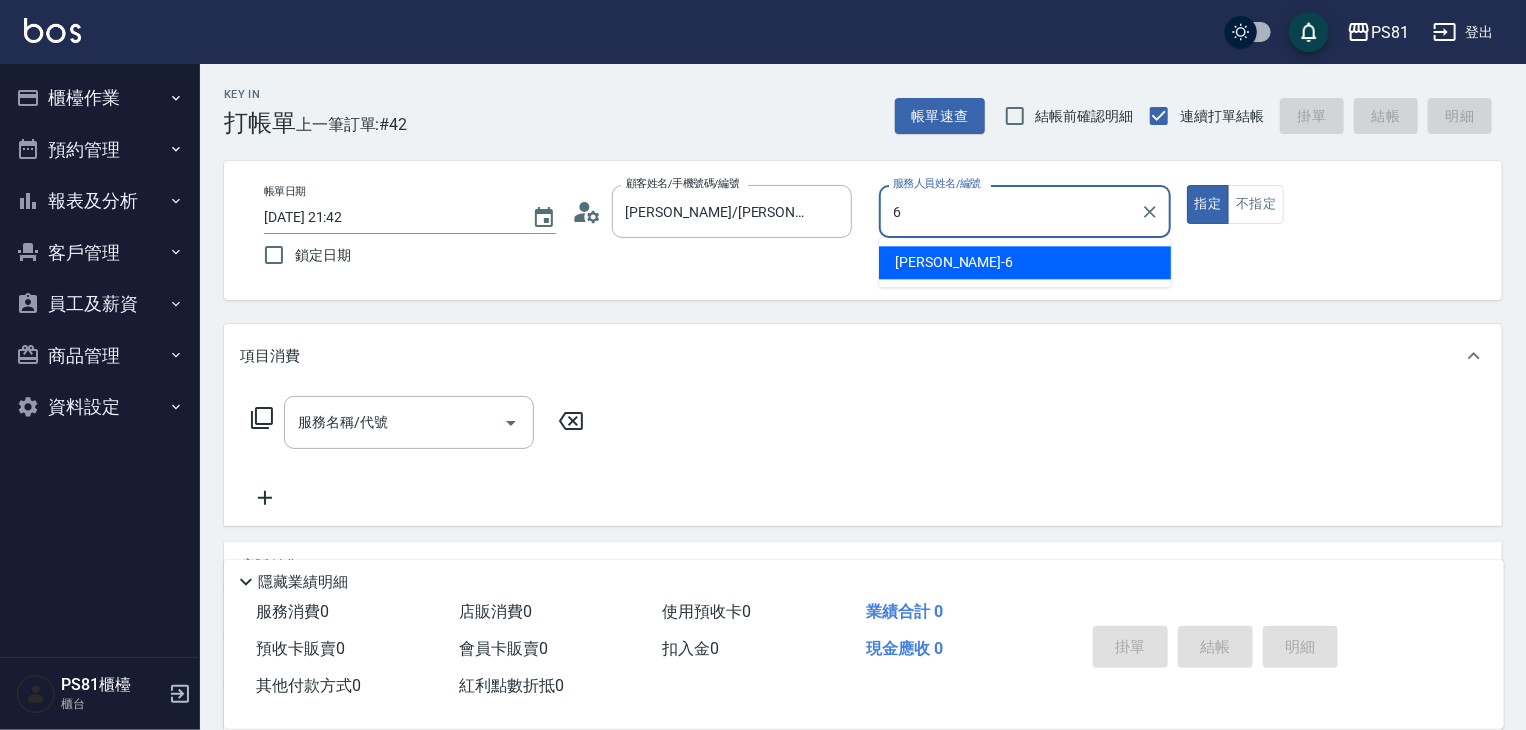 type on "[PERSON_NAME]-6" 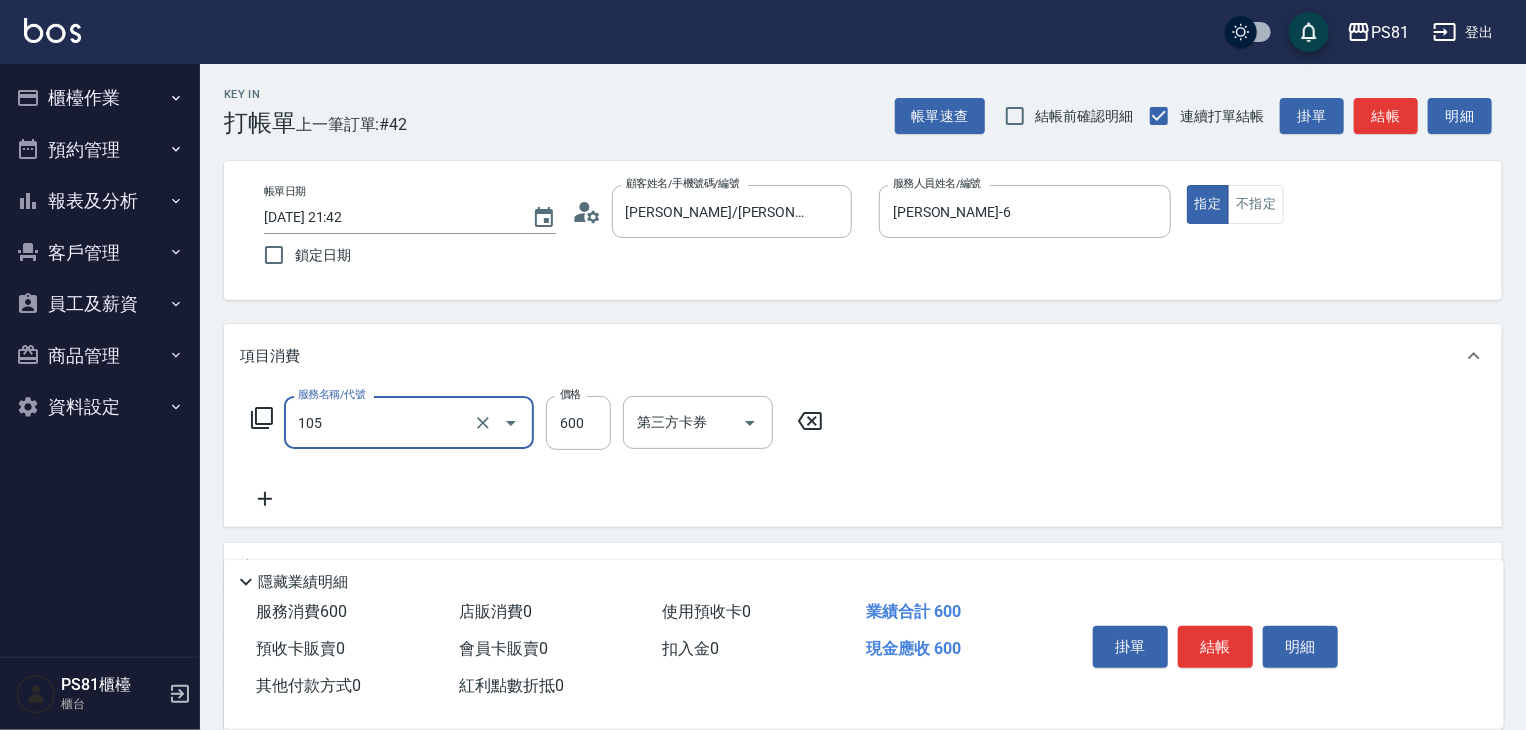 type on "A級洗剪600(105)" 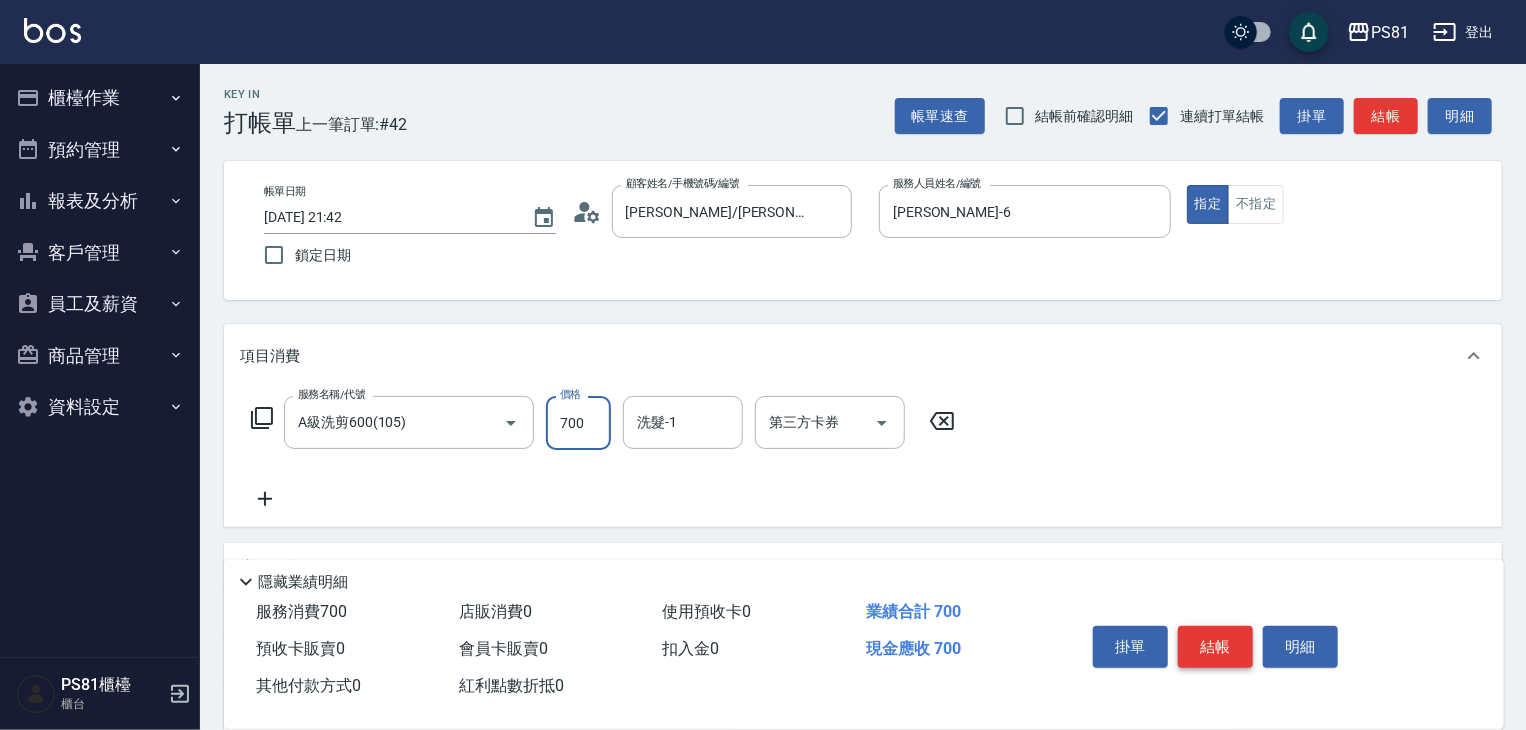 type on "700" 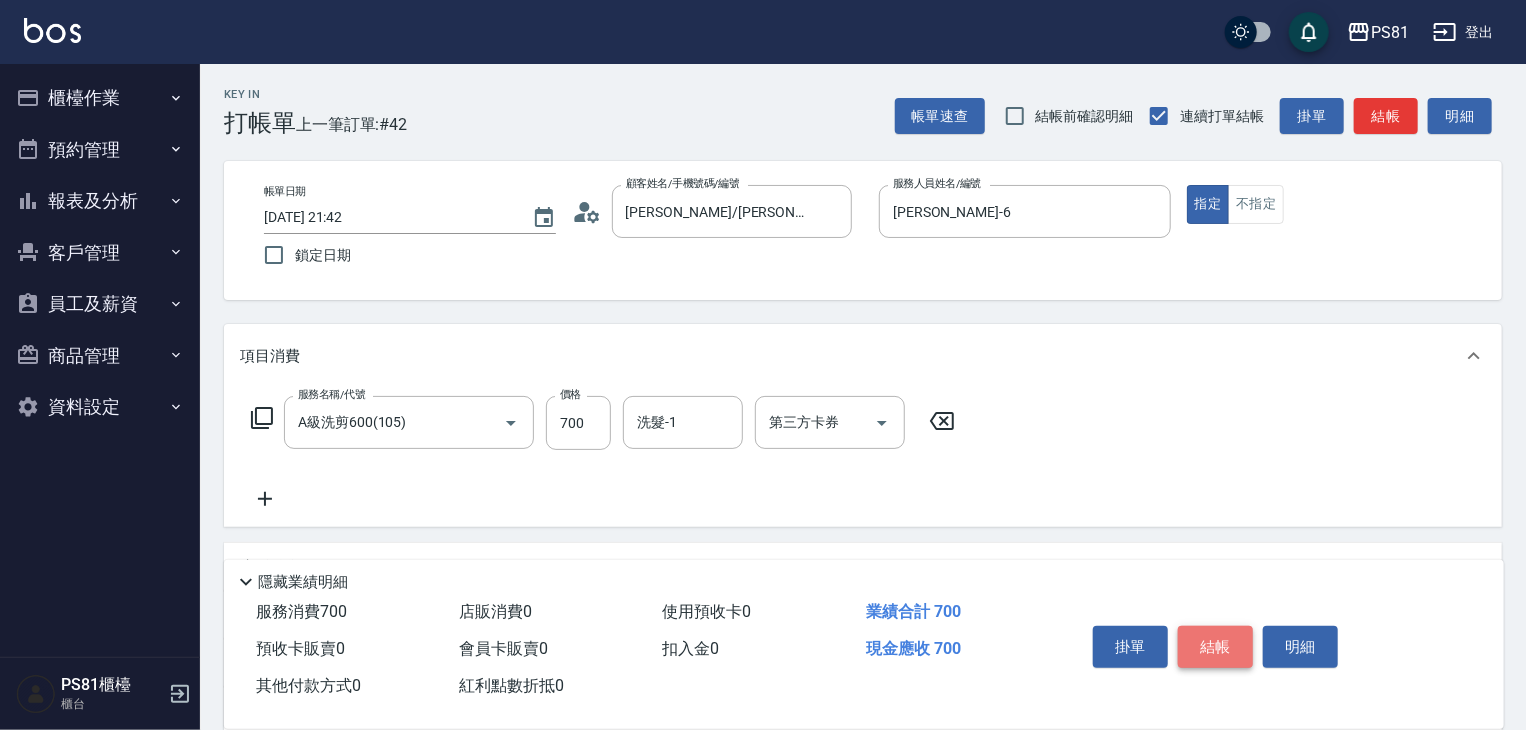 click on "結帳" at bounding box center (1215, 647) 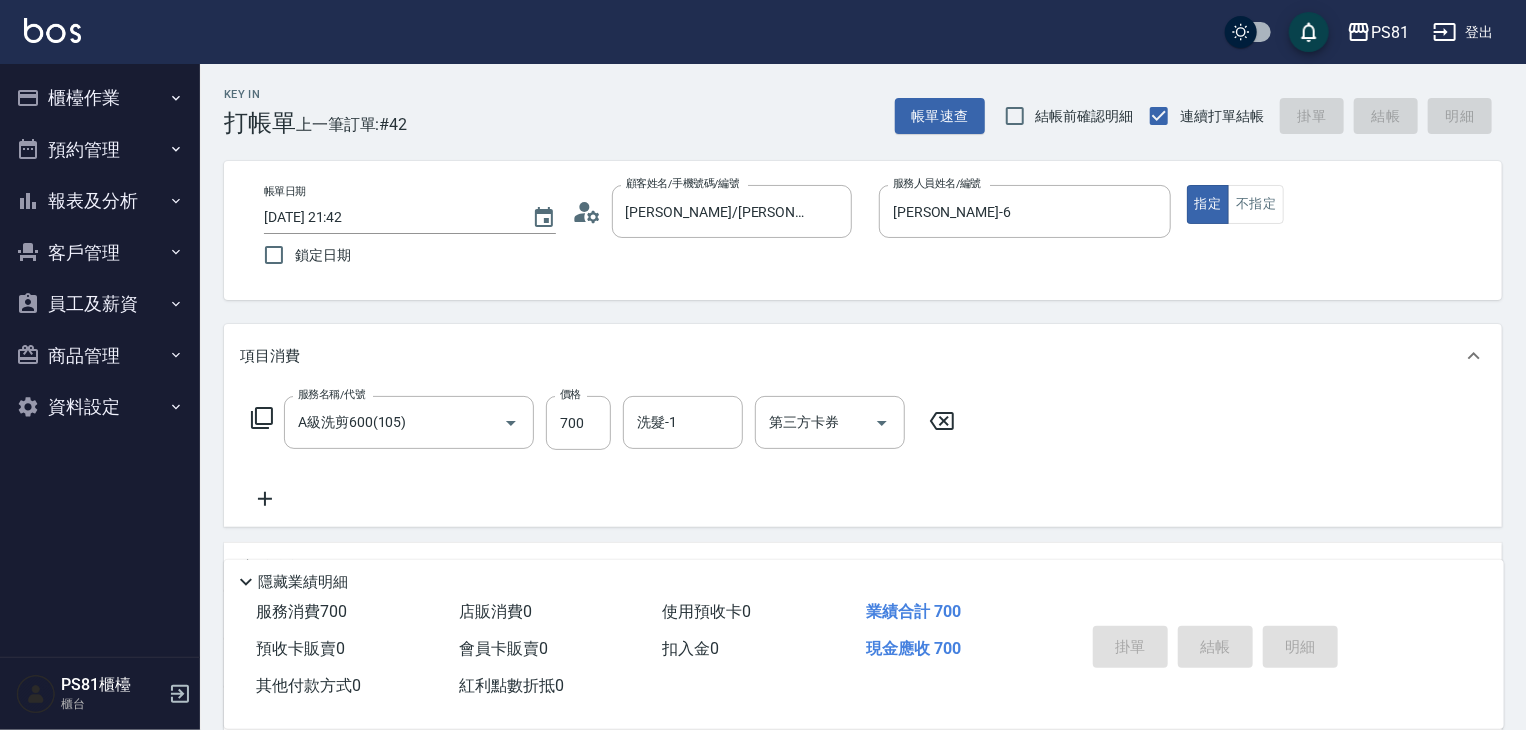 type 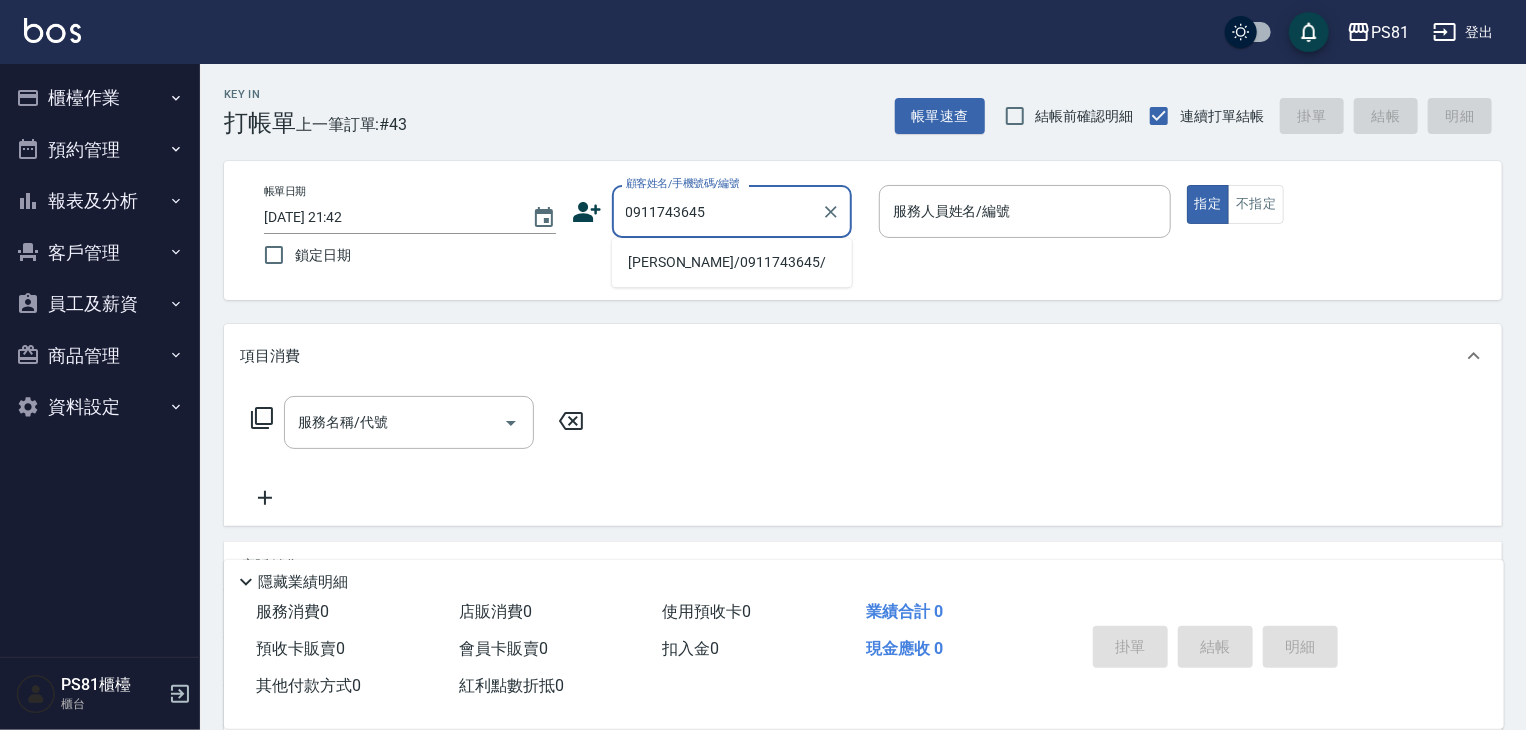 click on "[PERSON_NAME]/0911743645/" at bounding box center [732, 262] 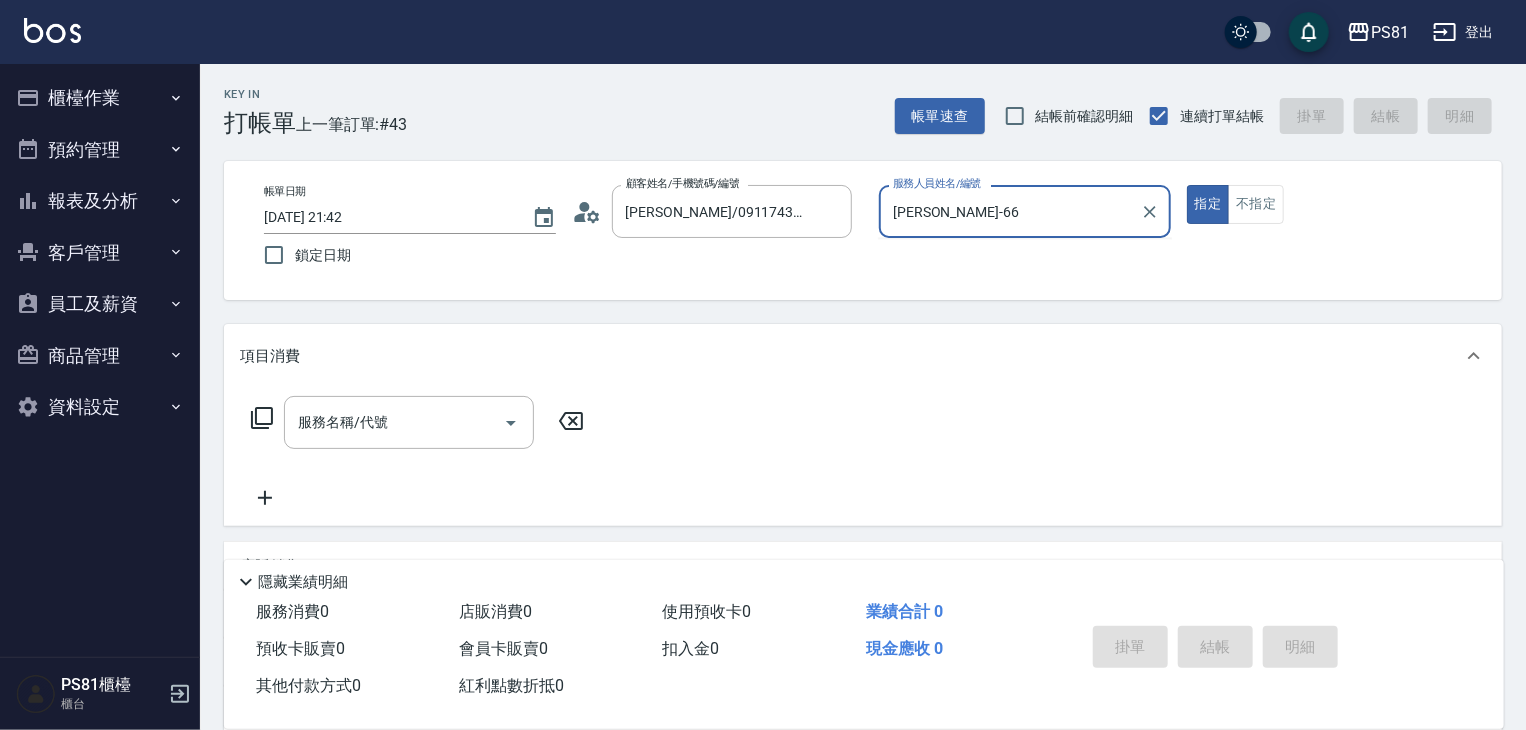 type on "[PERSON_NAME]-6" 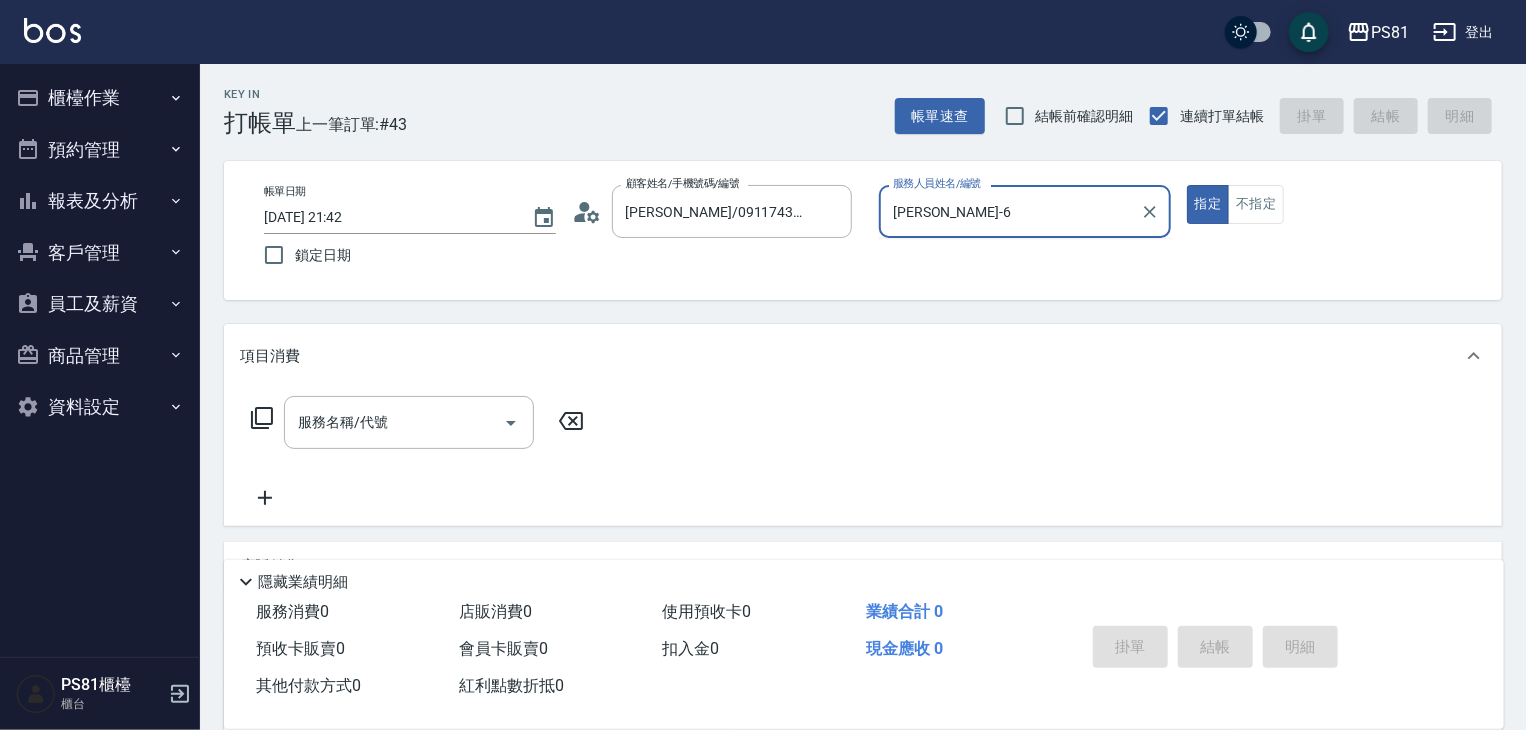 click on "指定" at bounding box center [1208, 204] 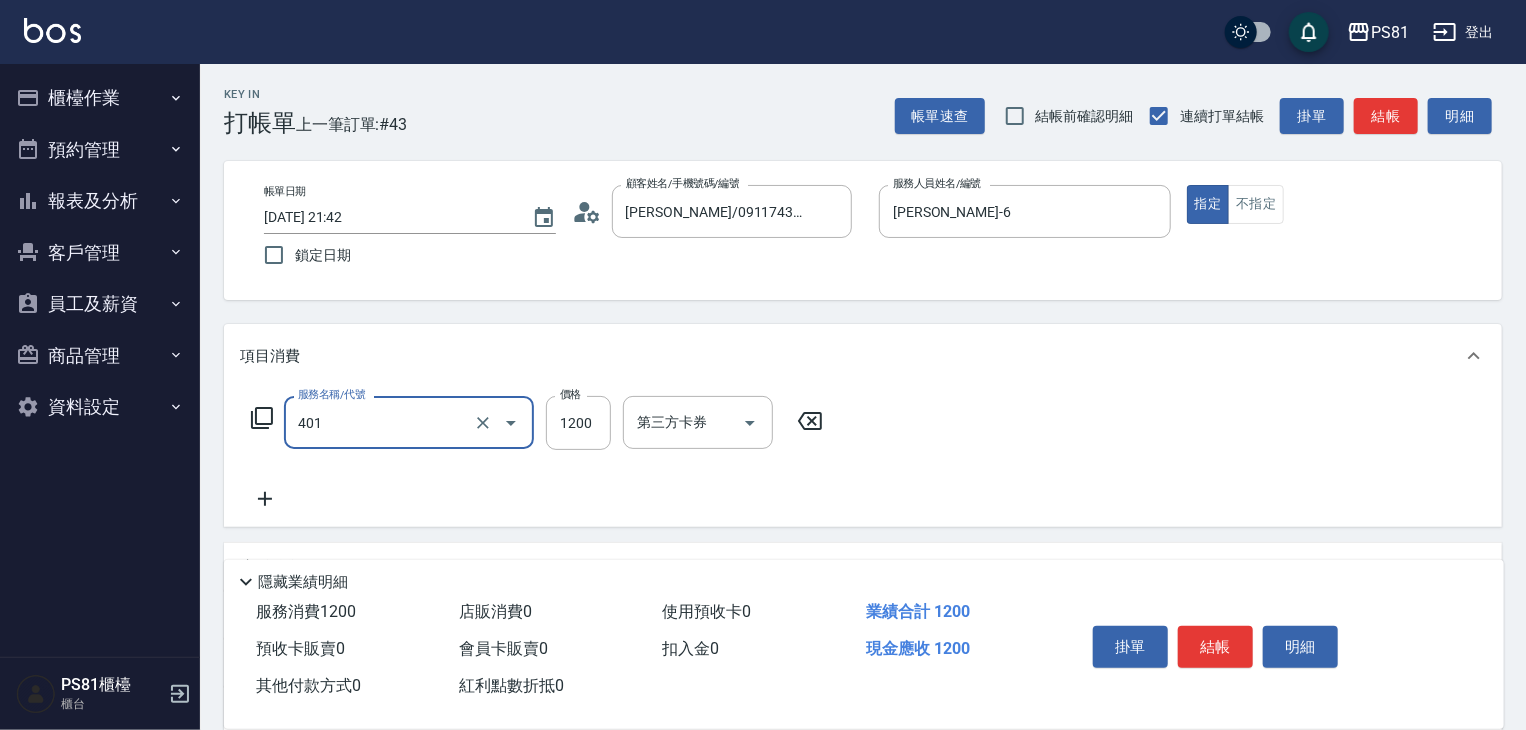 type on "基本染髮(401)" 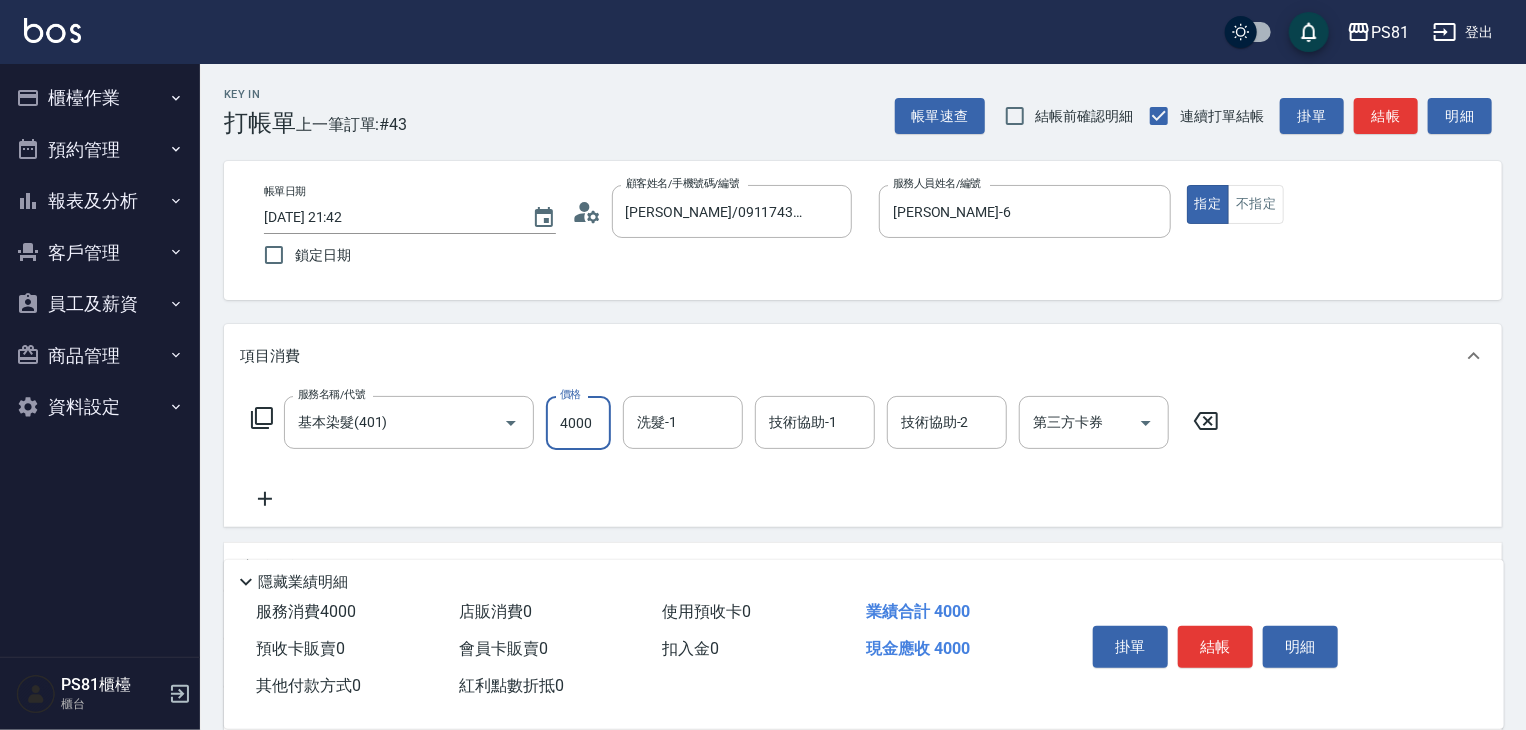 type on "4000" 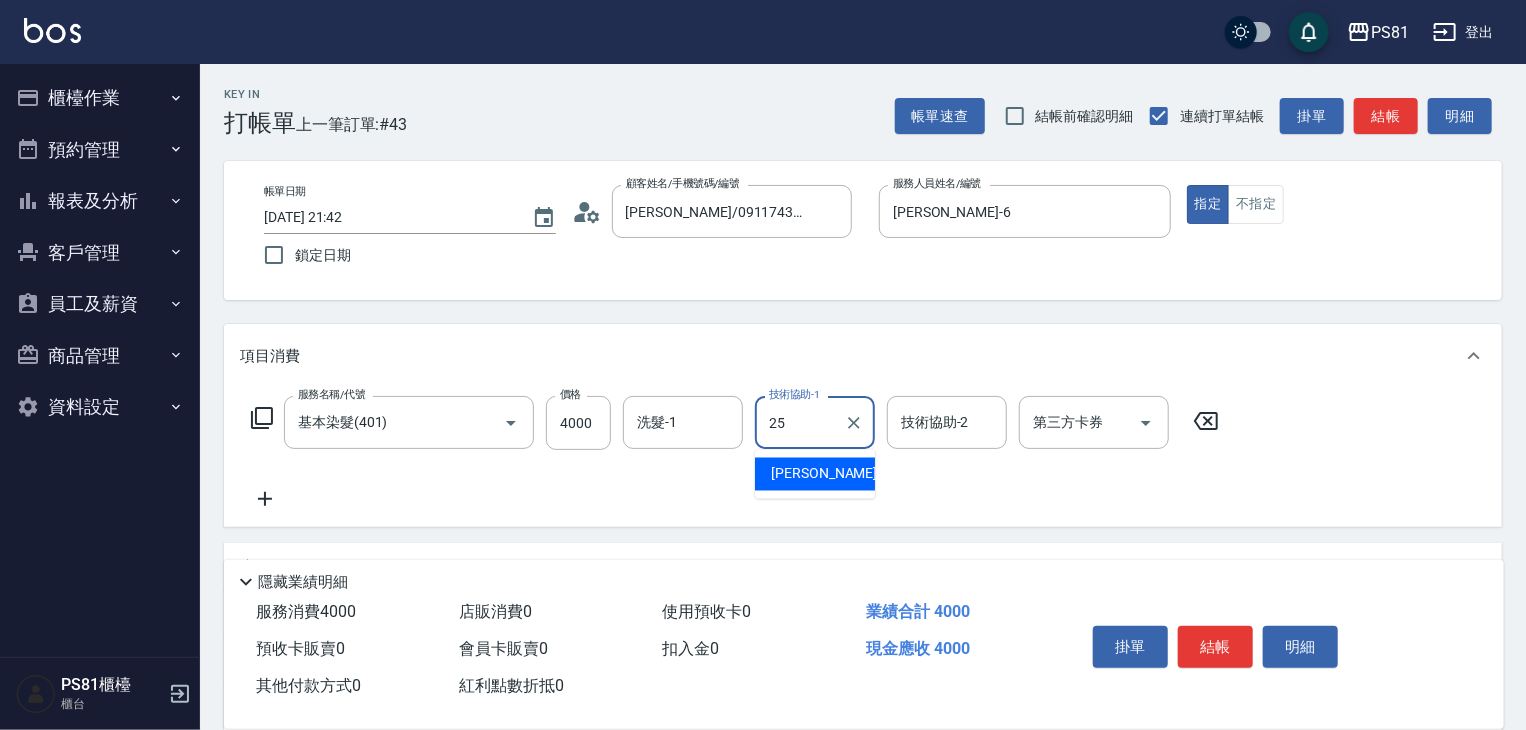 type on "[PERSON_NAME]-25" 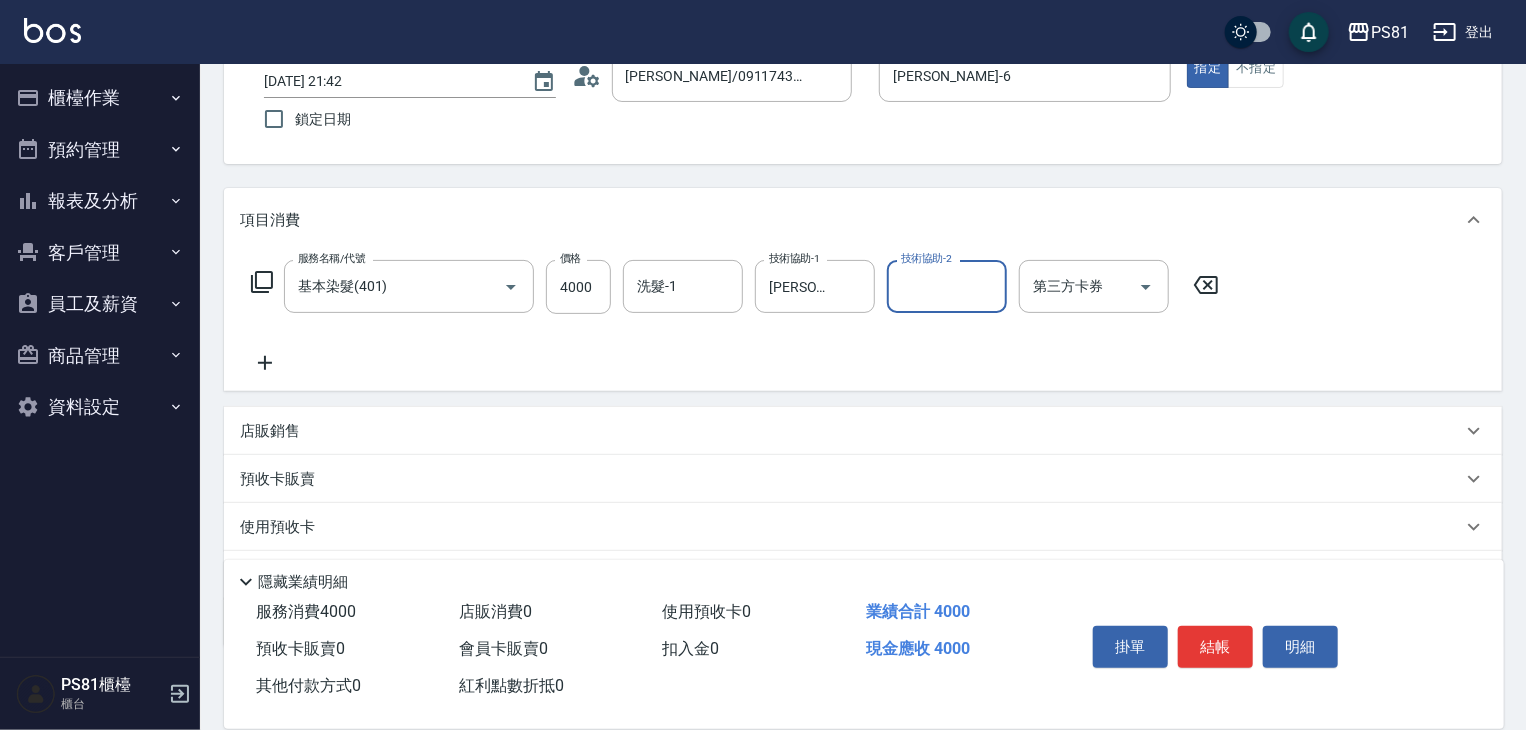 scroll, scrollTop: 124, scrollLeft: 0, axis: vertical 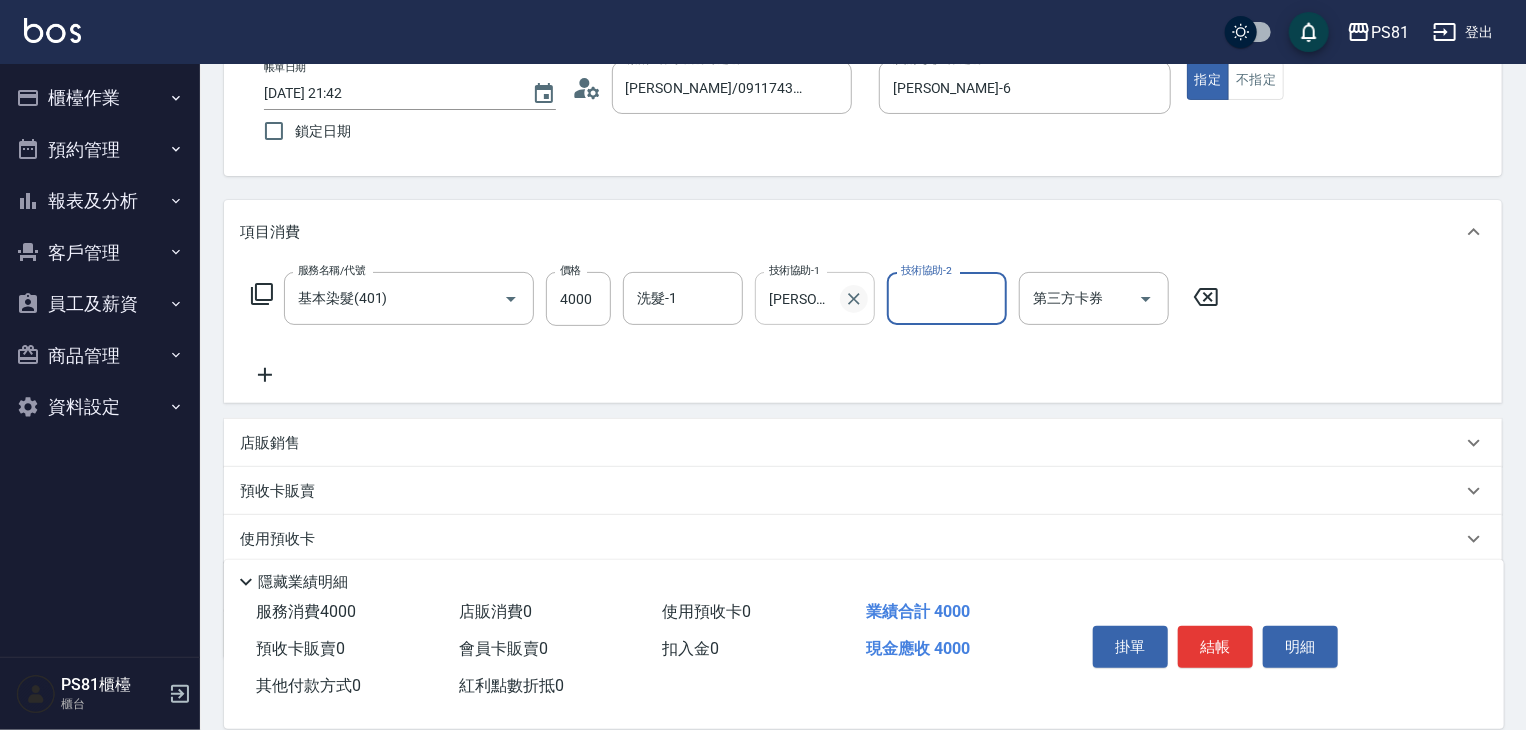click 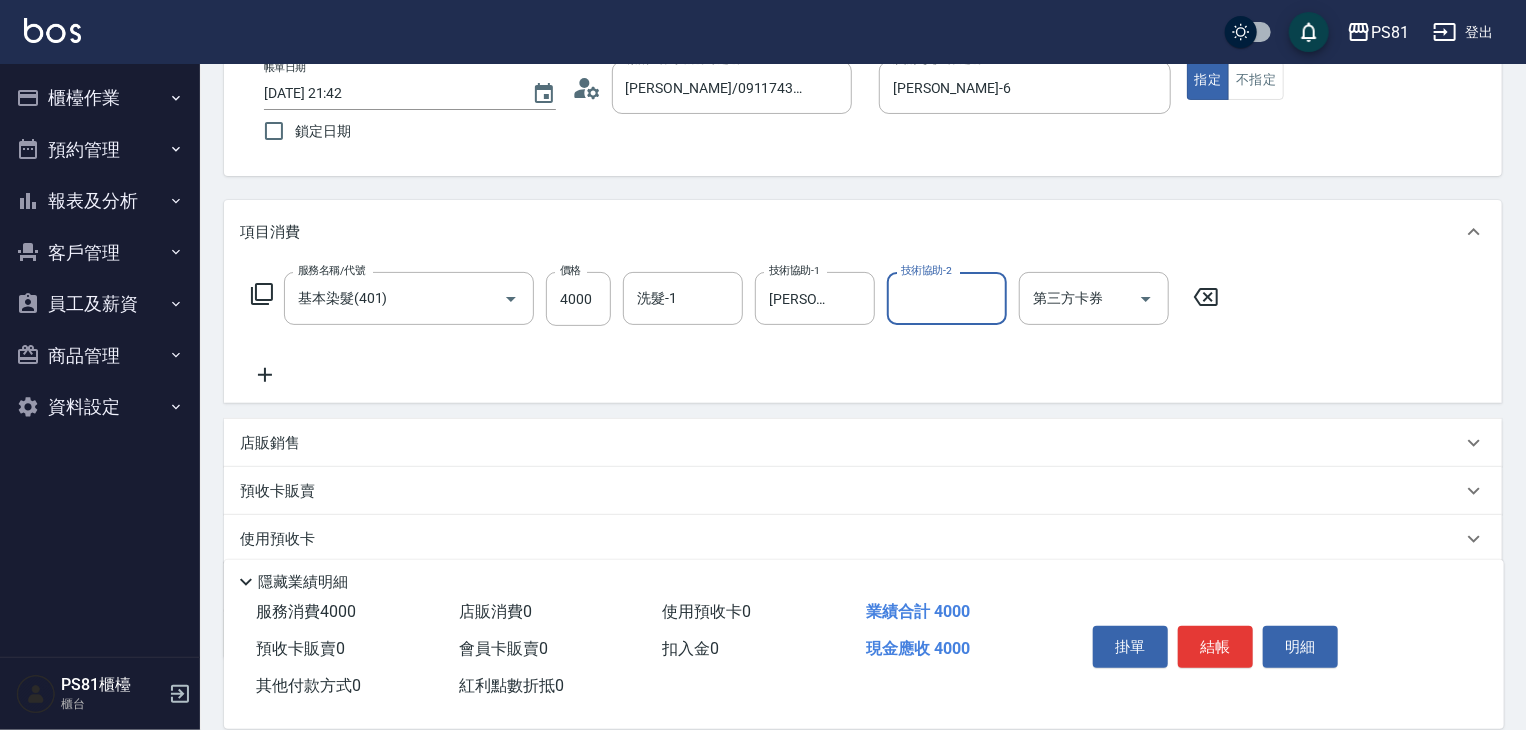 type 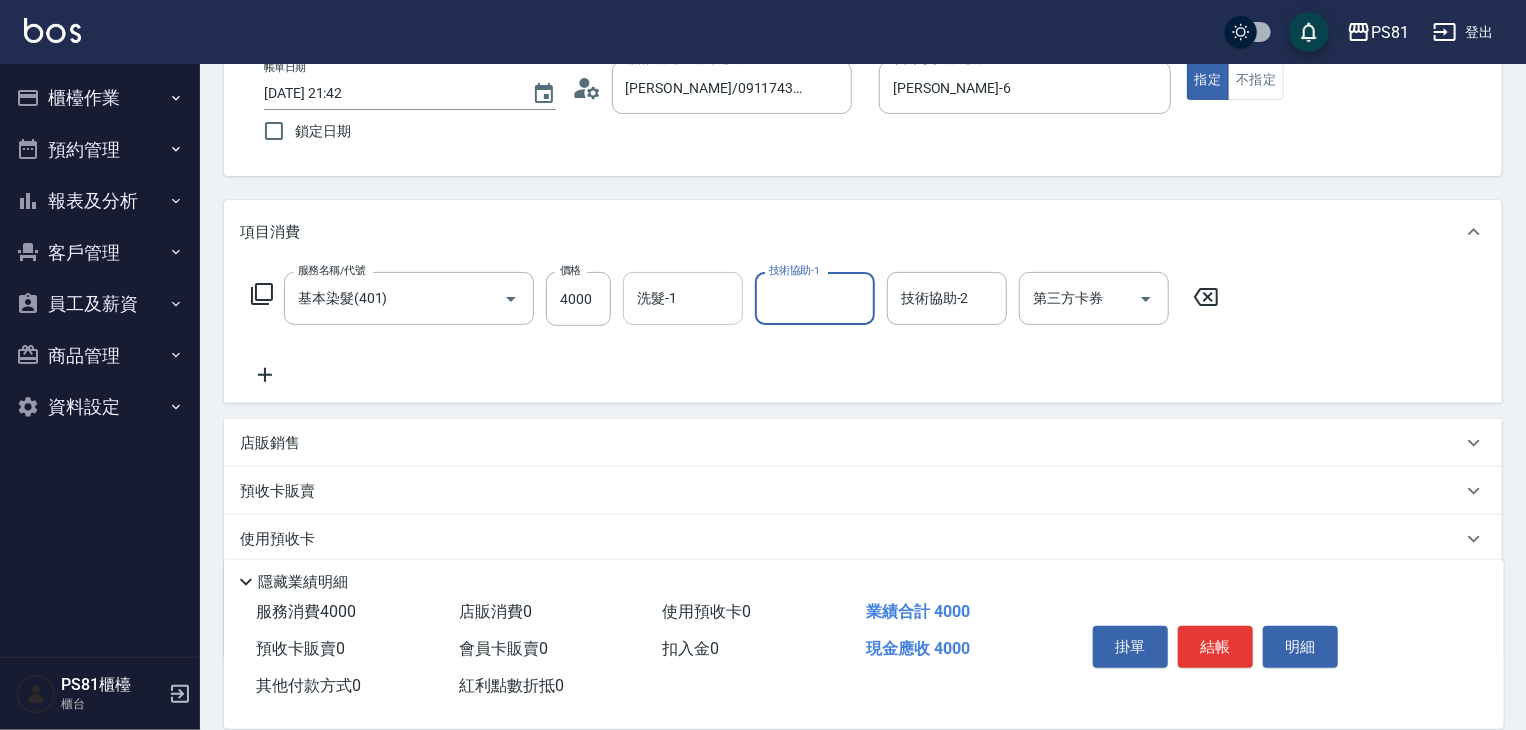 drag, startPoint x: 674, startPoint y: 282, endPoint x: 670, endPoint y: 293, distance: 11.7046995 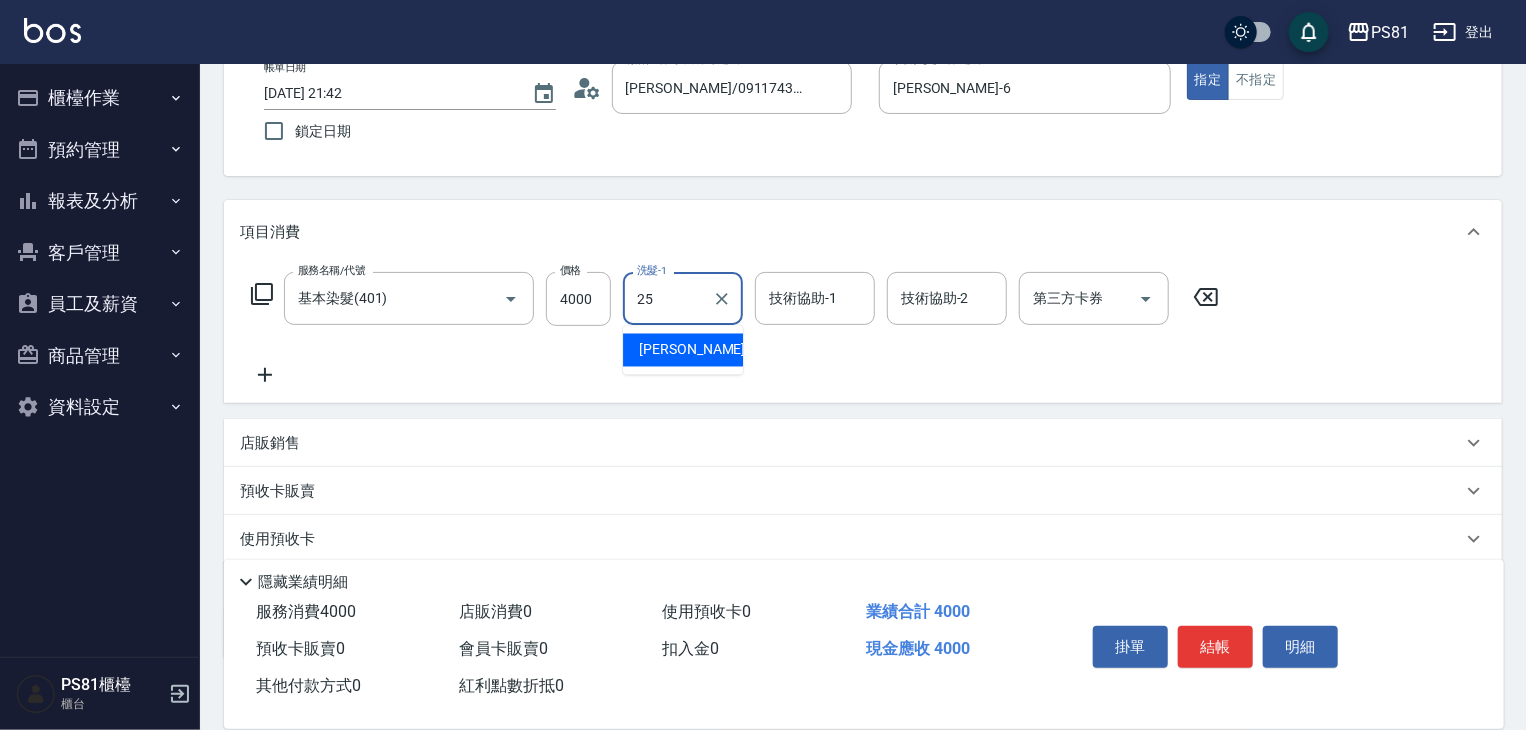 type on "[PERSON_NAME]-25" 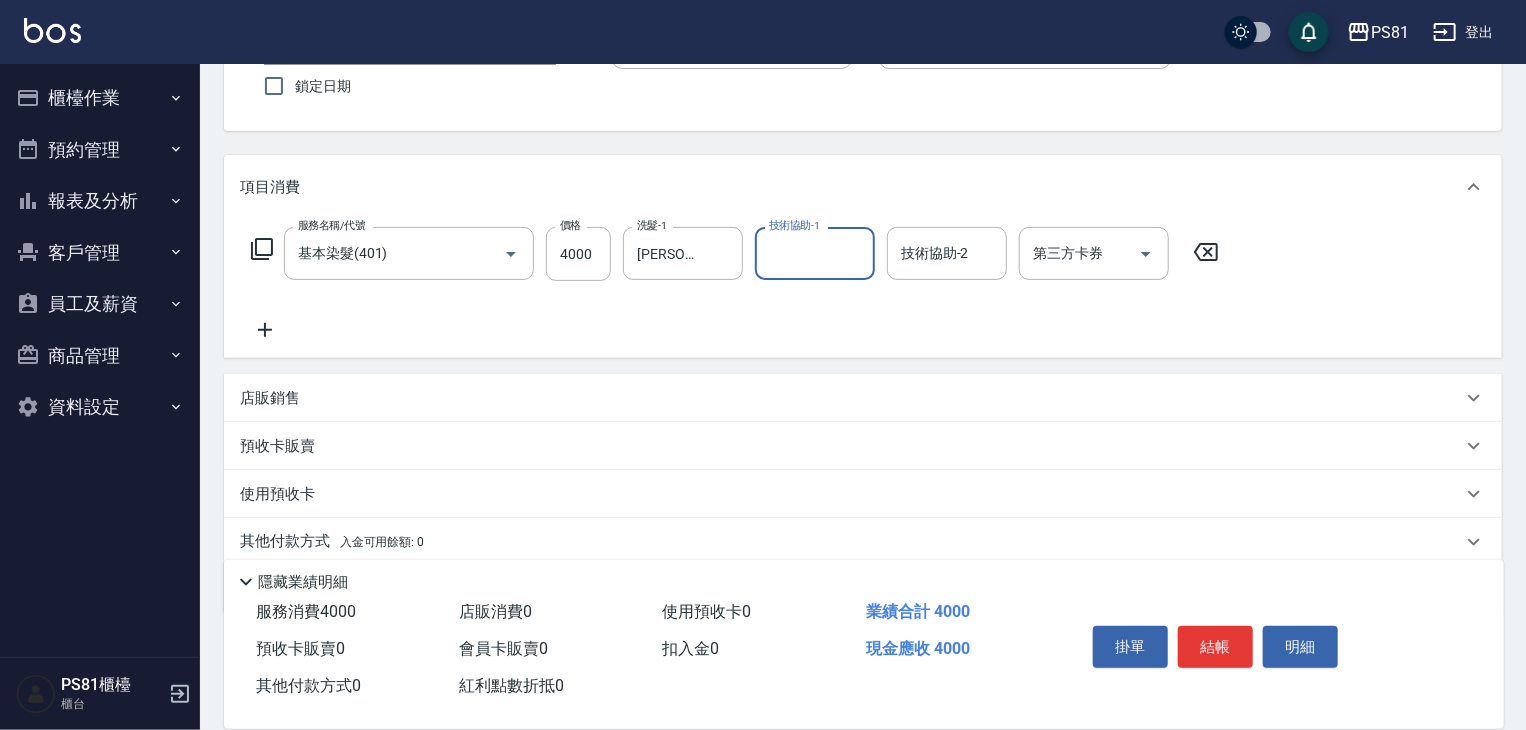 scroll, scrollTop: 171, scrollLeft: 0, axis: vertical 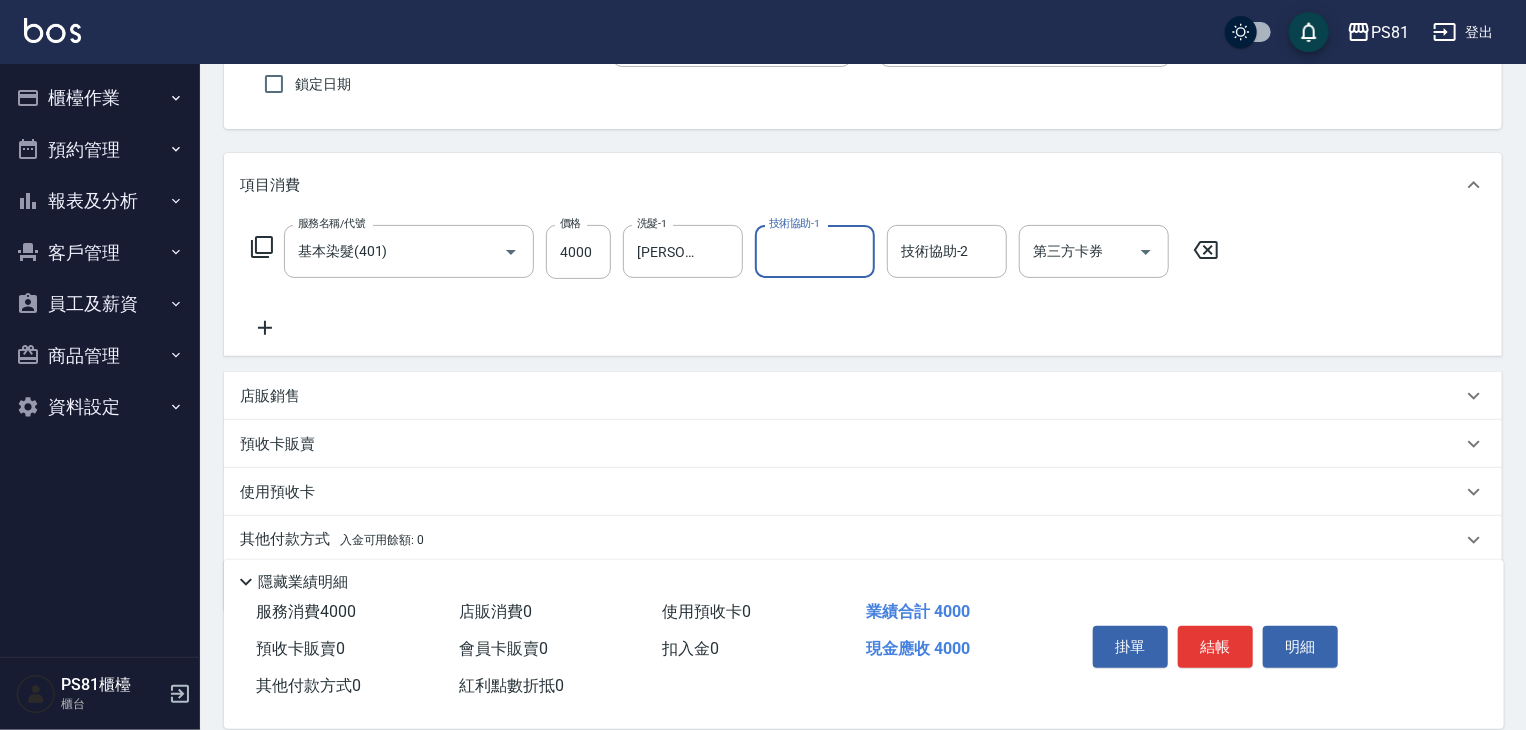 click 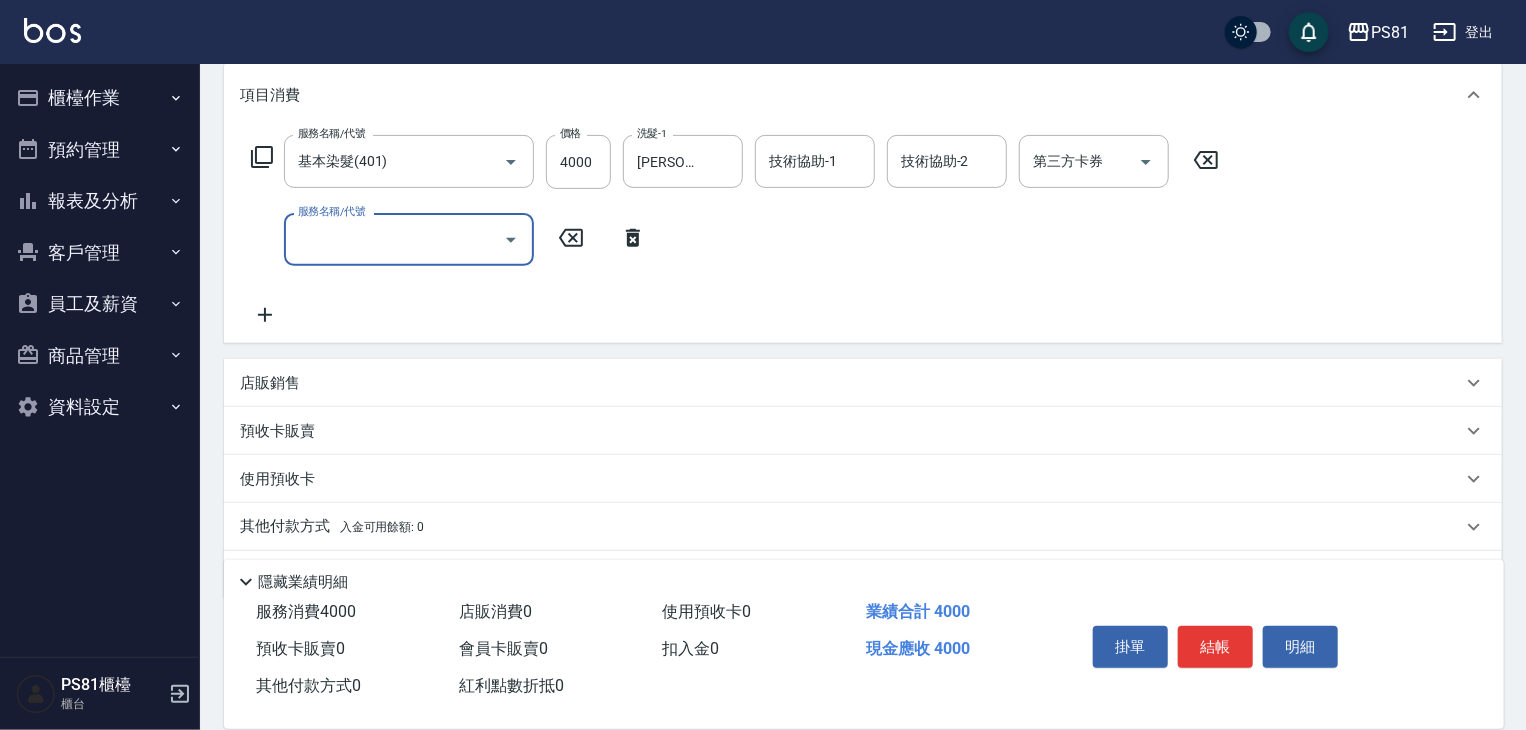 scroll, scrollTop: 320, scrollLeft: 0, axis: vertical 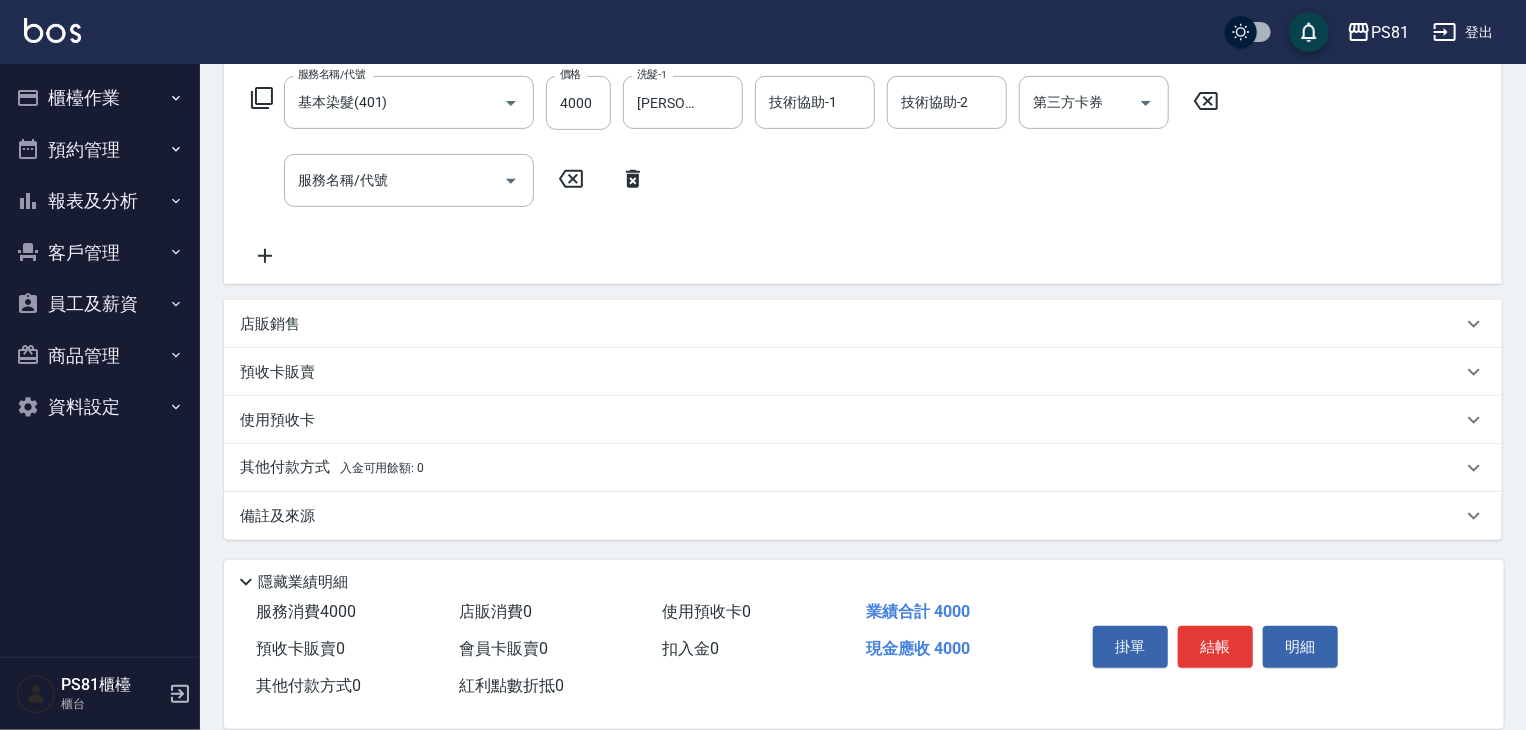 drag, startPoint x: 402, startPoint y: 463, endPoint x: 320, endPoint y: 511, distance: 95.015785 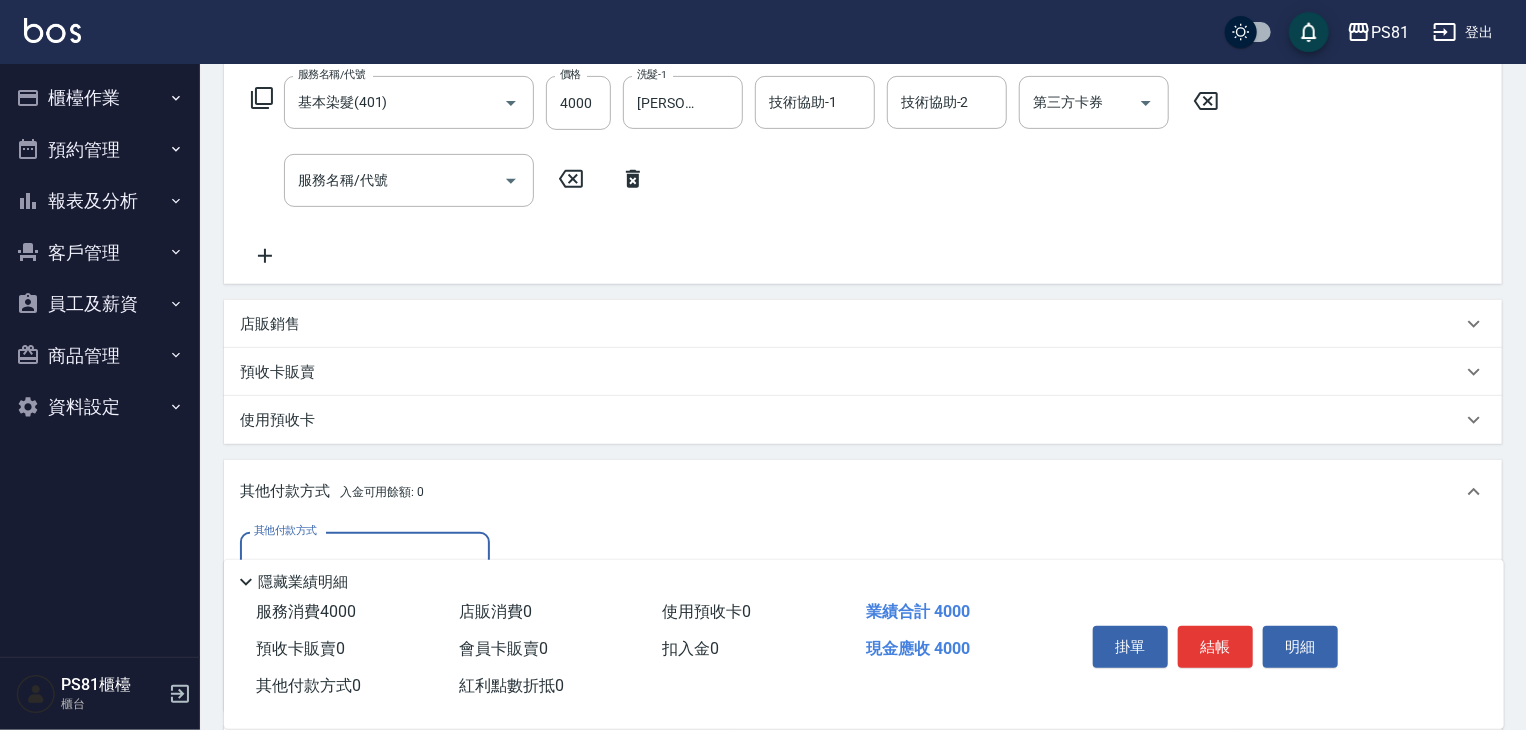 scroll, scrollTop: 0, scrollLeft: 0, axis: both 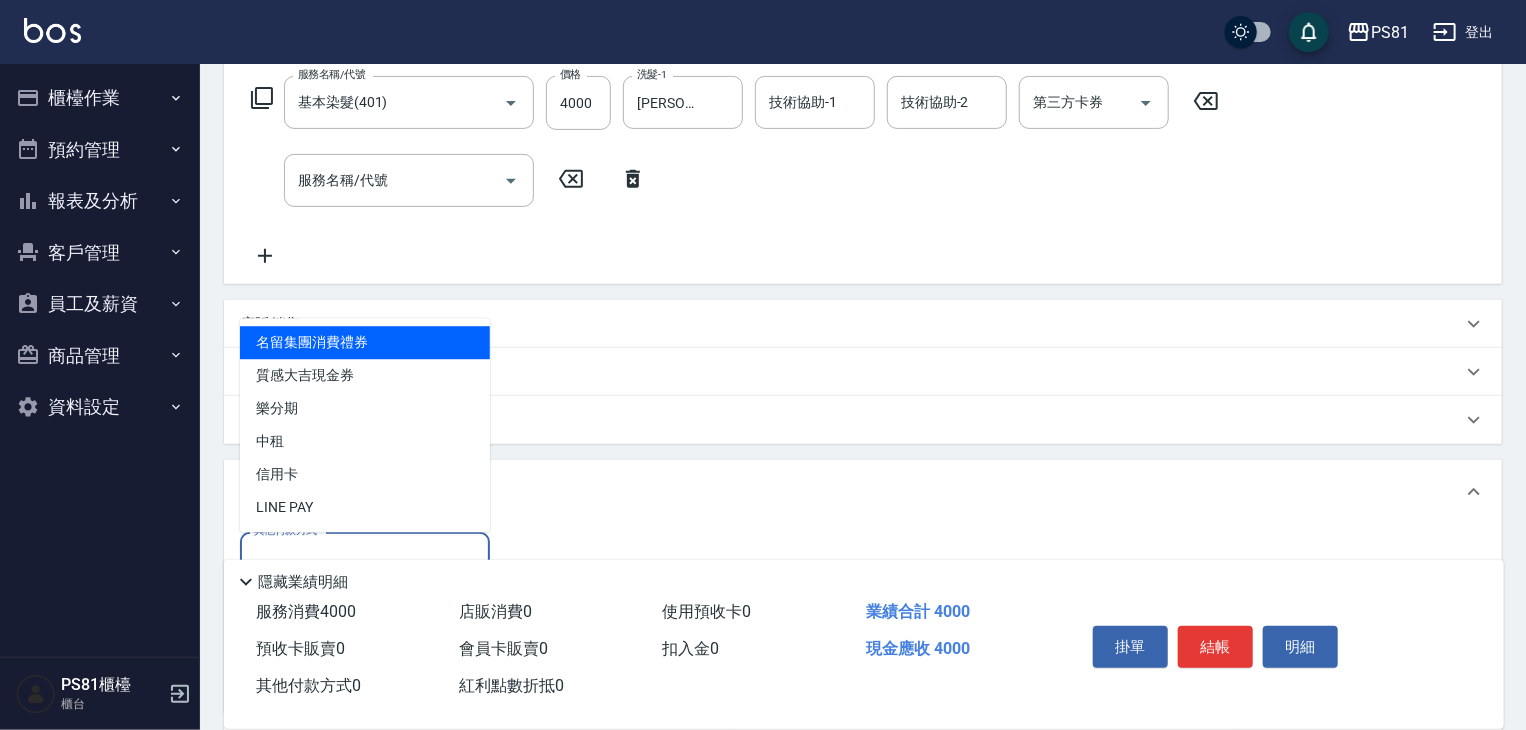 drag, startPoint x: 284, startPoint y: 548, endPoint x: 301, endPoint y: 464, distance: 85.70297 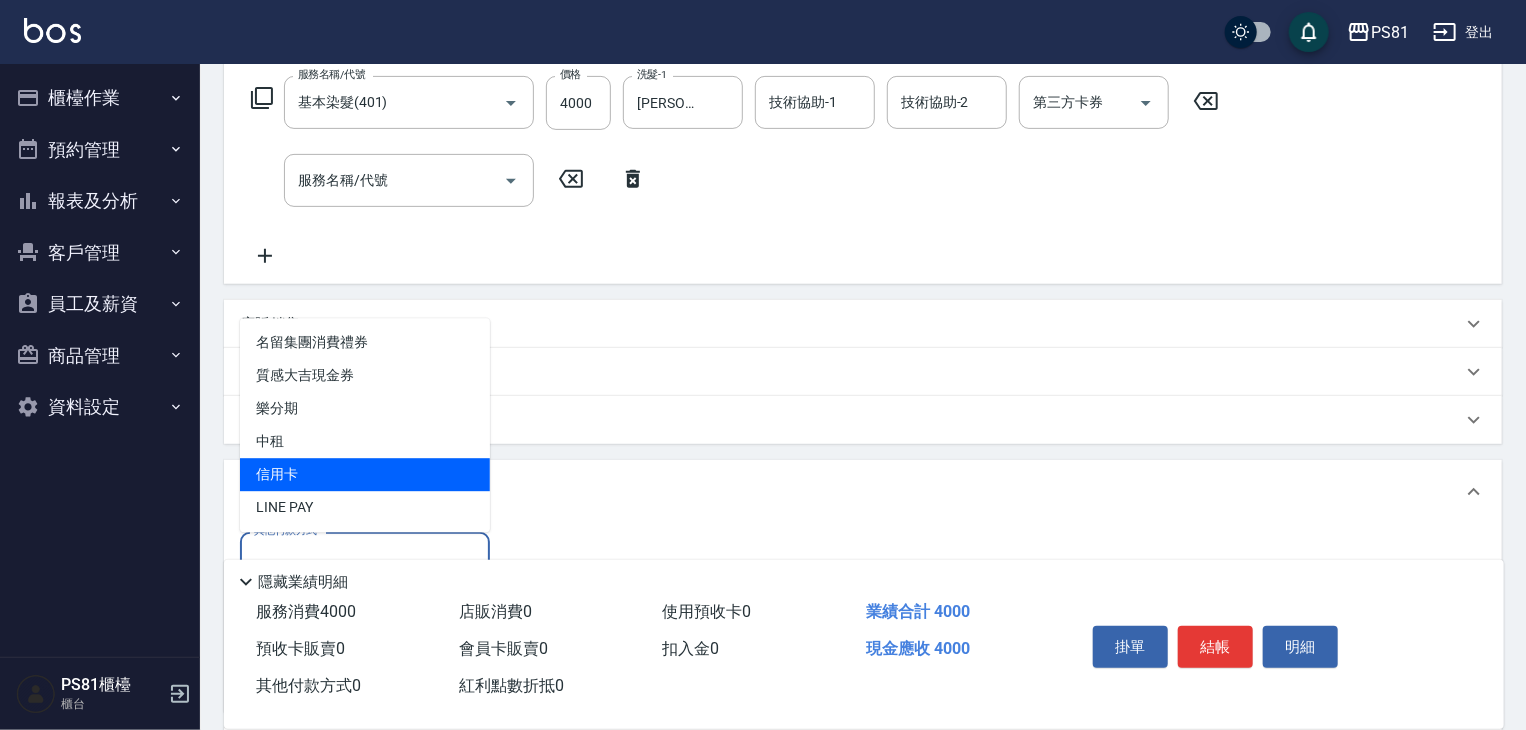 drag, startPoint x: 306, startPoint y: 442, endPoint x: 312, endPoint y: 464, distance: 22.803509 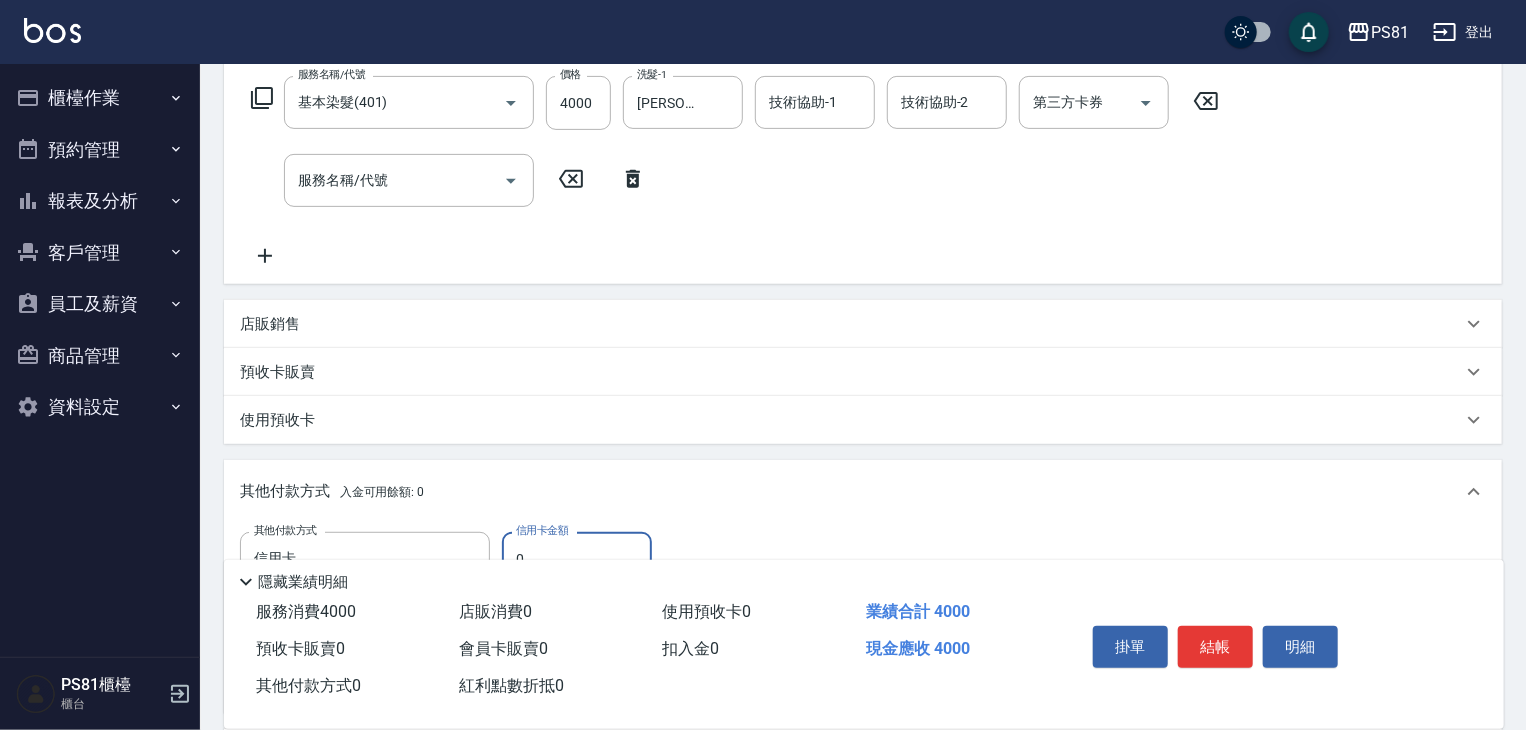 click on "0" at bounding box center [577, 559] 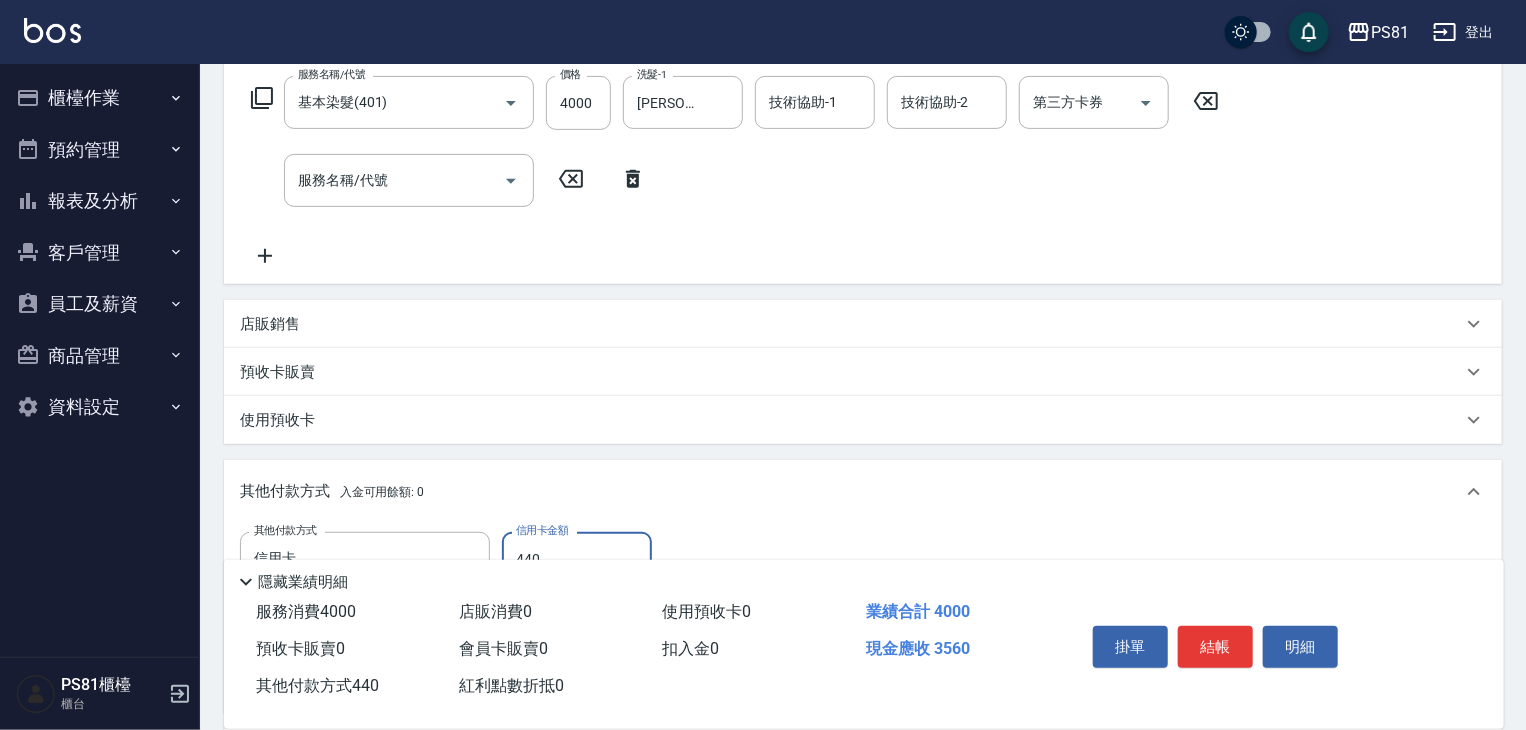 click on "440" at bounding box center [577, 559] 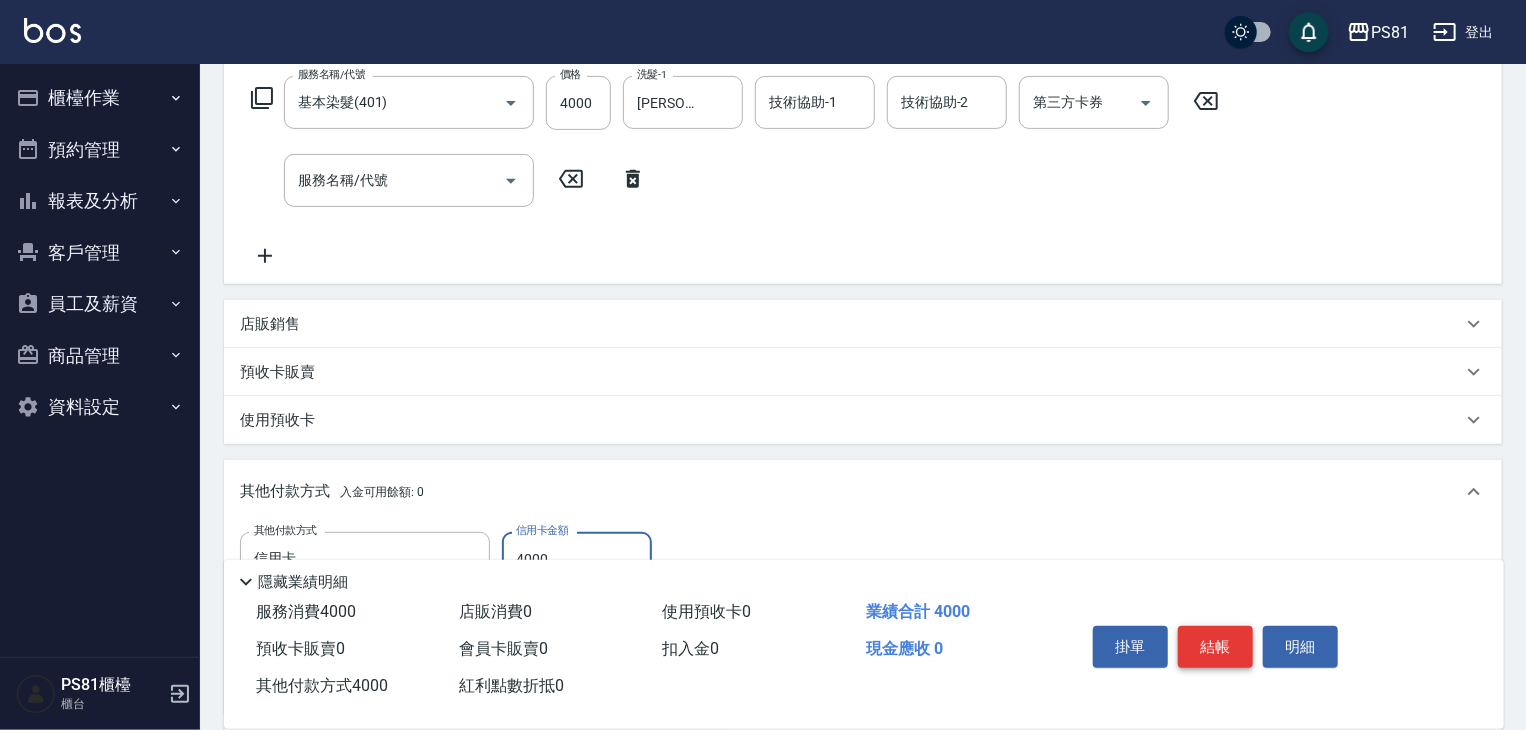 type on "4000" 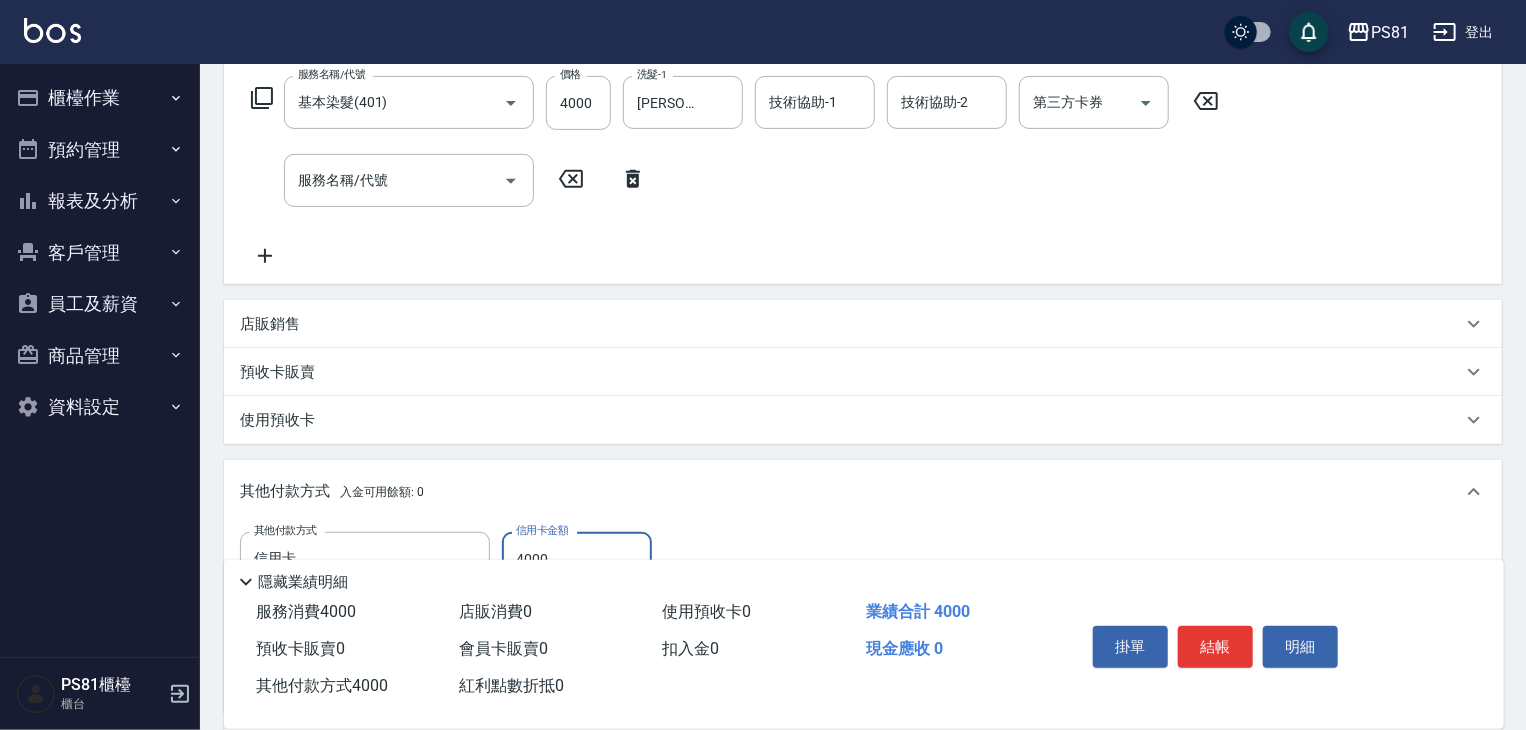 click on "結帳" at bounding box center [1215, 647] 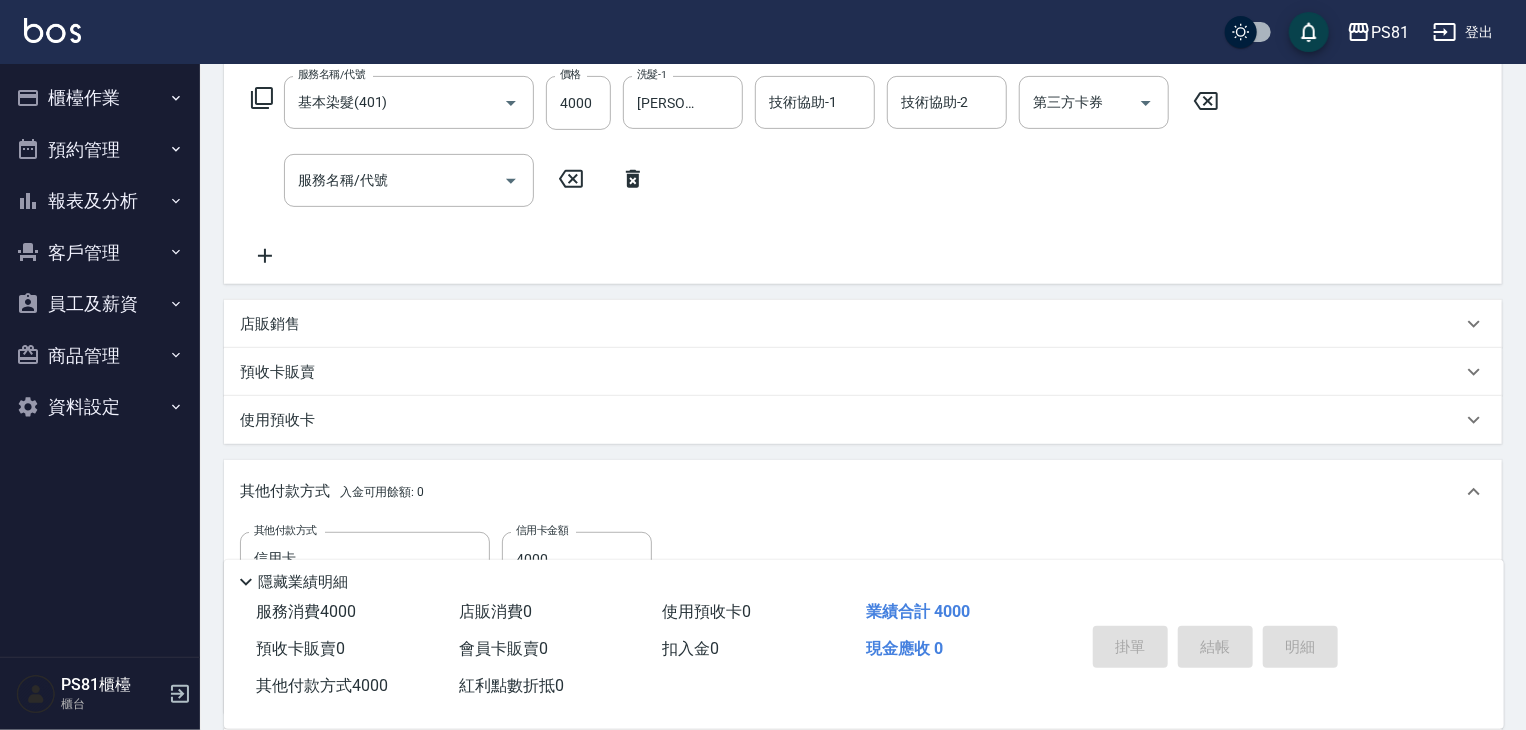 type 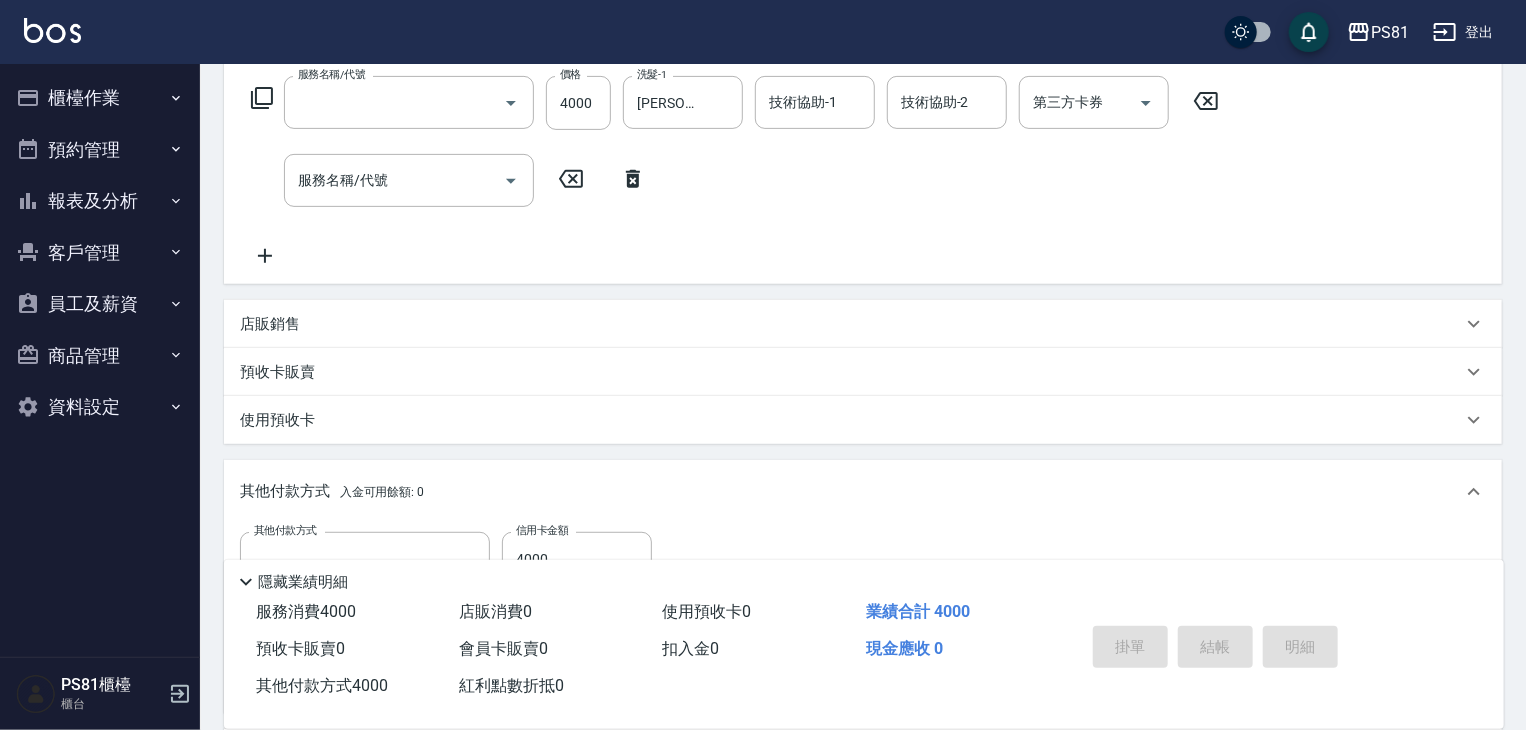 scroll, scrollTop: 0, scrollLeft: 0, axis: both 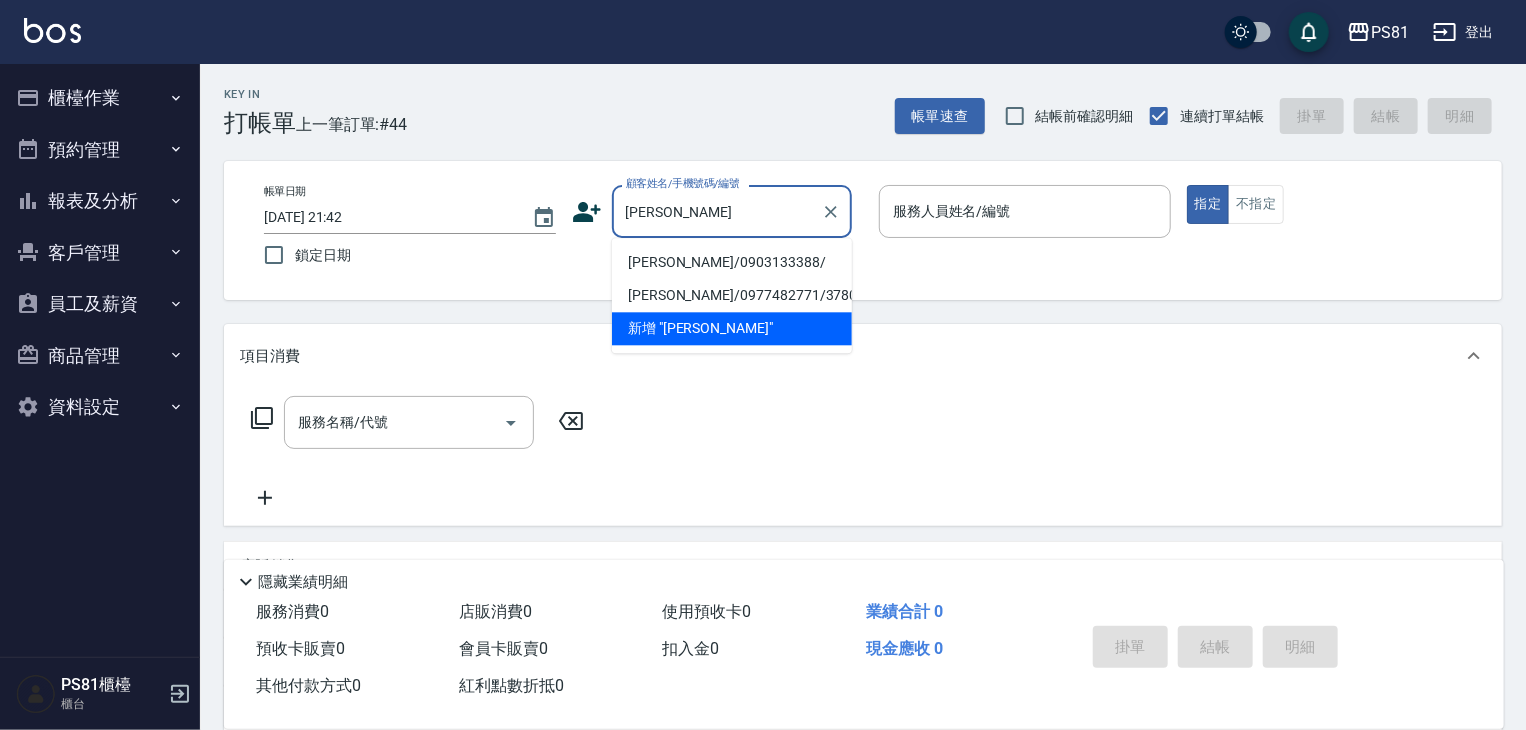 drag, startPoint x: 756, startPoint y: 245, endPoint x: 730, endPoint y: 264, distance: 32.202484 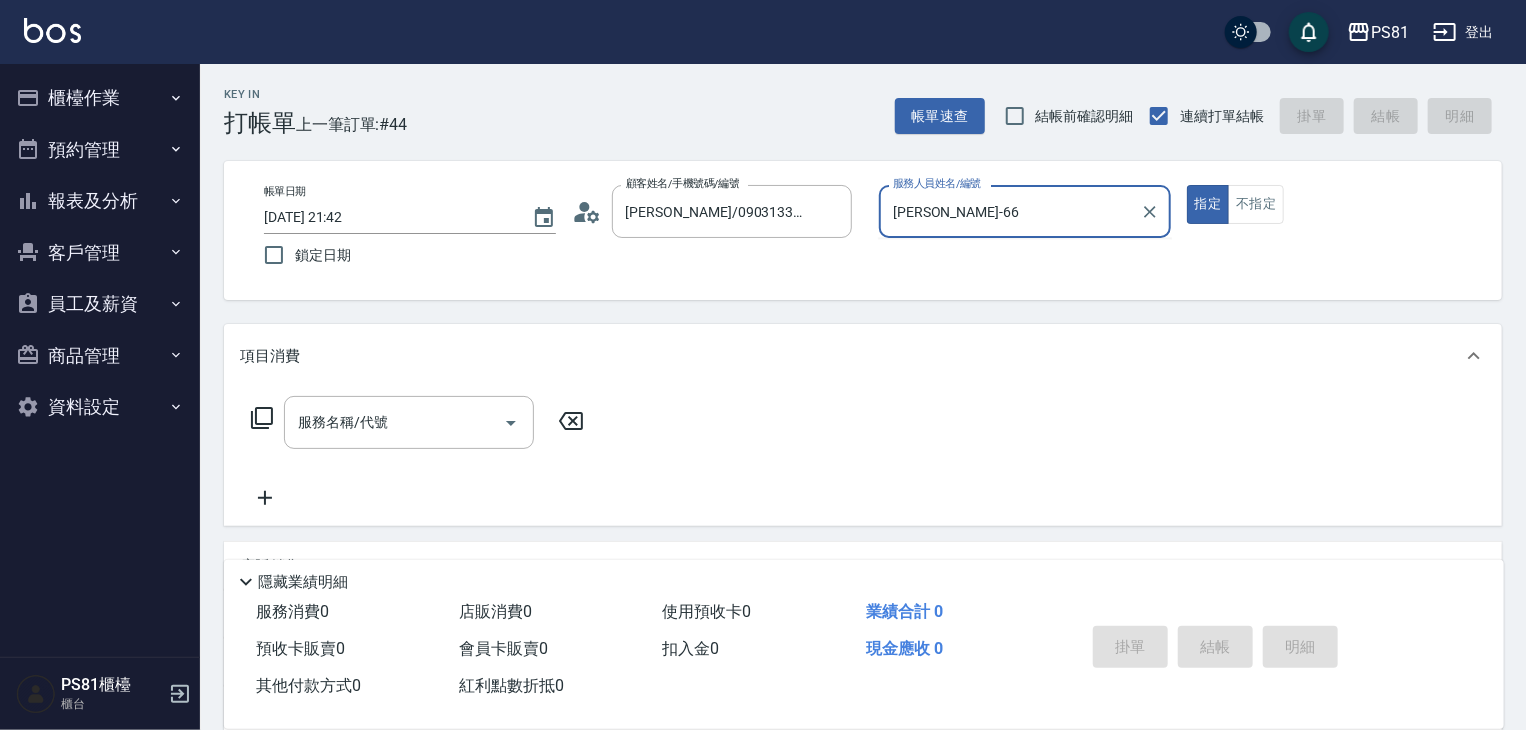 type on "[PERSON_NAME]-6" 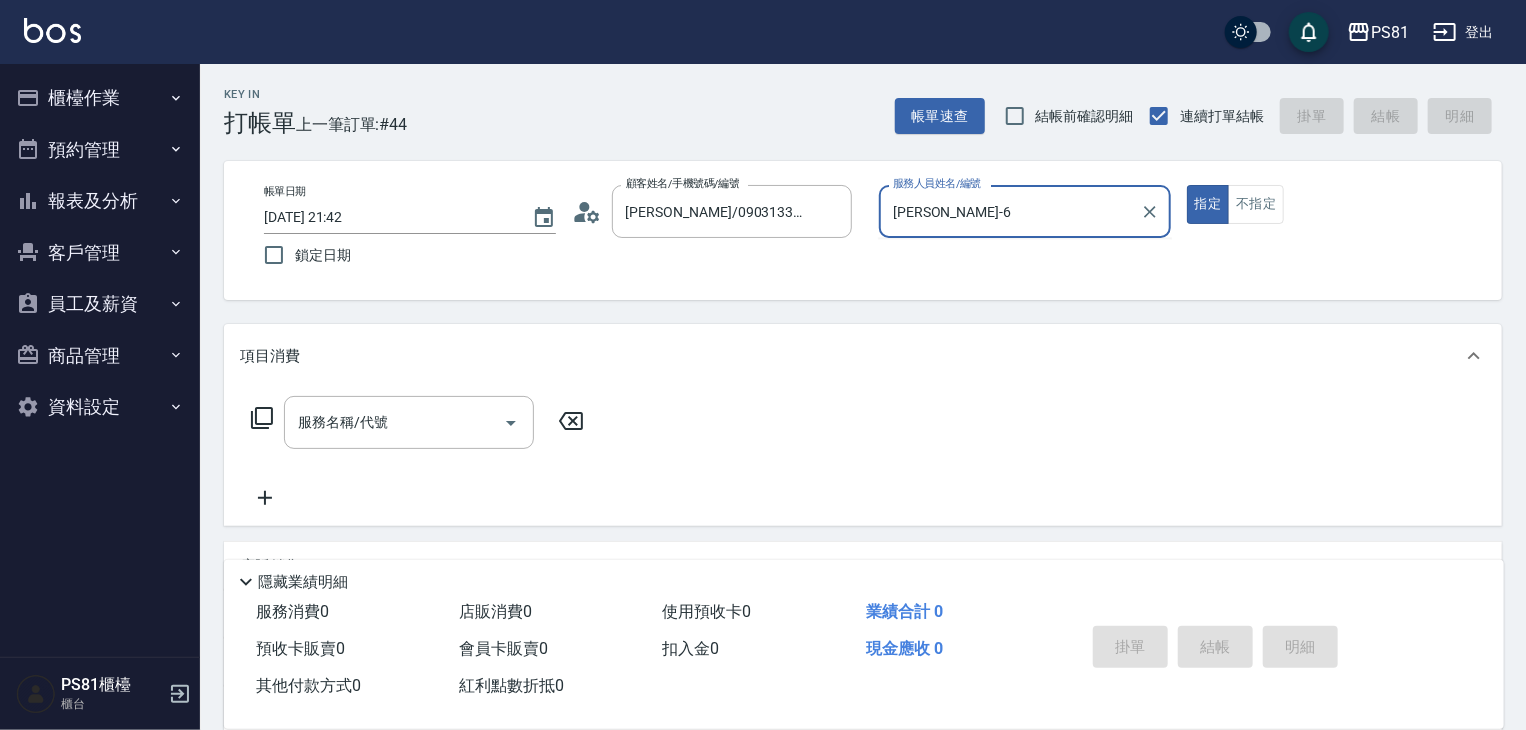 click on "指定" at bounding box center [1208, 204] 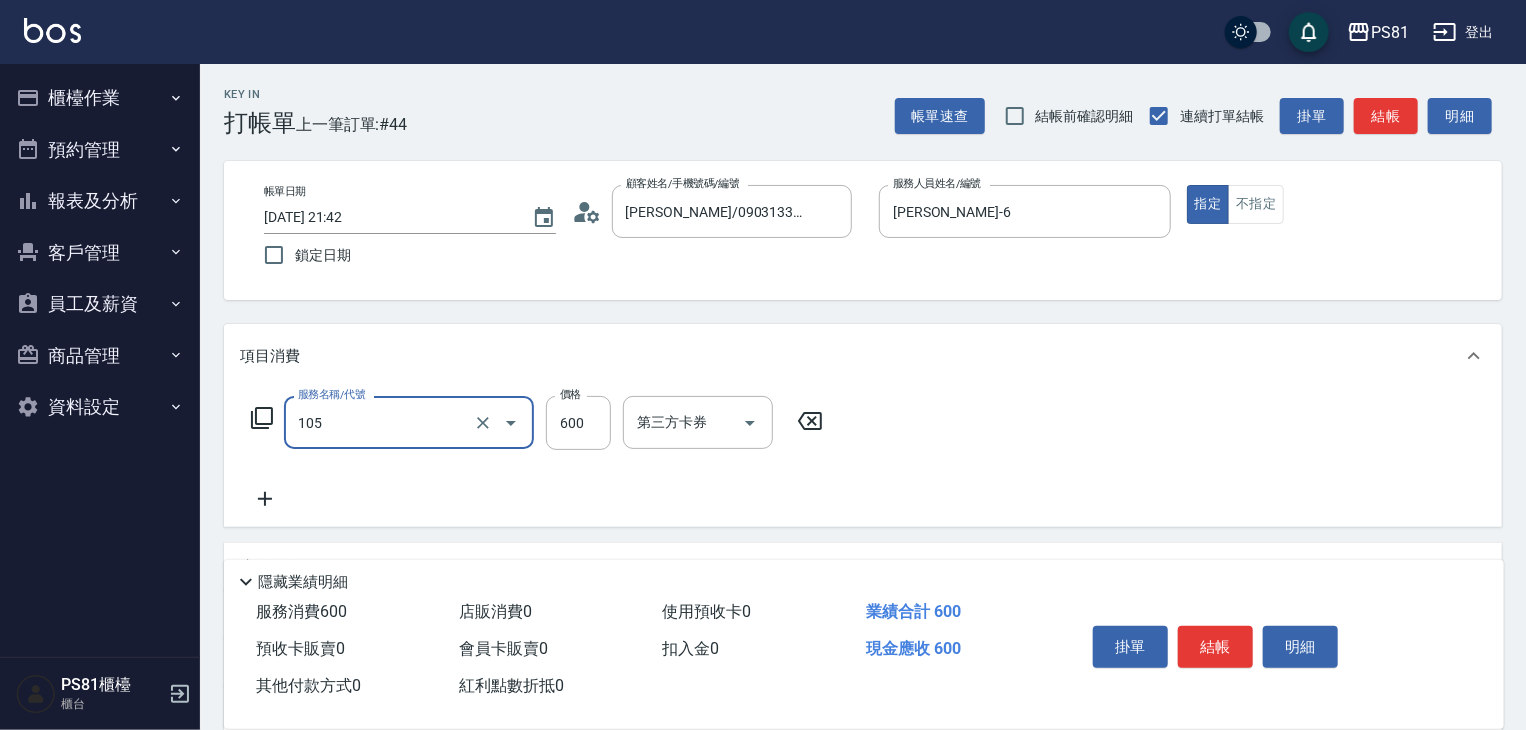 type on "A級洗剪600(105)" 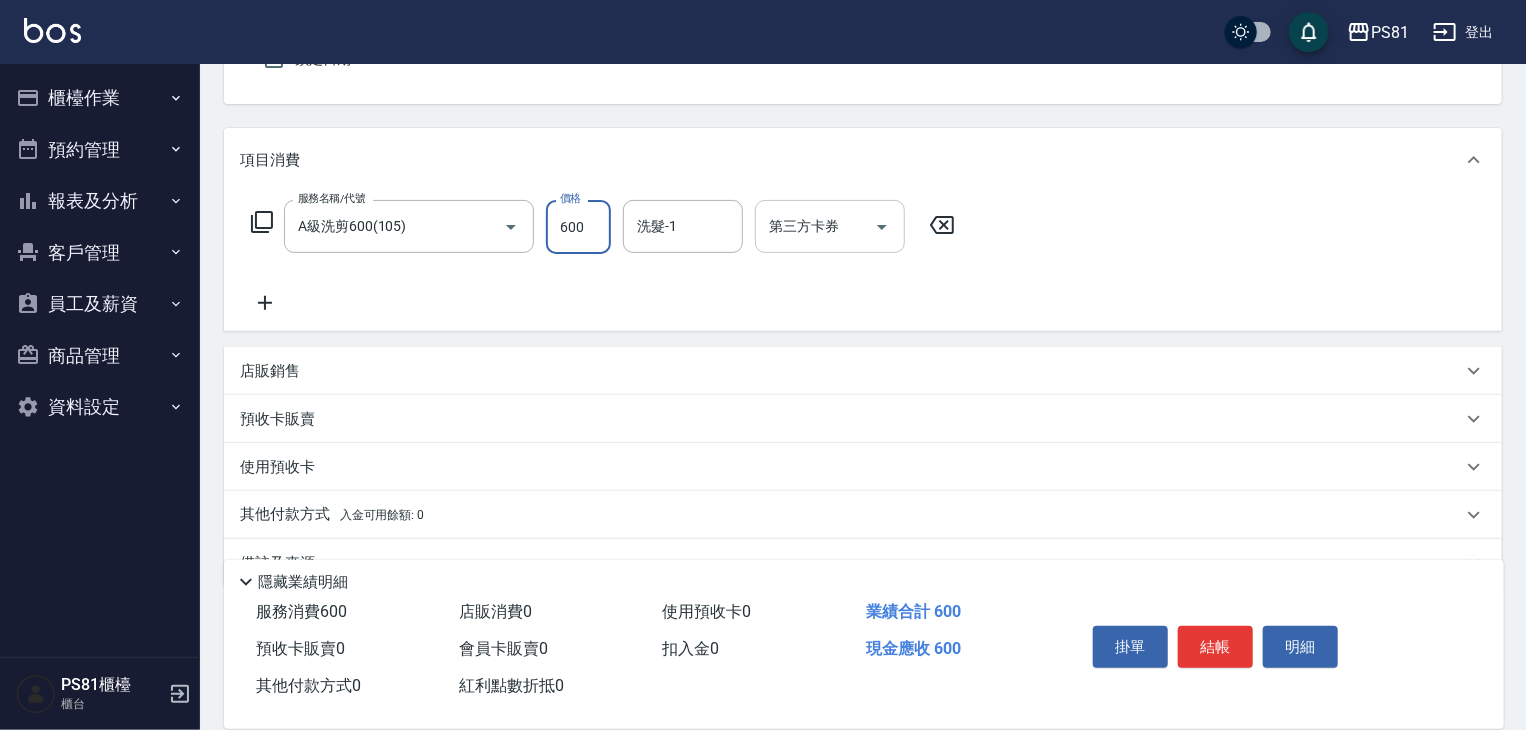 scroll, scrollTop: 202, scrollLeft: 0, axis: vertical 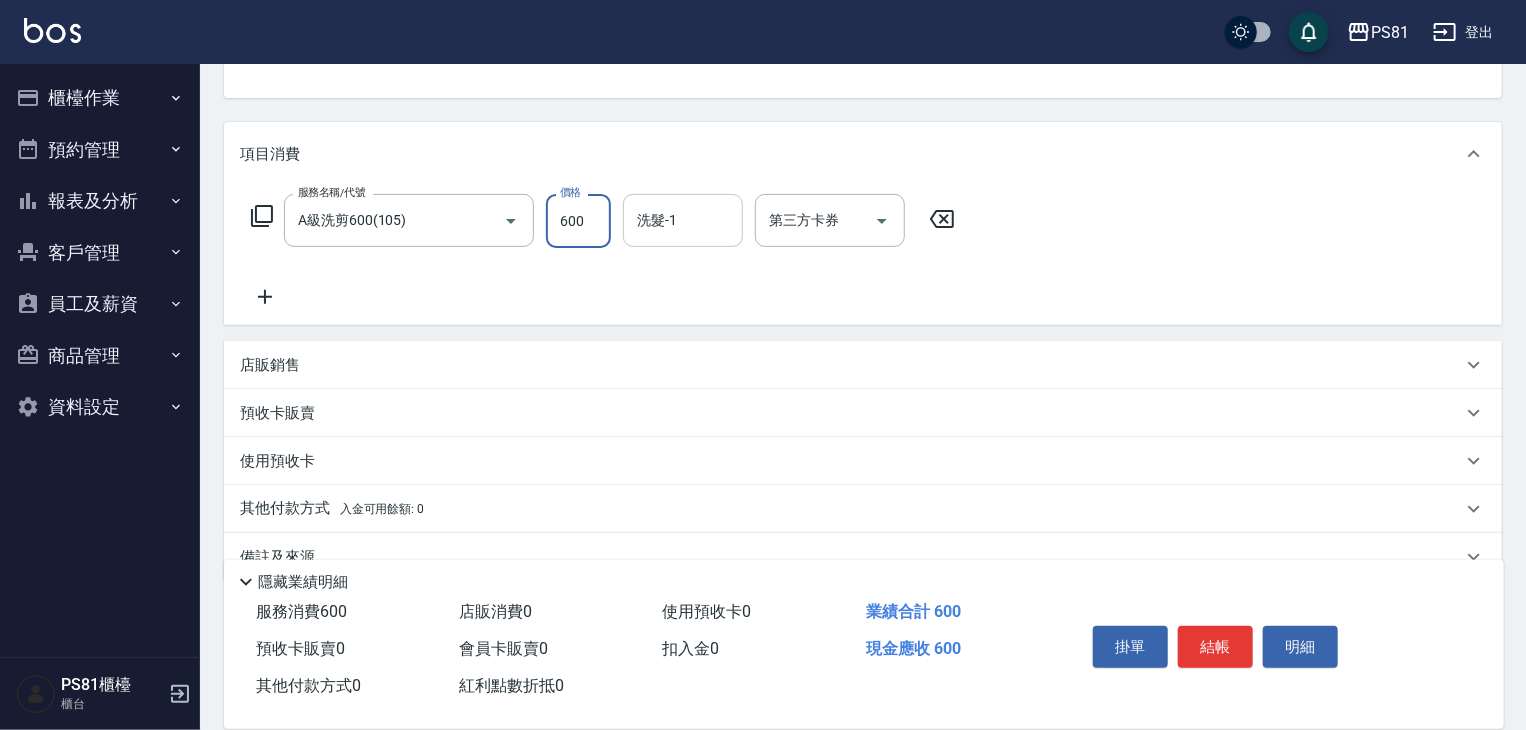 click on "洗髮-1" at bounding box center (683, 220) 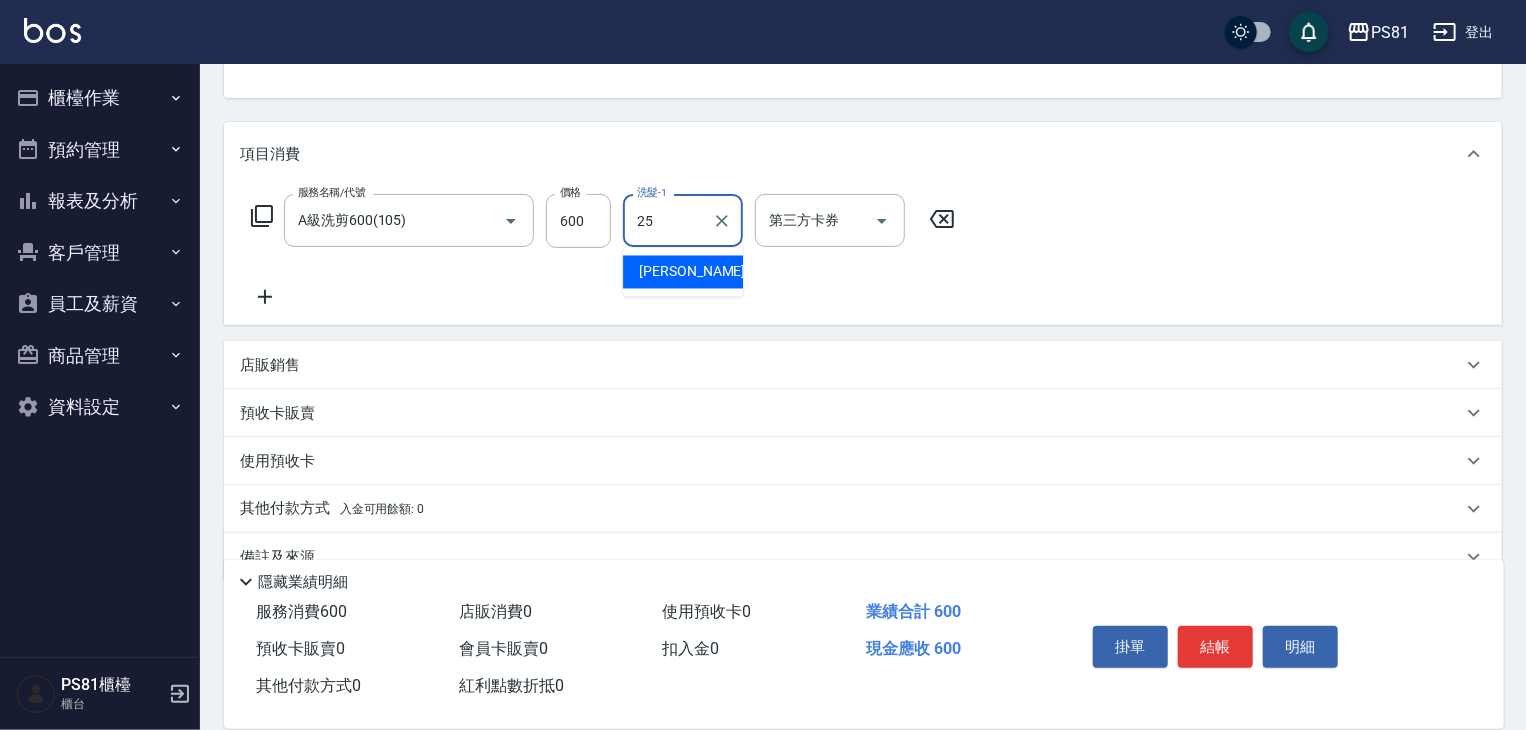 type on "[PERSON_NAME]-25" 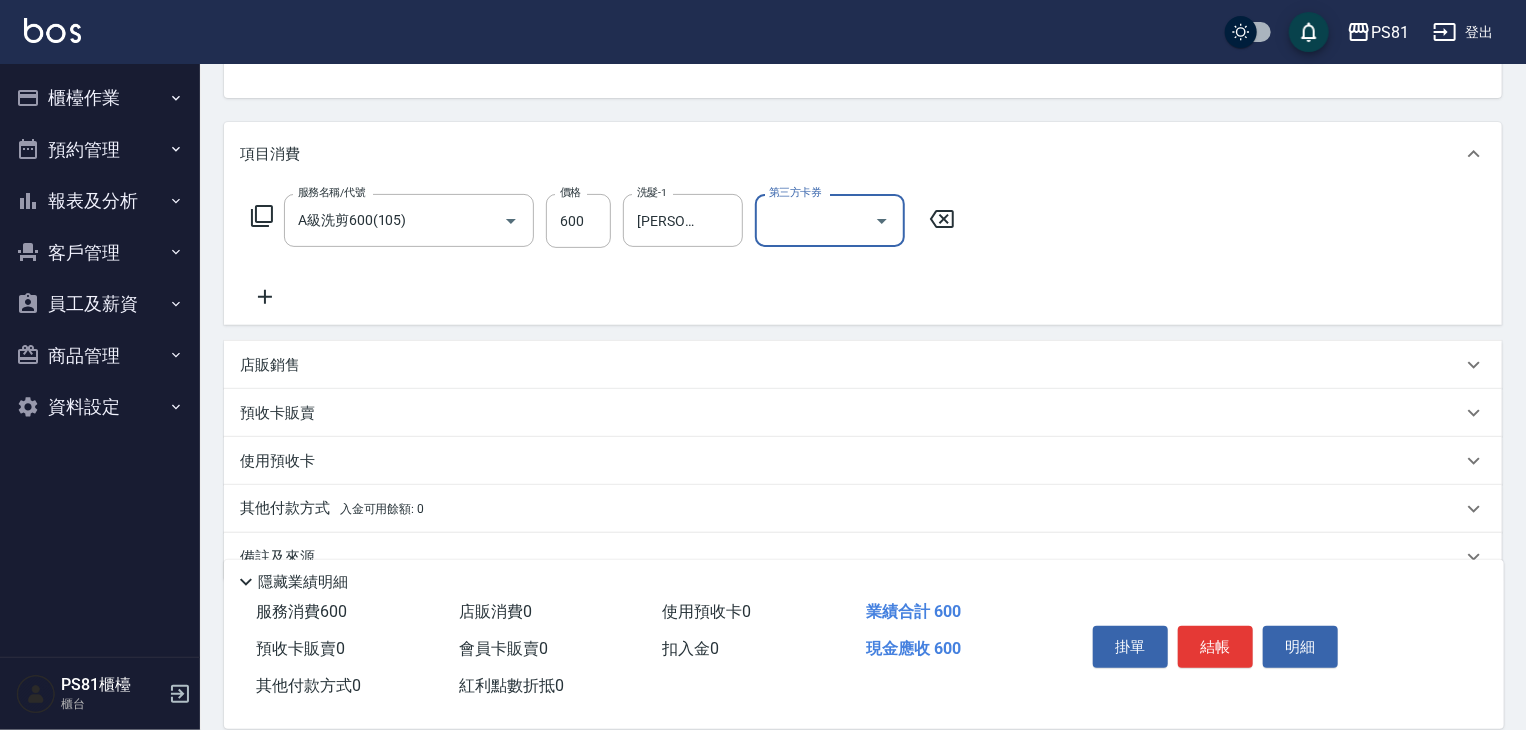 drag, startPoint x: 414, startPoint y: 502, endPoint x: 398, endPoint y: 501, distance: 16.03122 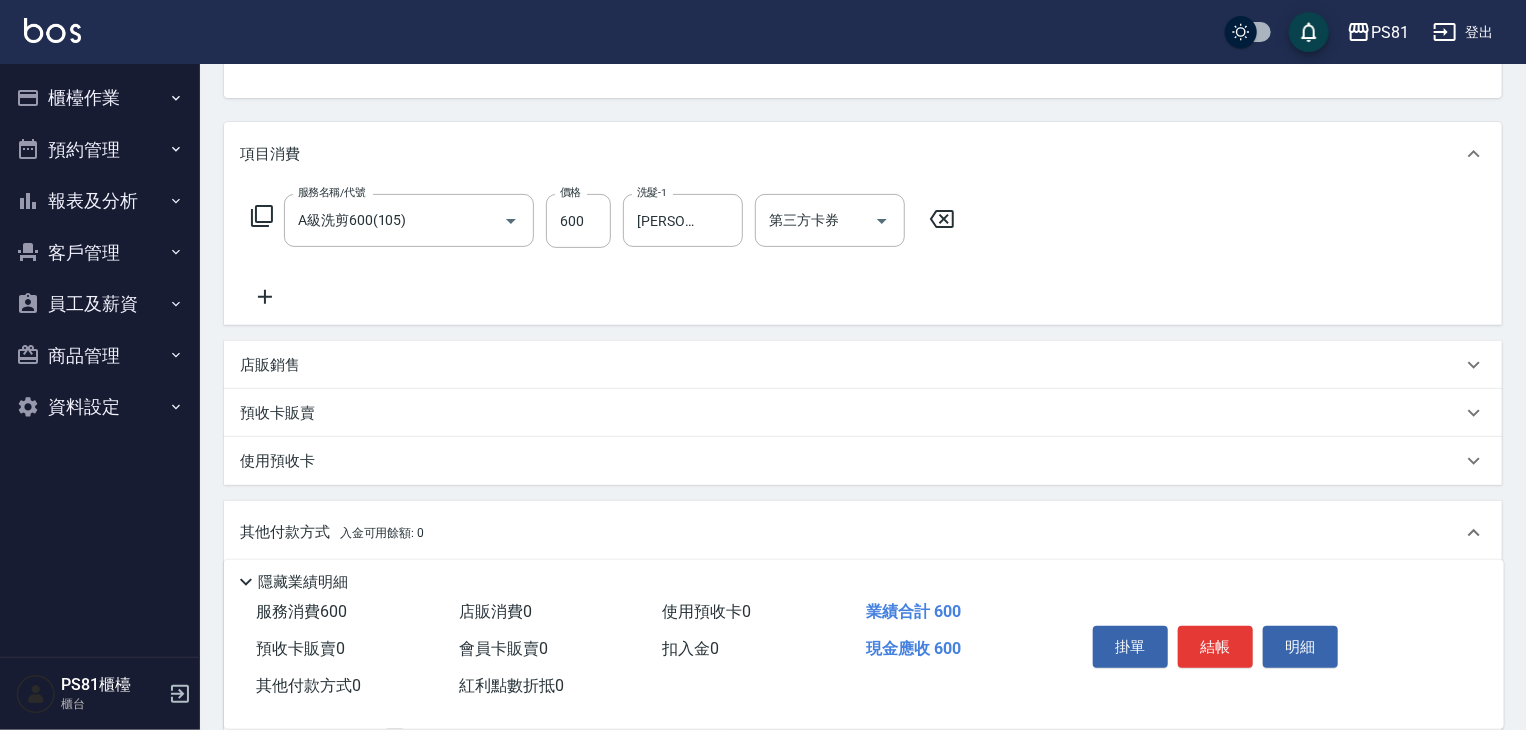 scroll, scrollTop: 0, scrollLeft: 0, axis: both 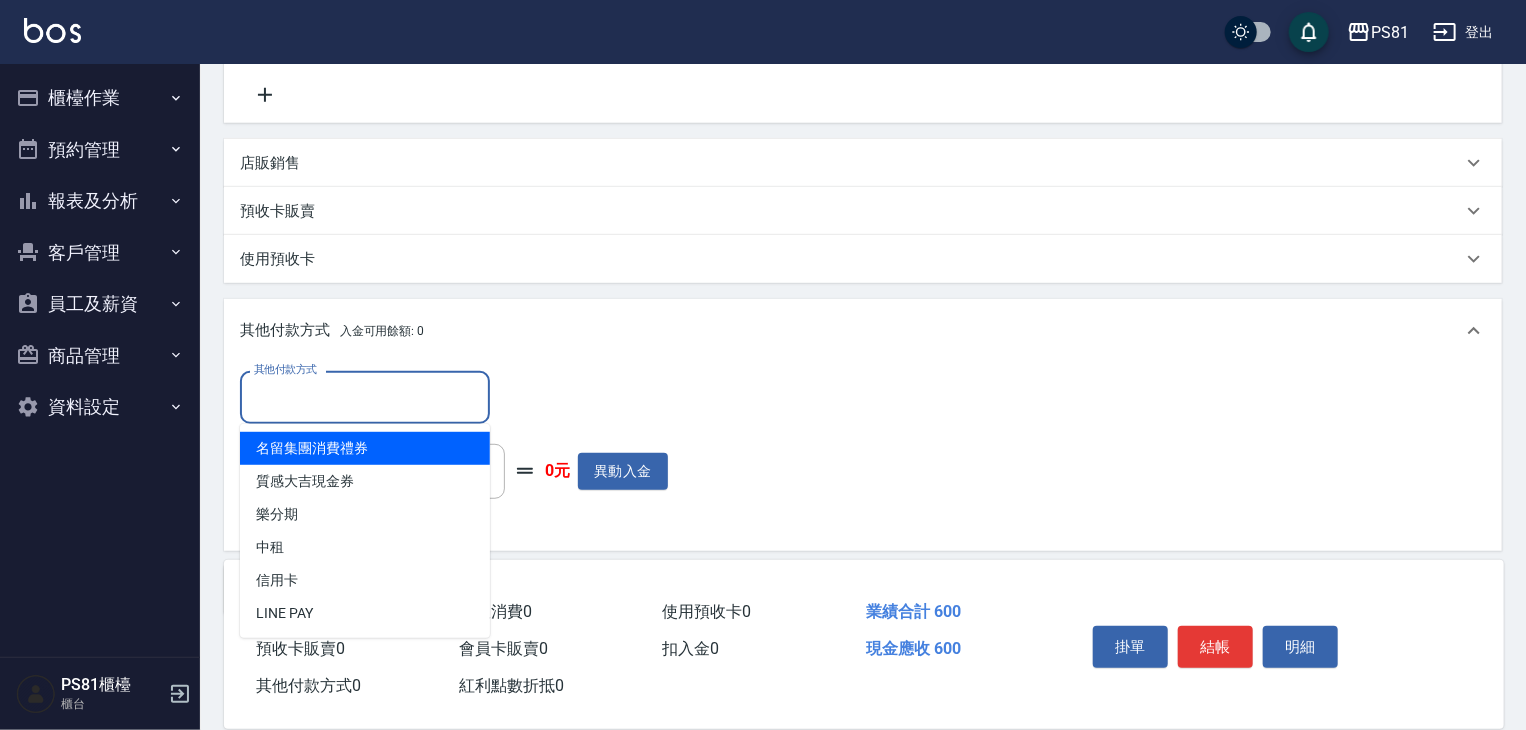click on "其他付款方式" at bounding box center [365, 397] 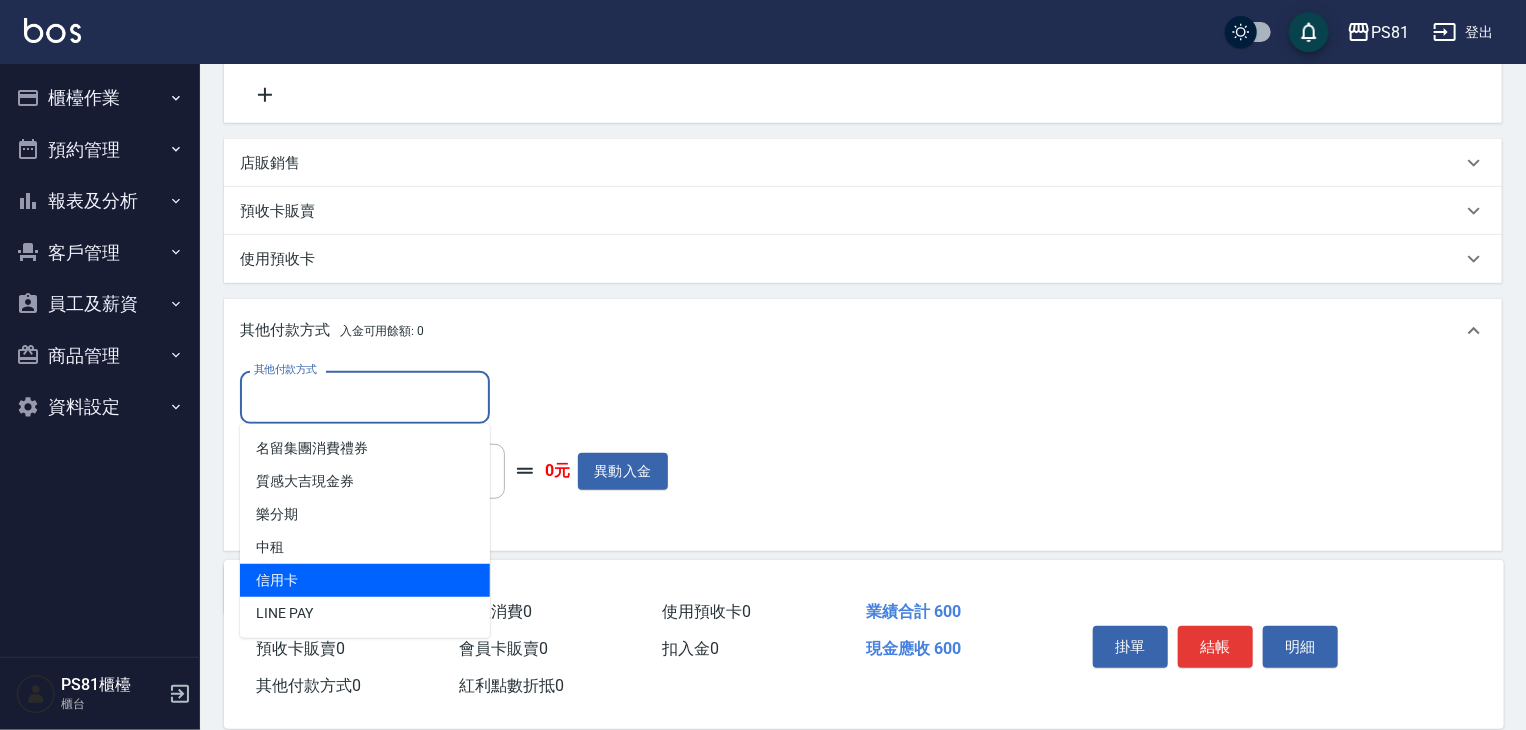 click on "信用卡" at bounding box center (365, 580) 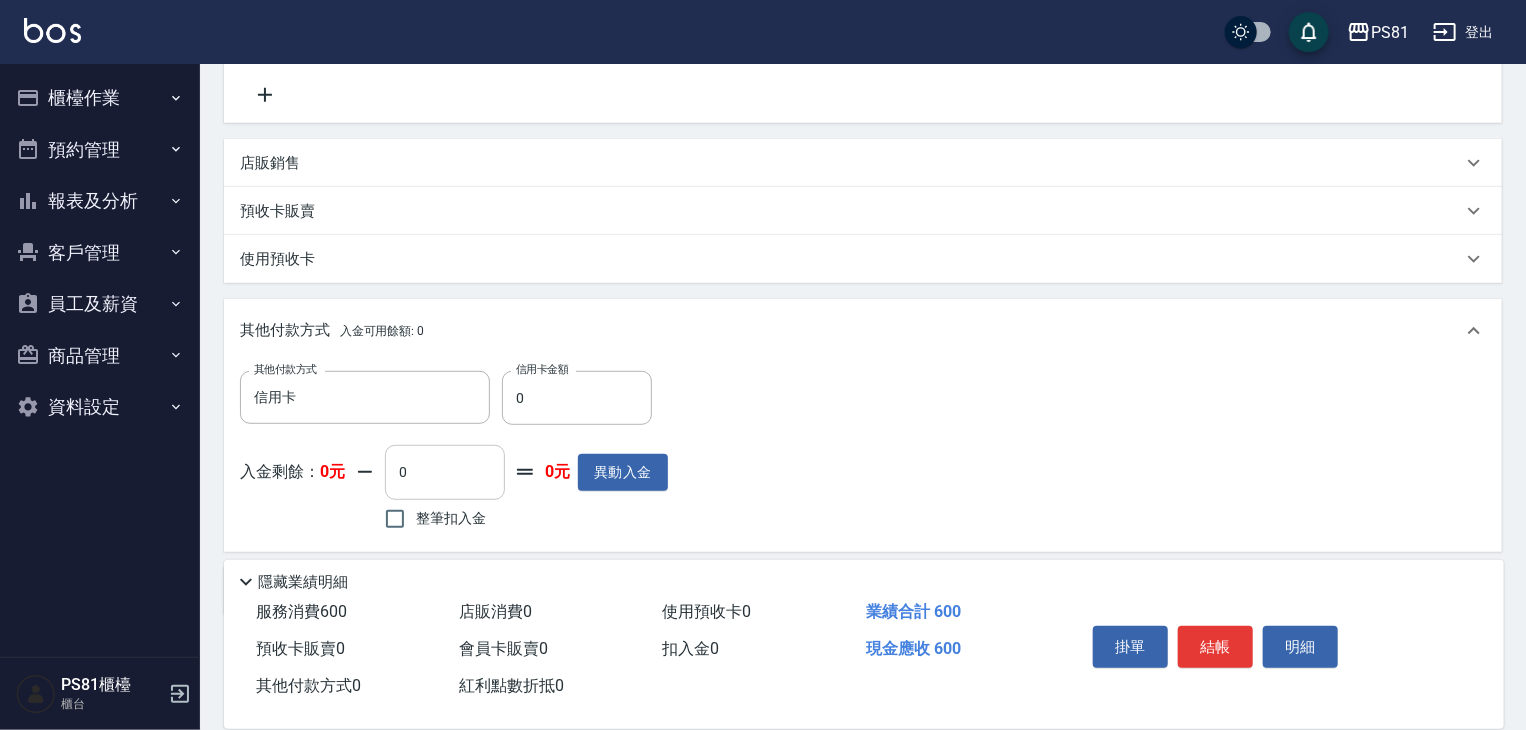 click on "隱藏業績明細" at bounding box center [303, 582] 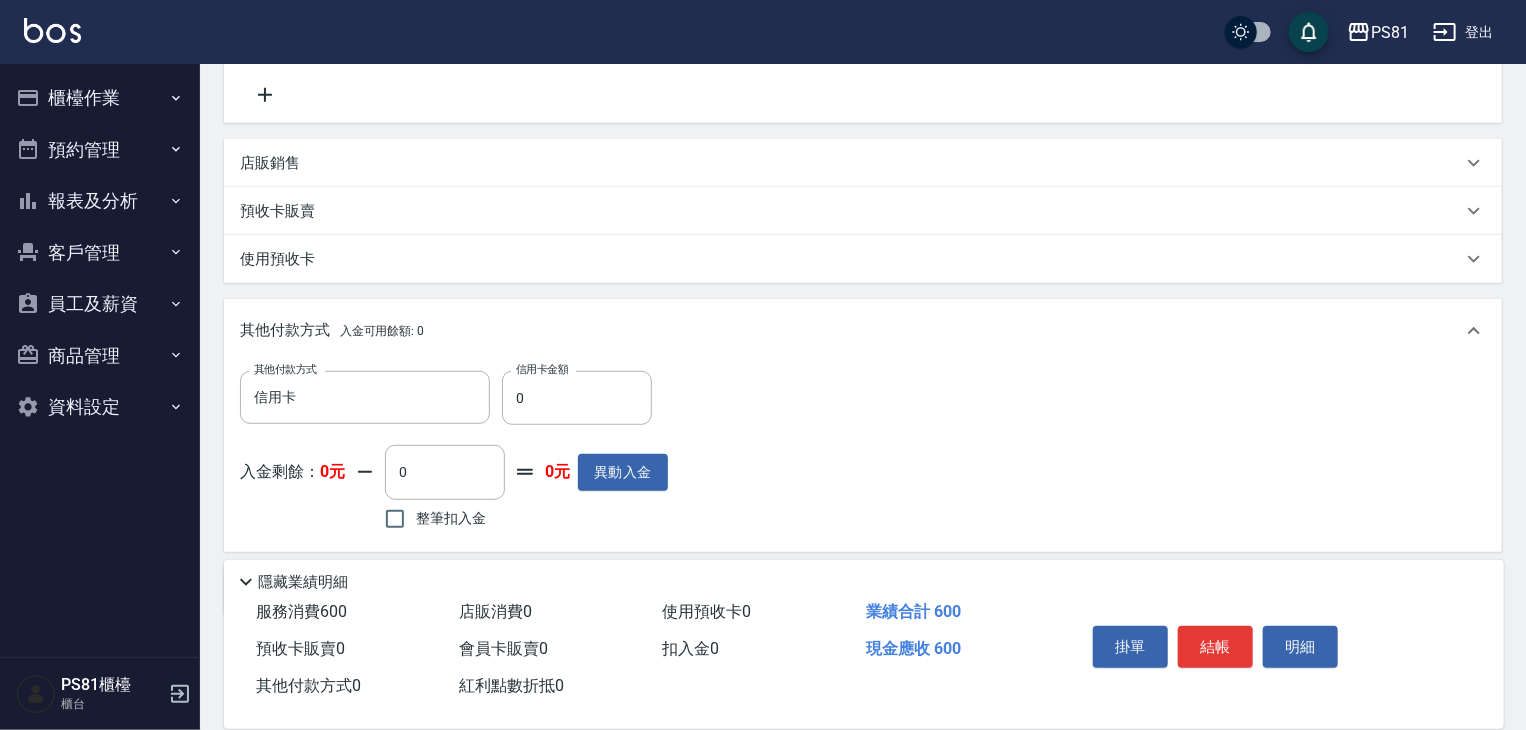 scroll, scrollTop: 400, scrollLeft: 0, axis: vertical 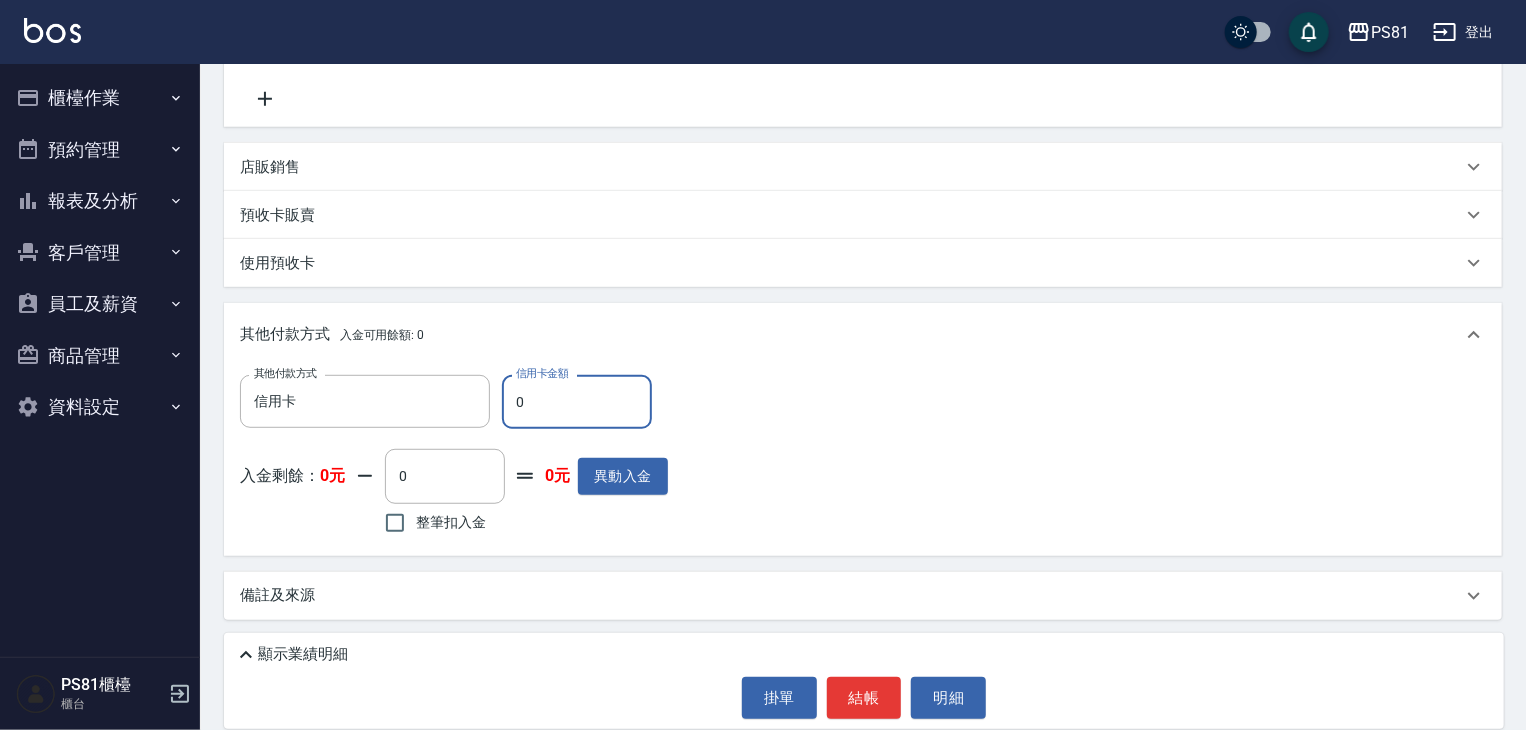click on "0" at bounding box center [577, 402] 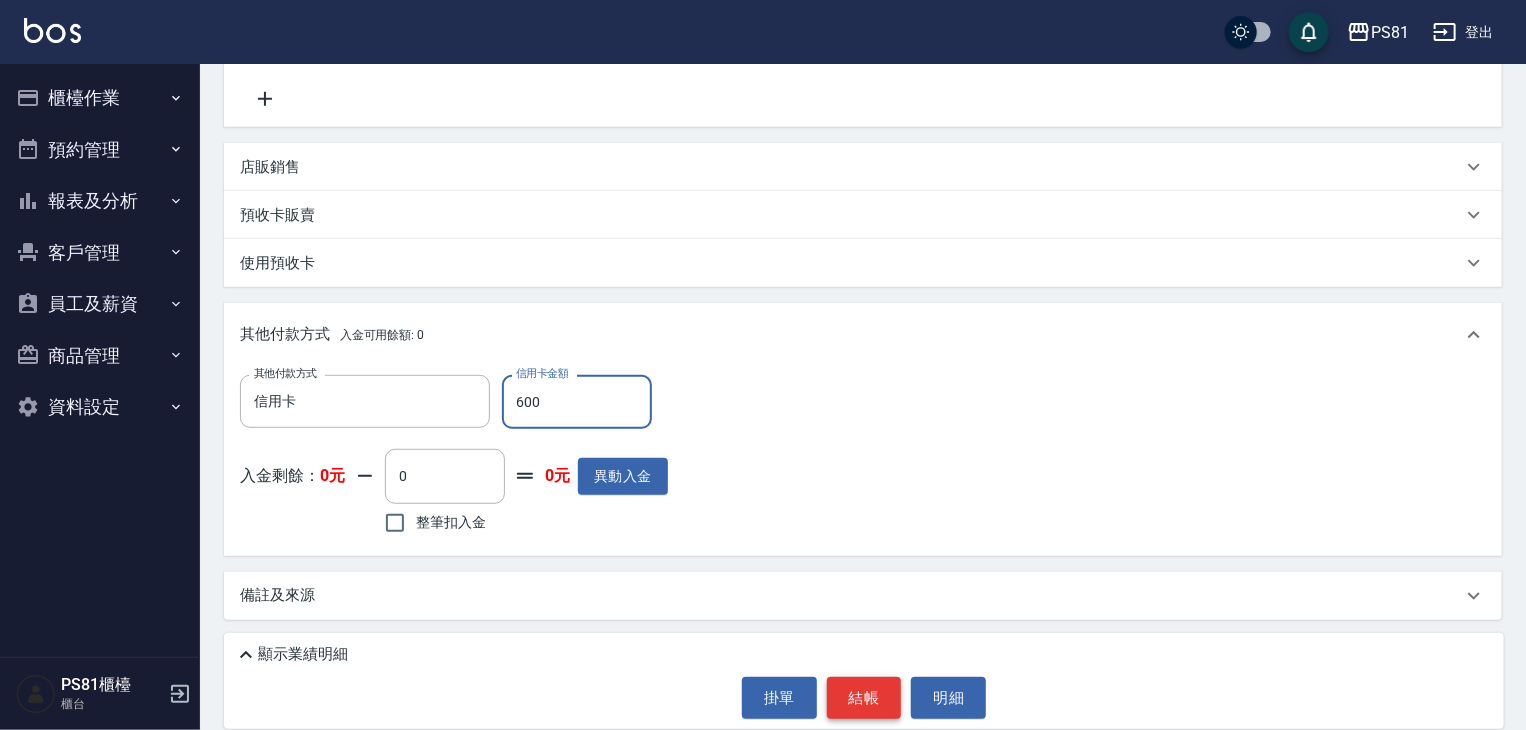 type on "600" 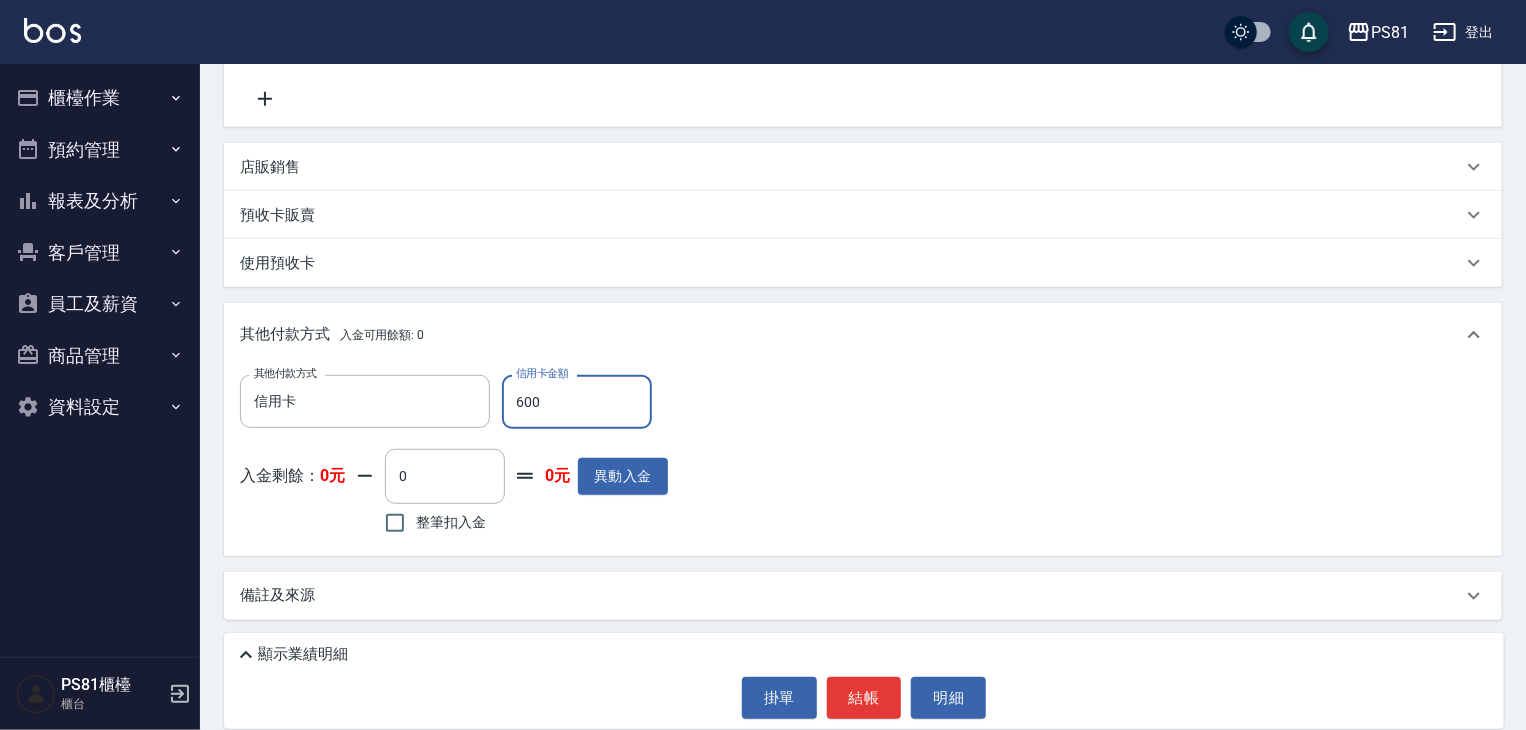 click on "結帳" at bounding box center (864, 698) 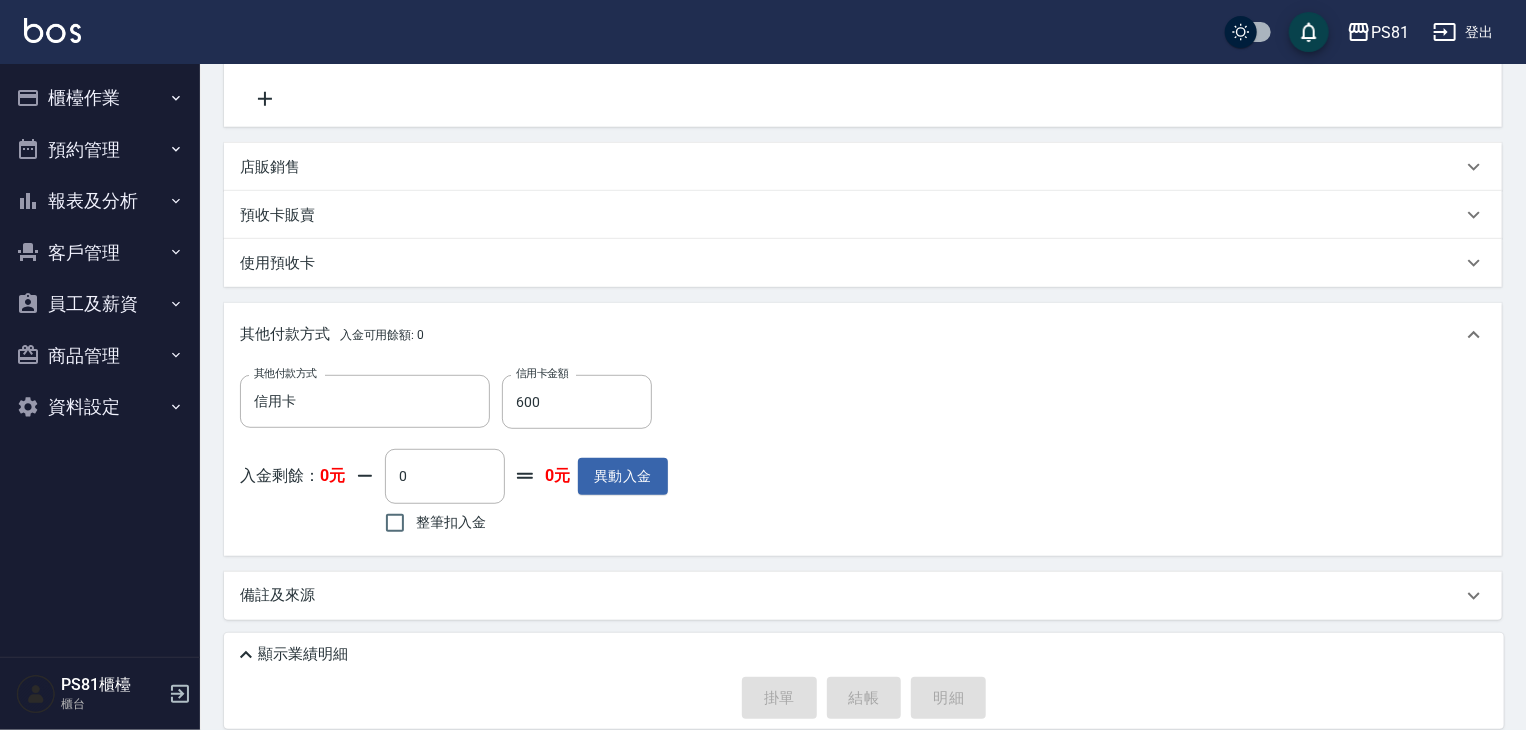 type on "[DATE] 21:43" 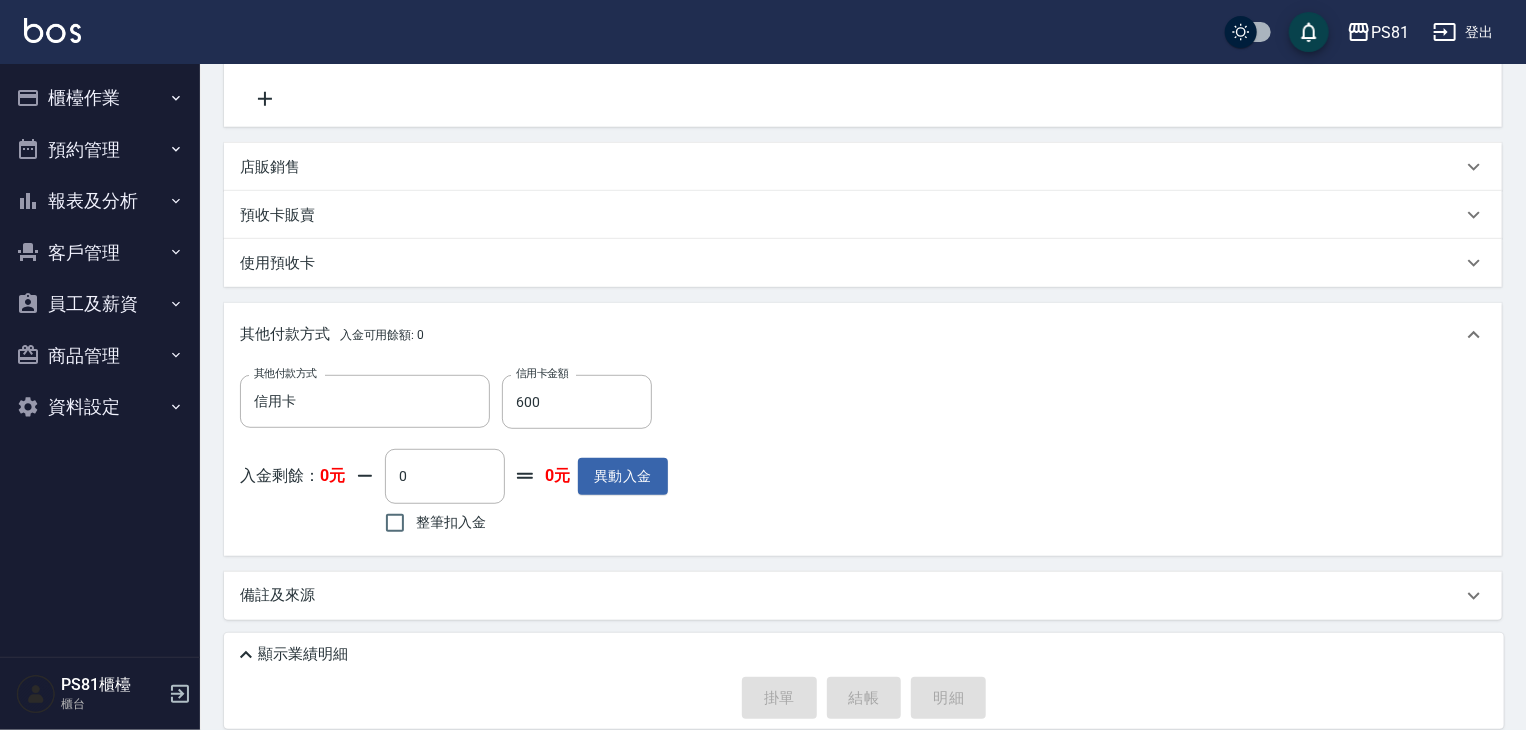 type 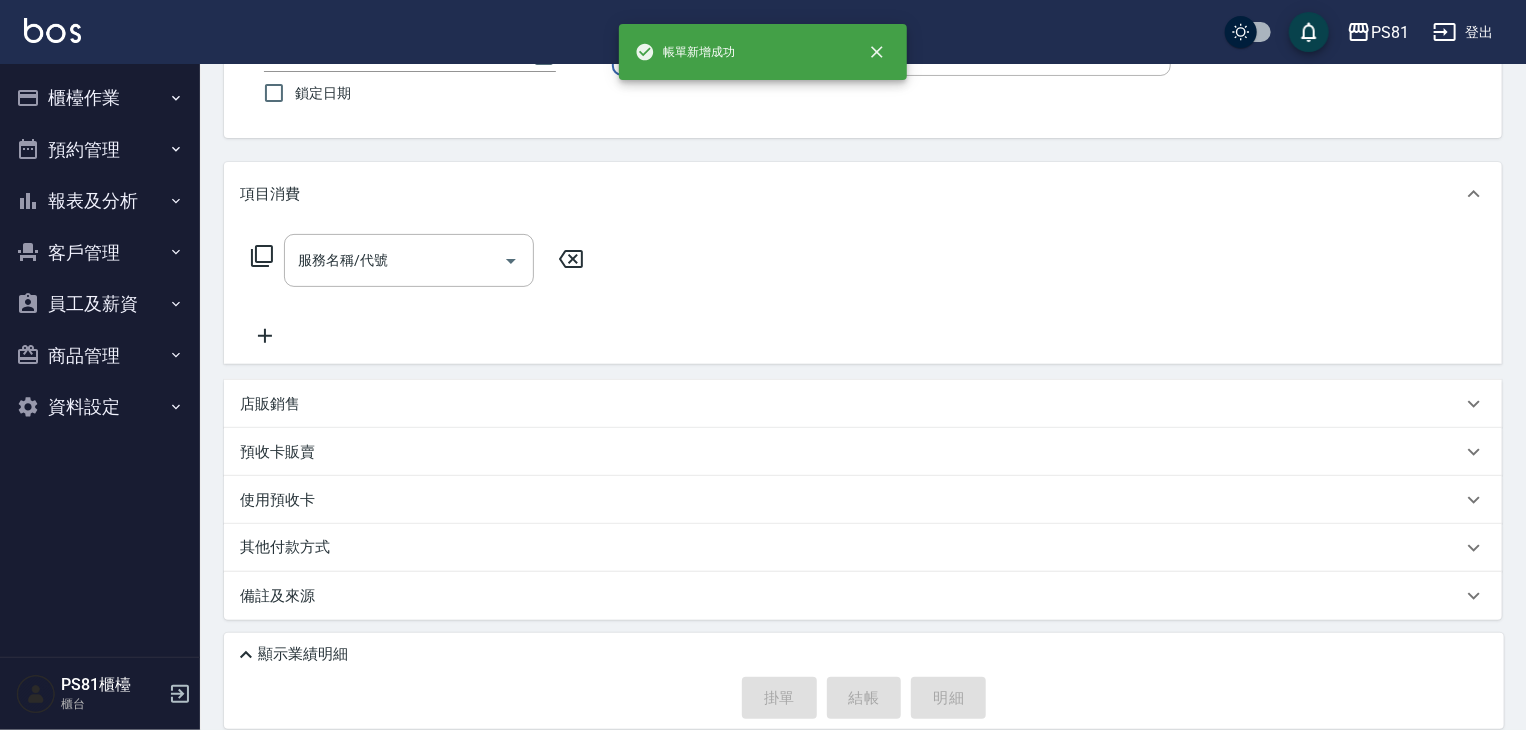 scroll, scrollTop: 0, scrollLeft: 0, axis: both 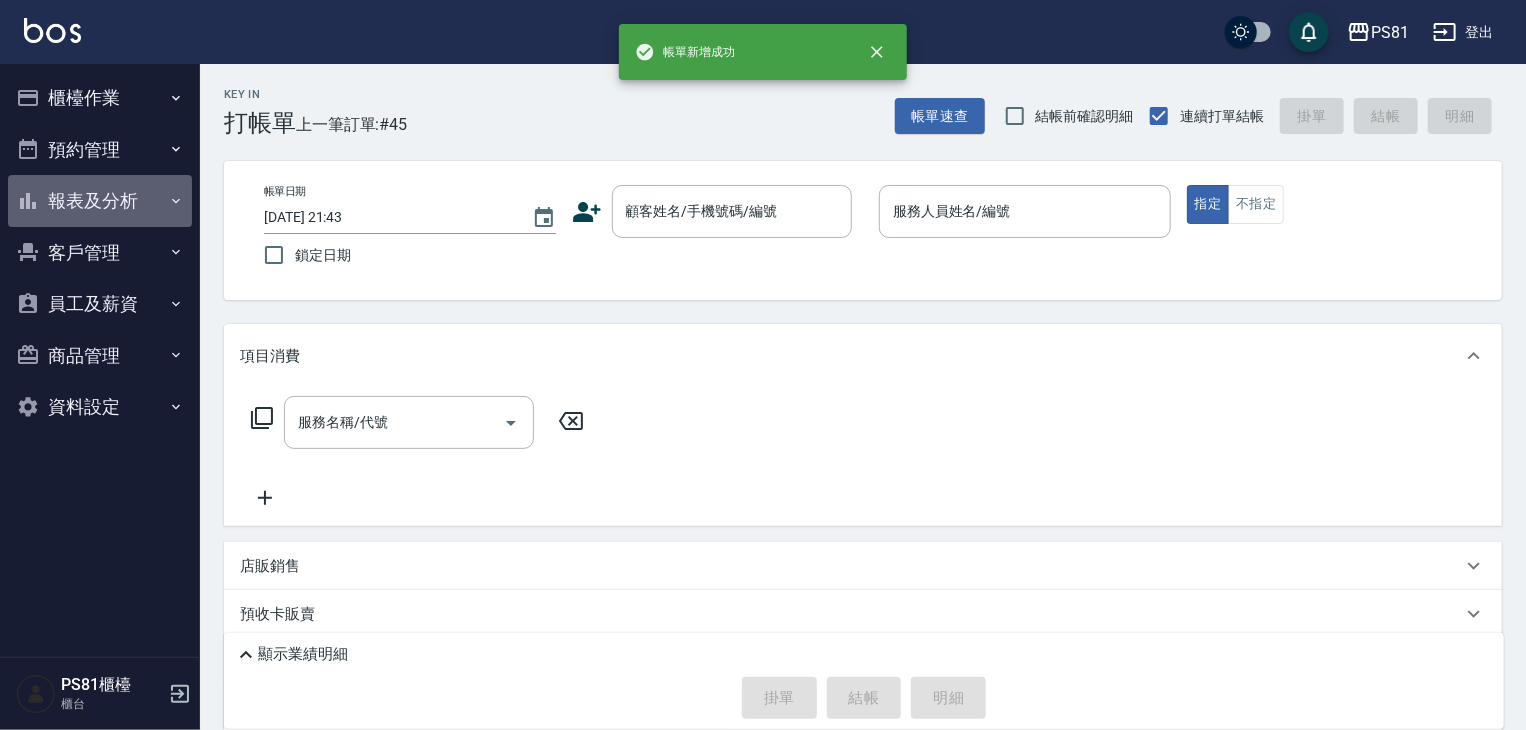 click on "報表及分析" at bounding box center [100, 201] 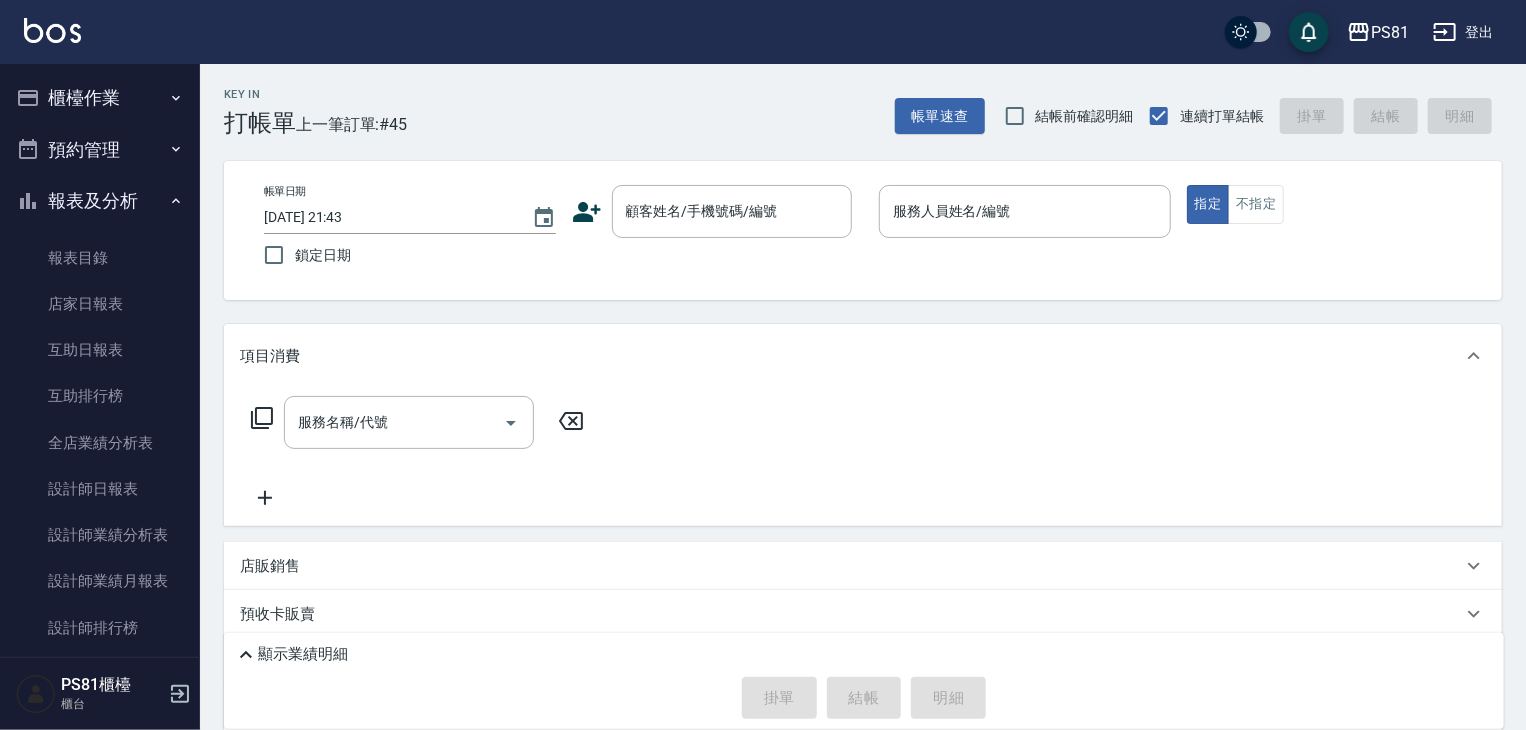 click on "櫃檯作業" at bounding box center [100, 98] 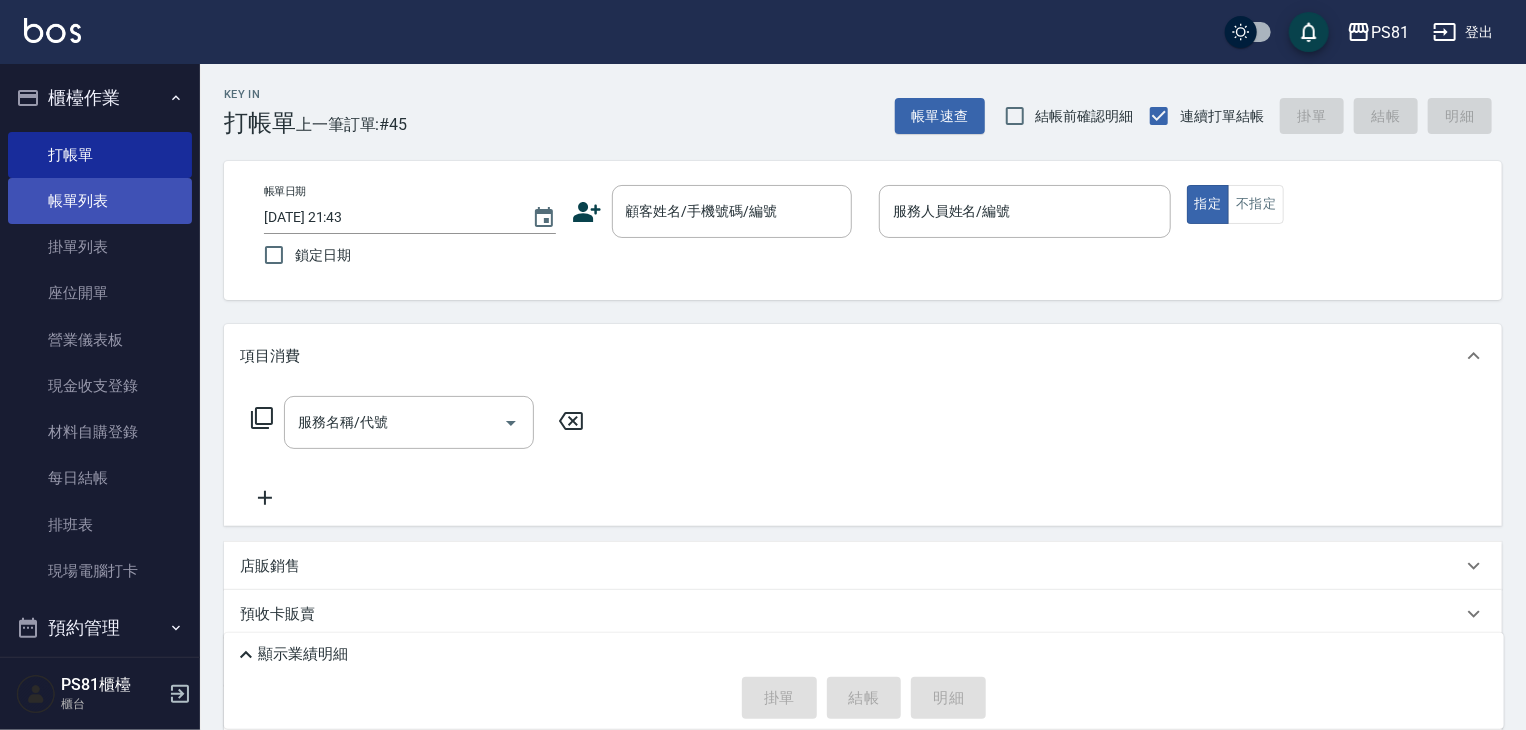 click on "帳單列表" at bounding box center (100, 201) 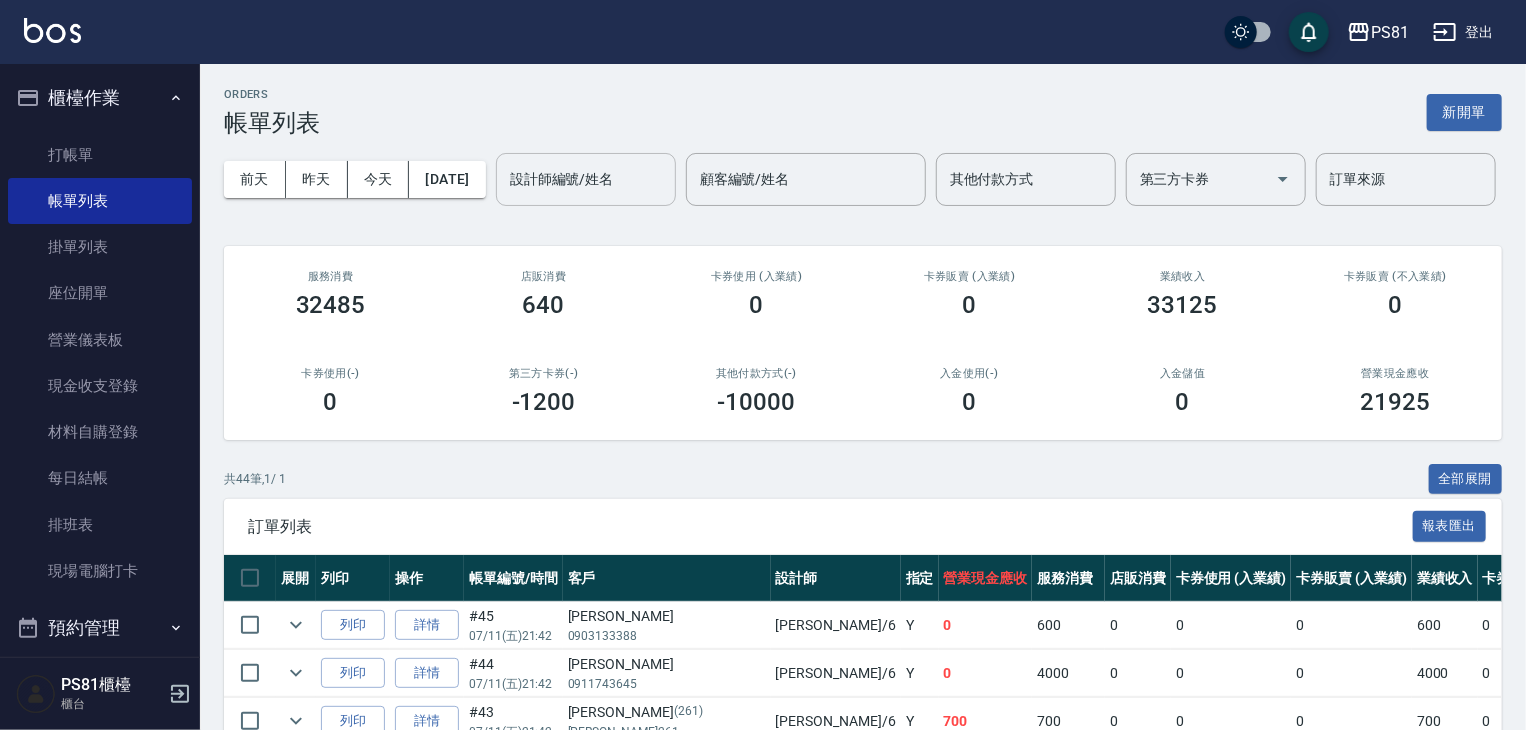 click on "設計師編號/姓名" at bounding box center [586, 179] 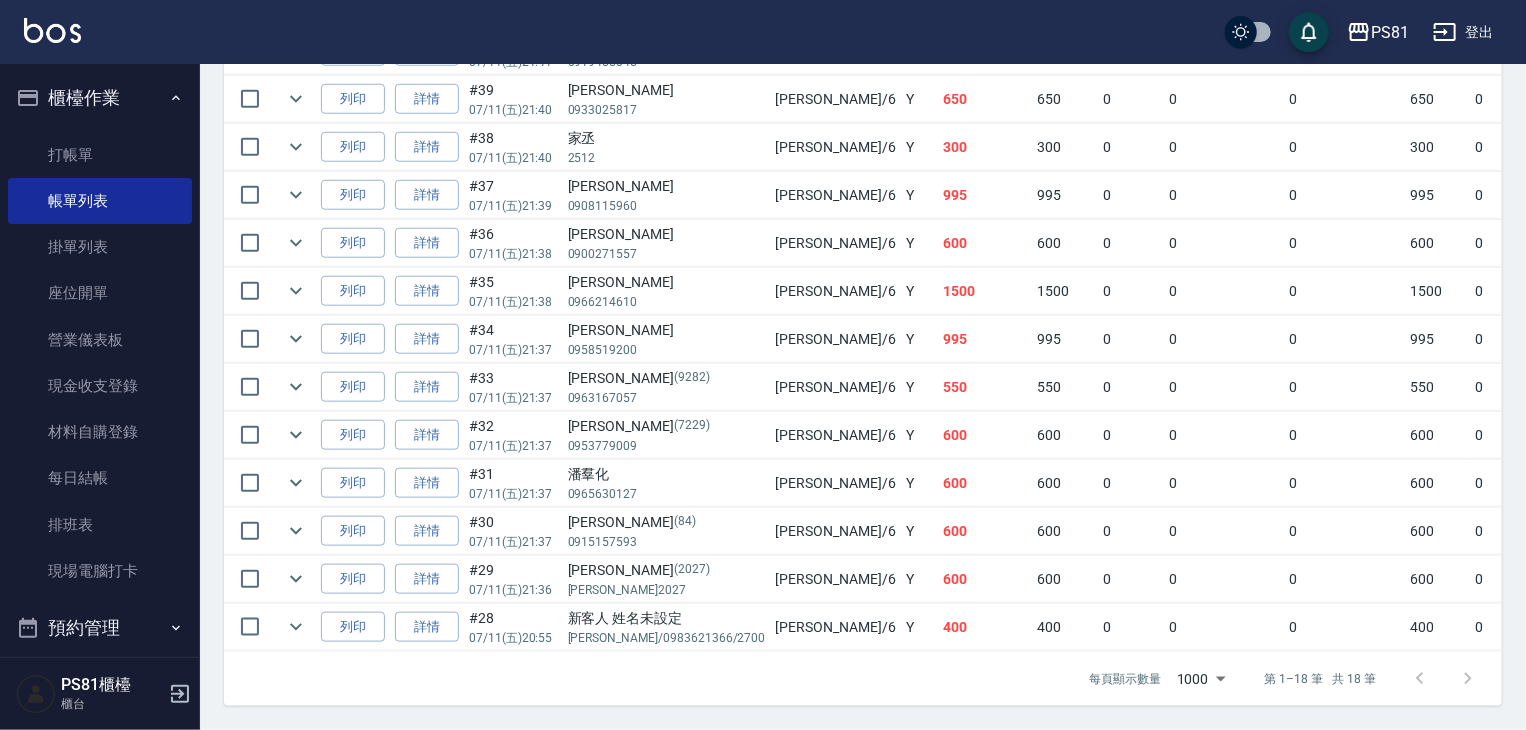 scroll, scrollTop: 855, scrollLeft: 0, axis: vertical 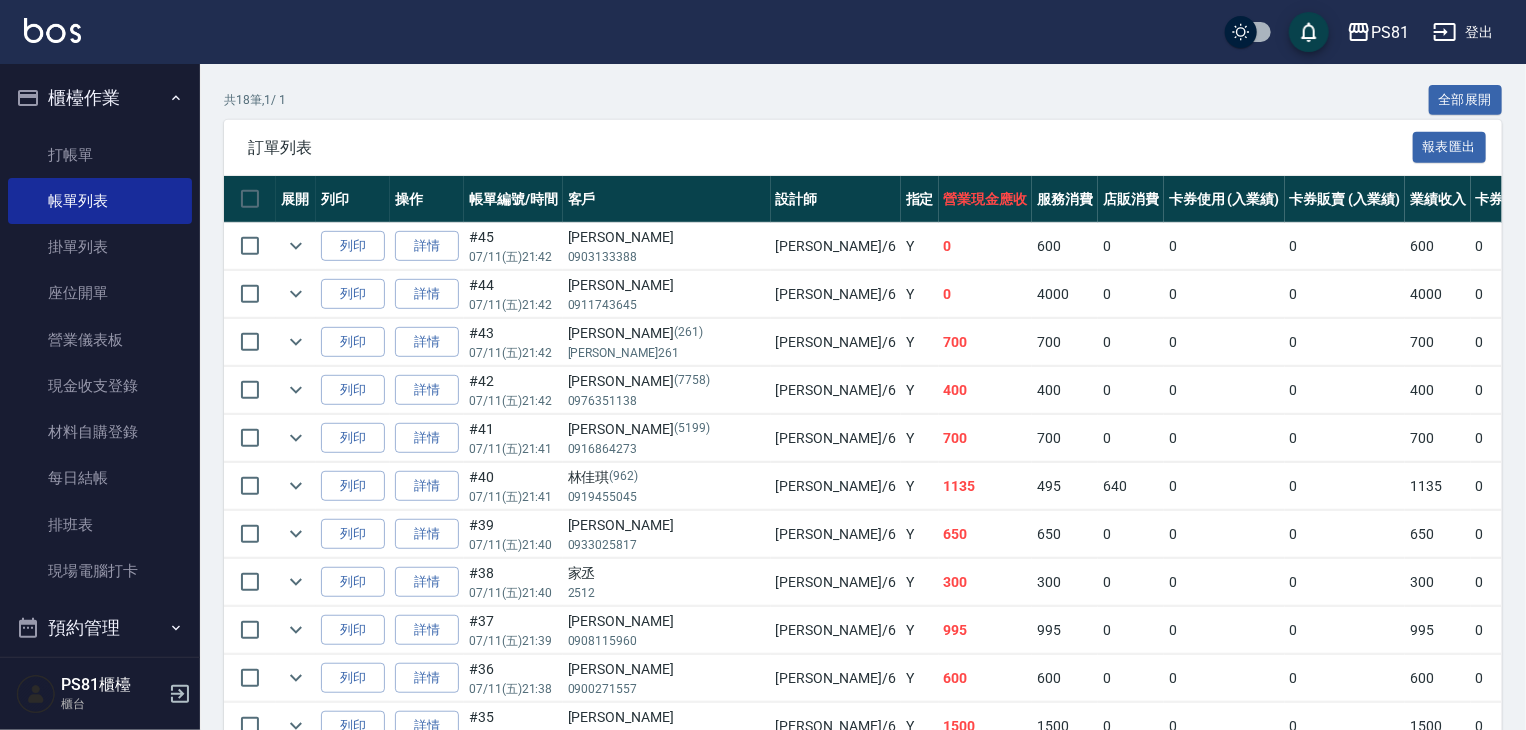 type on "[PERSON_NAME]-6" 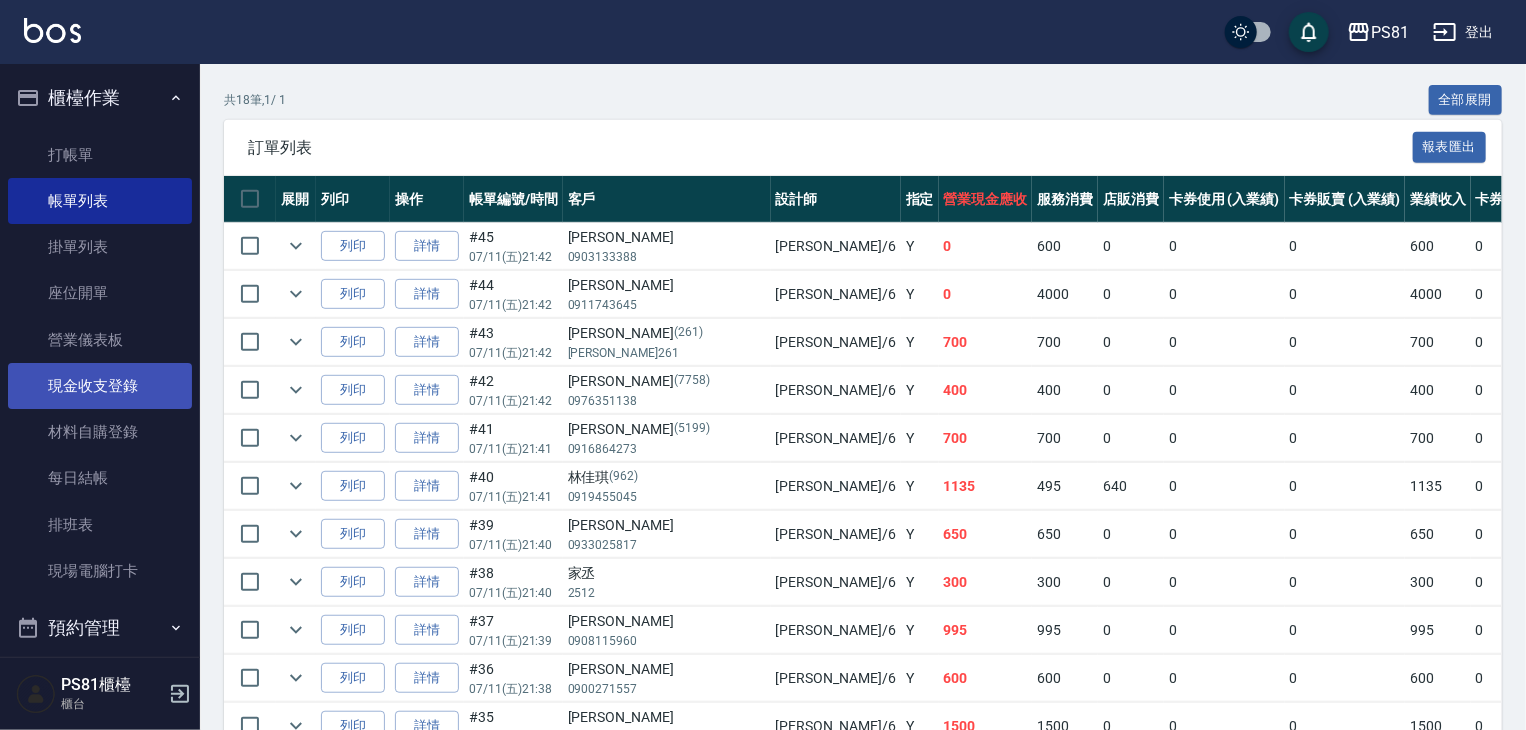 drag, startPoint x: 188, startPoint y: 277, endPoint x: 177, endPoint y: 391, distance: 114.52947 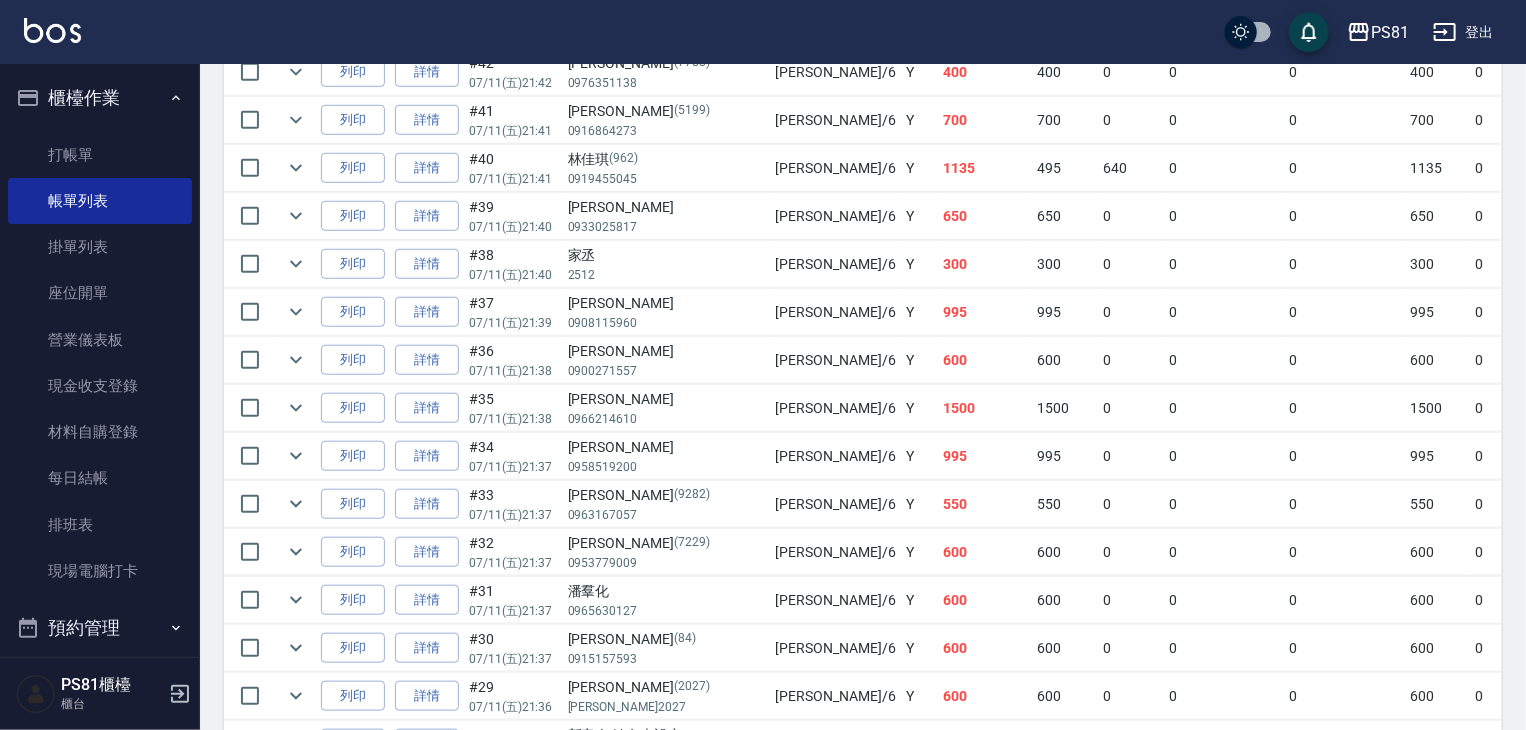scroll, scrollTop: 852, scrollLeft: 0, axis: vertical 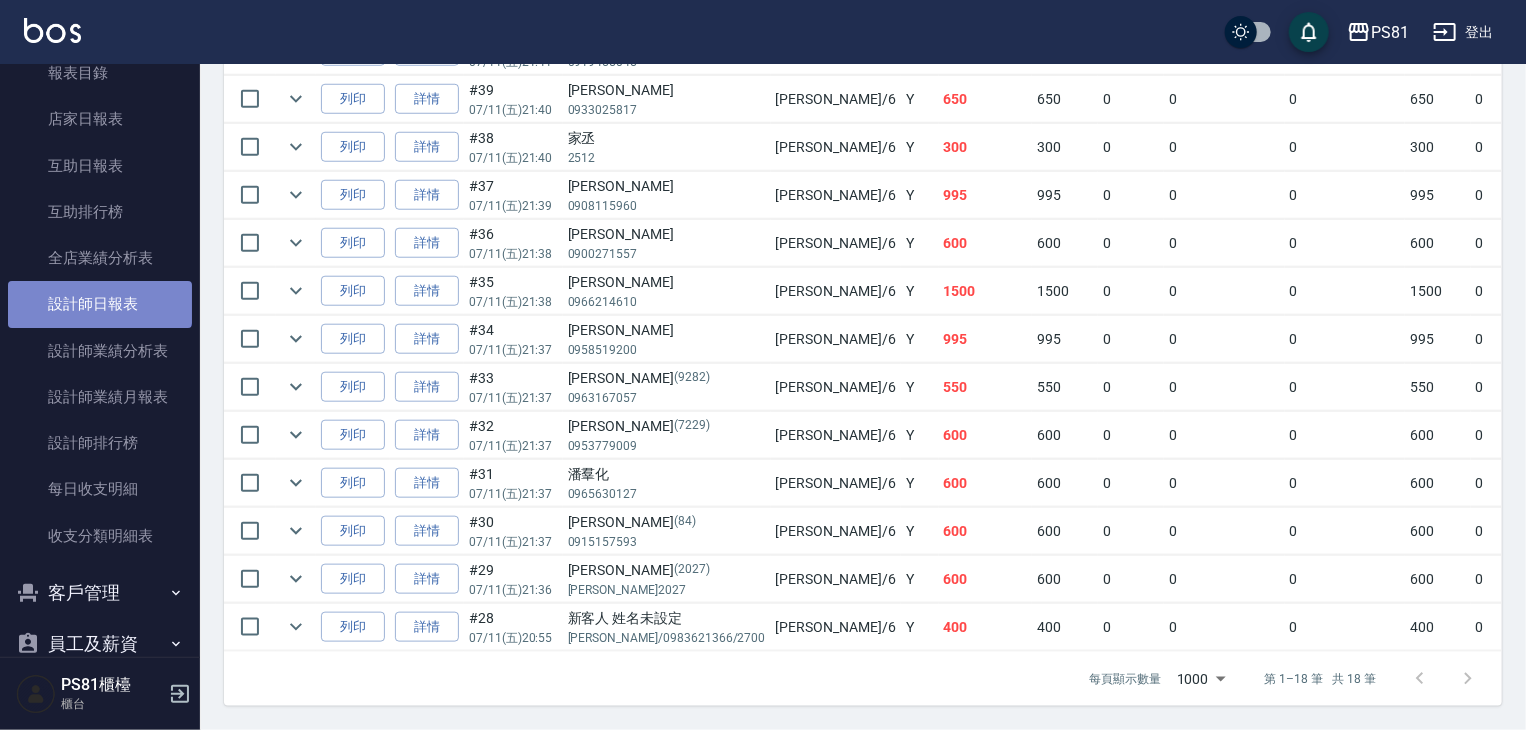 click on "設計師日報表" at bounding box center [100, 304] 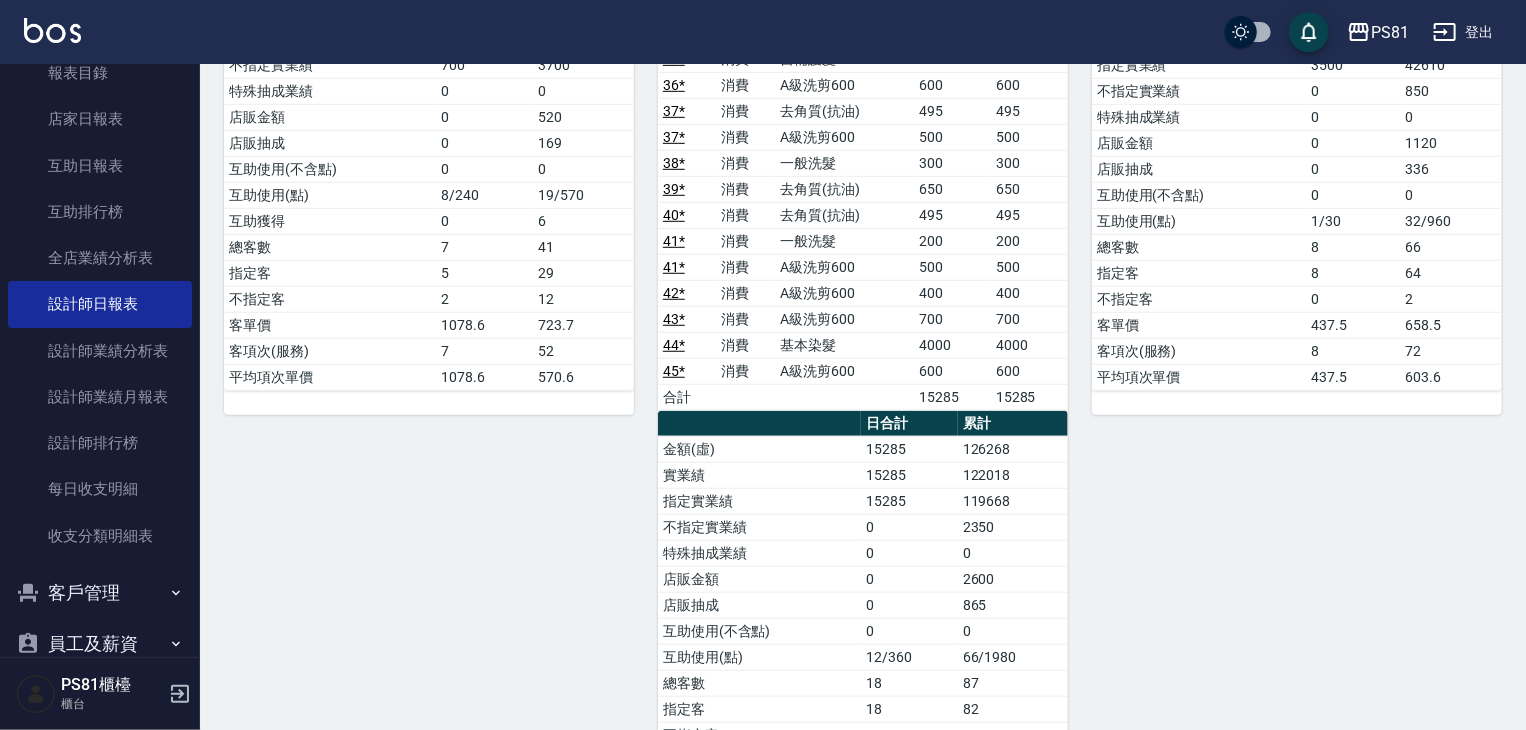 scroll, scrollTop: 568, scrollLeft: 0, axis: vertical 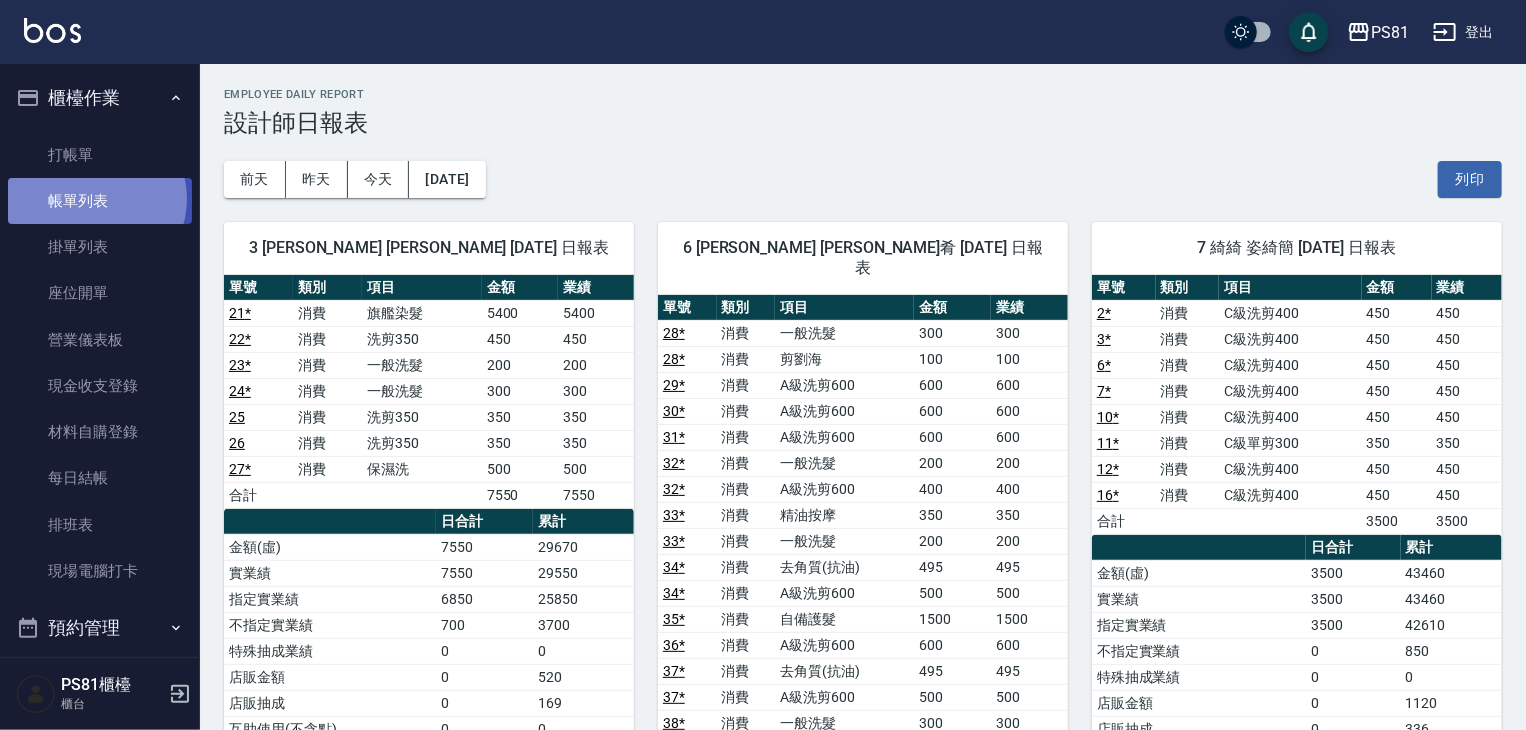 click on "帳單列表" at bounding box center (100, 201) 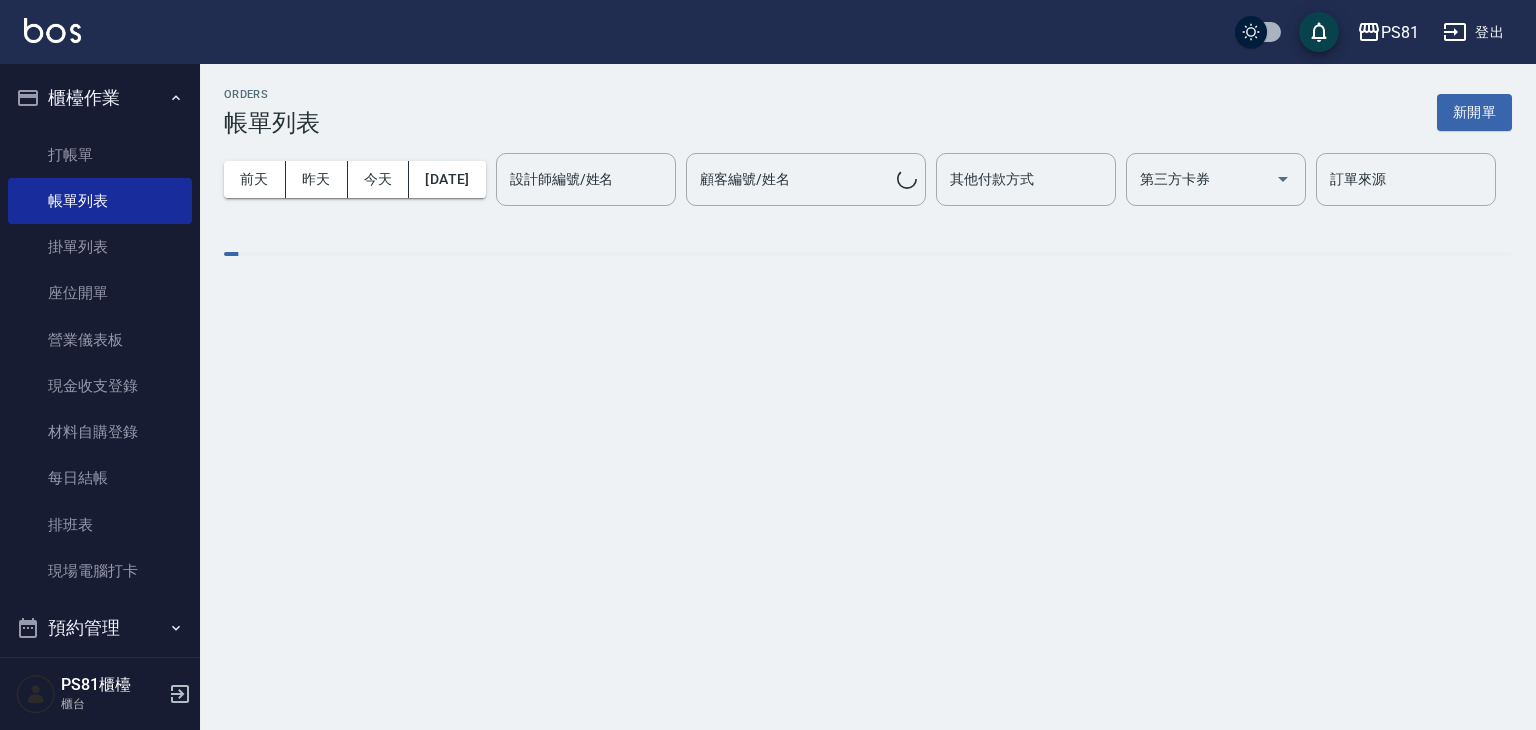 click on "設計師編號/姓名" at bounding box center (586, 179) 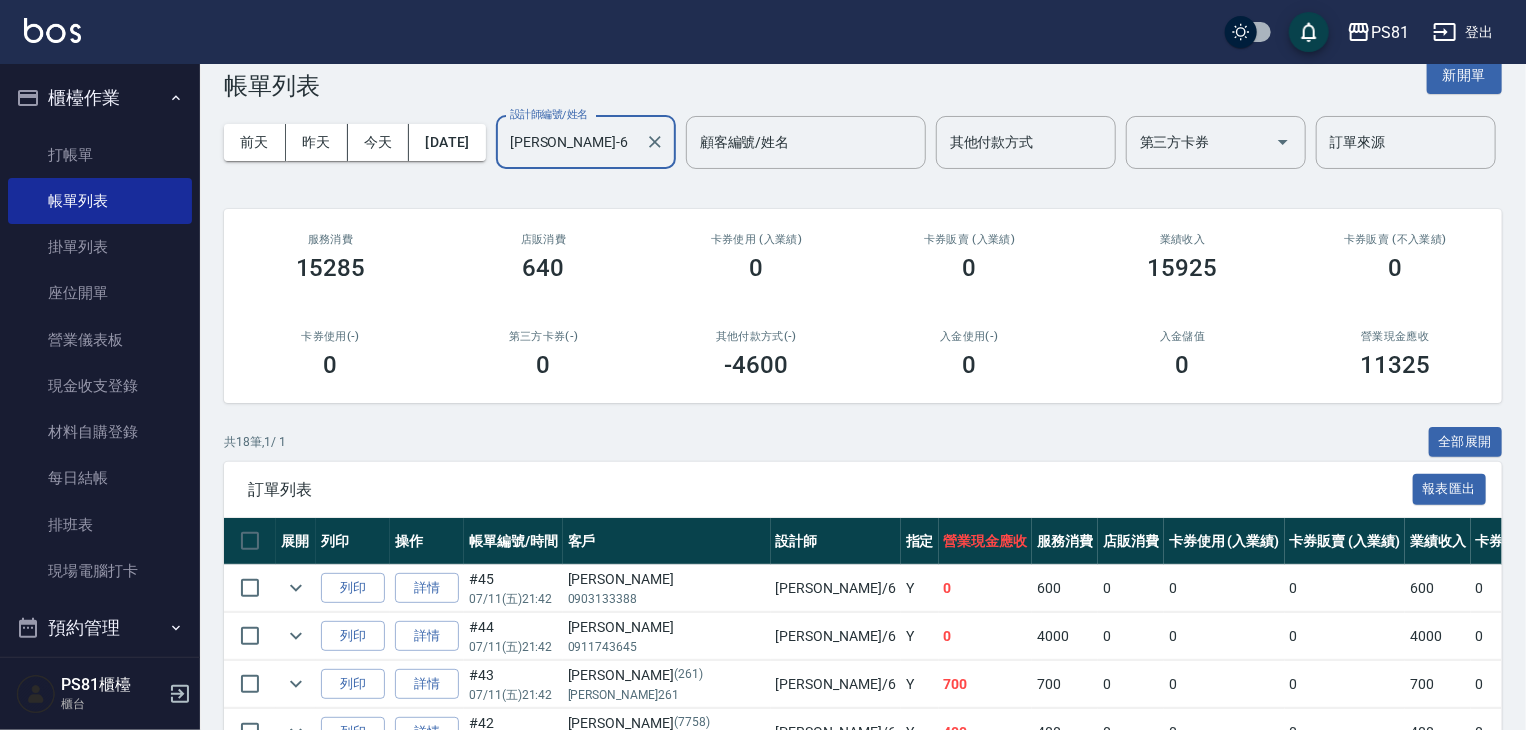 scroll, scrollTop: 0, scrollLeft: 0, axis: both 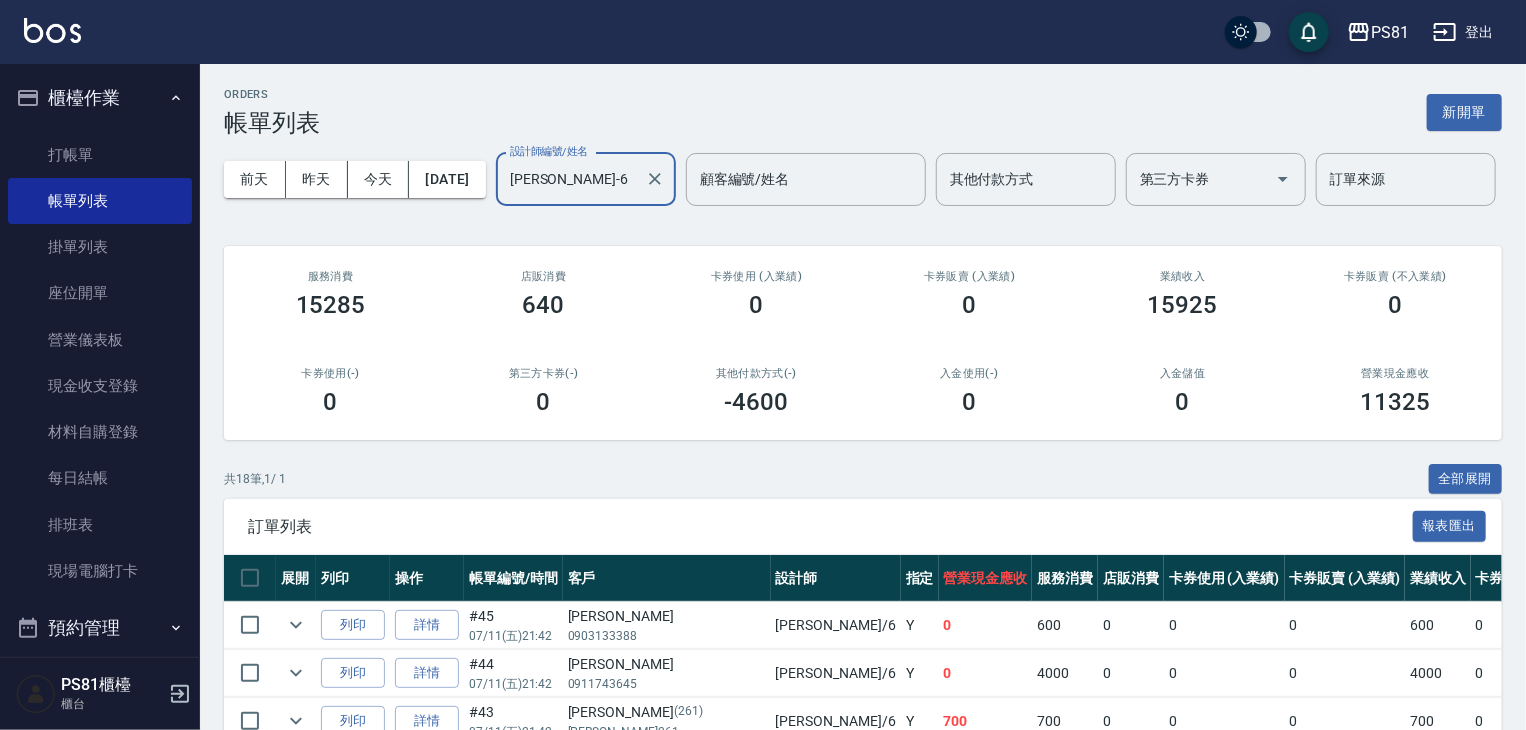 click on "[PERSON_NAME]-6" at bounding box center (571, 179) 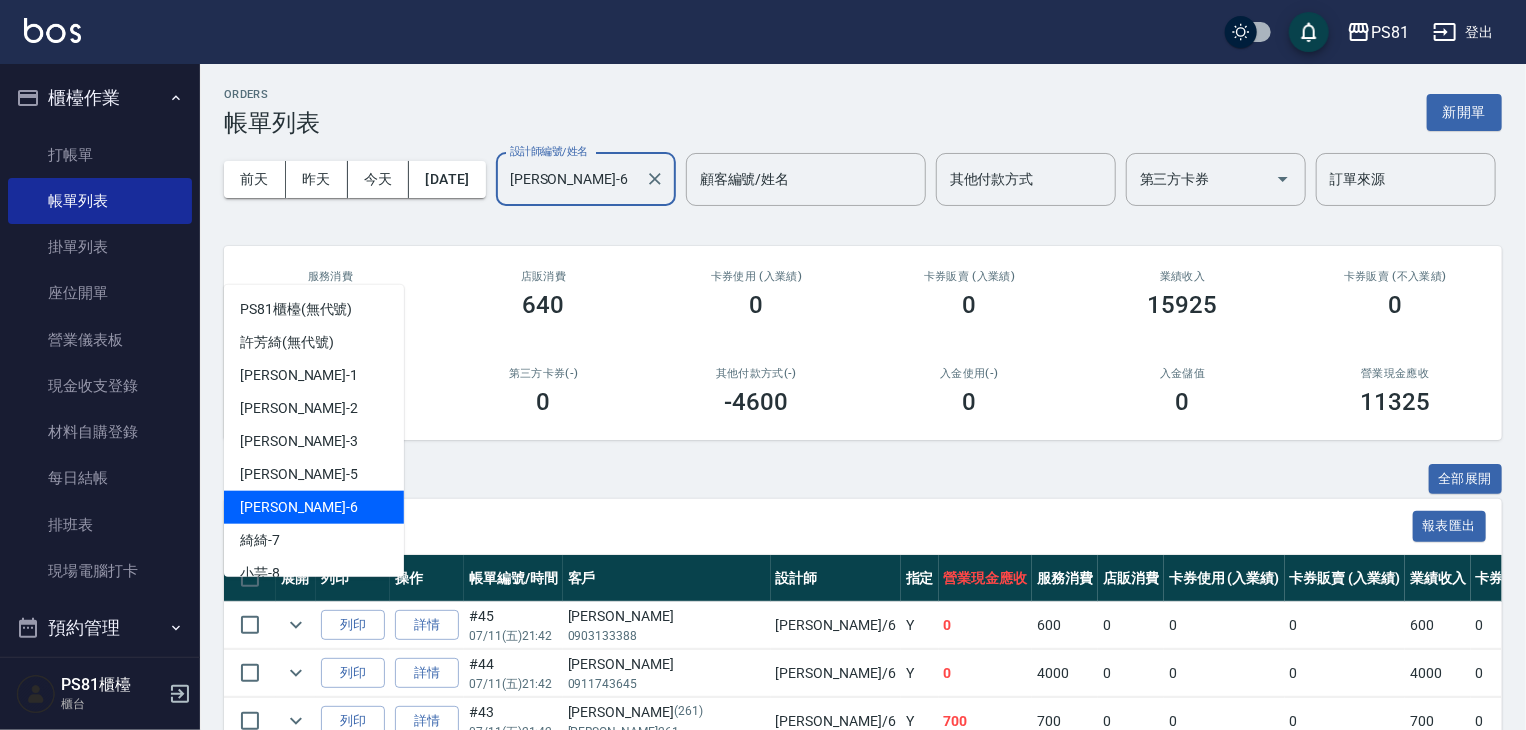 click on "[PERSON_NAME]-6" at bounding box center (571, 179) 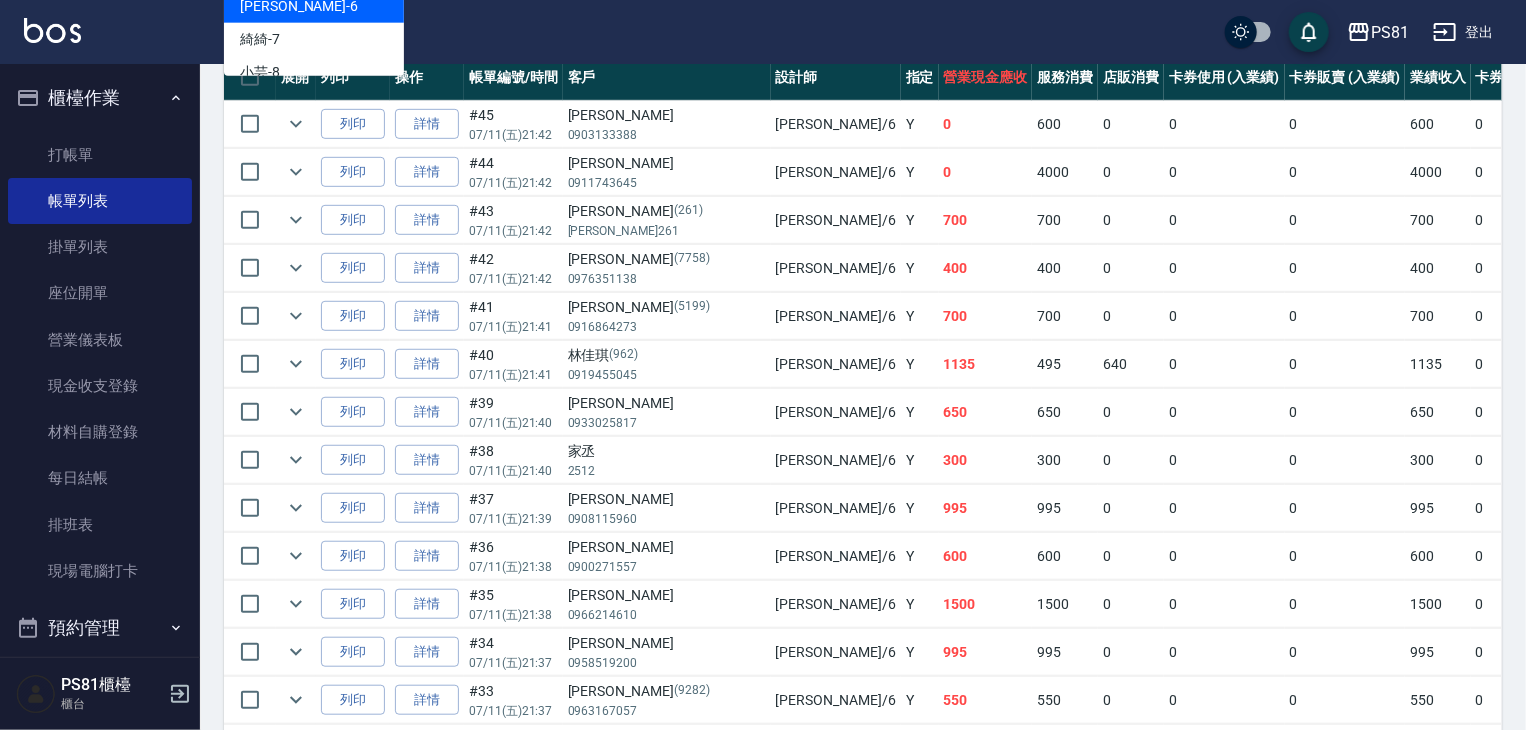 scroll, scrollTop: 519, scrollLeft: 0, axis: vertical 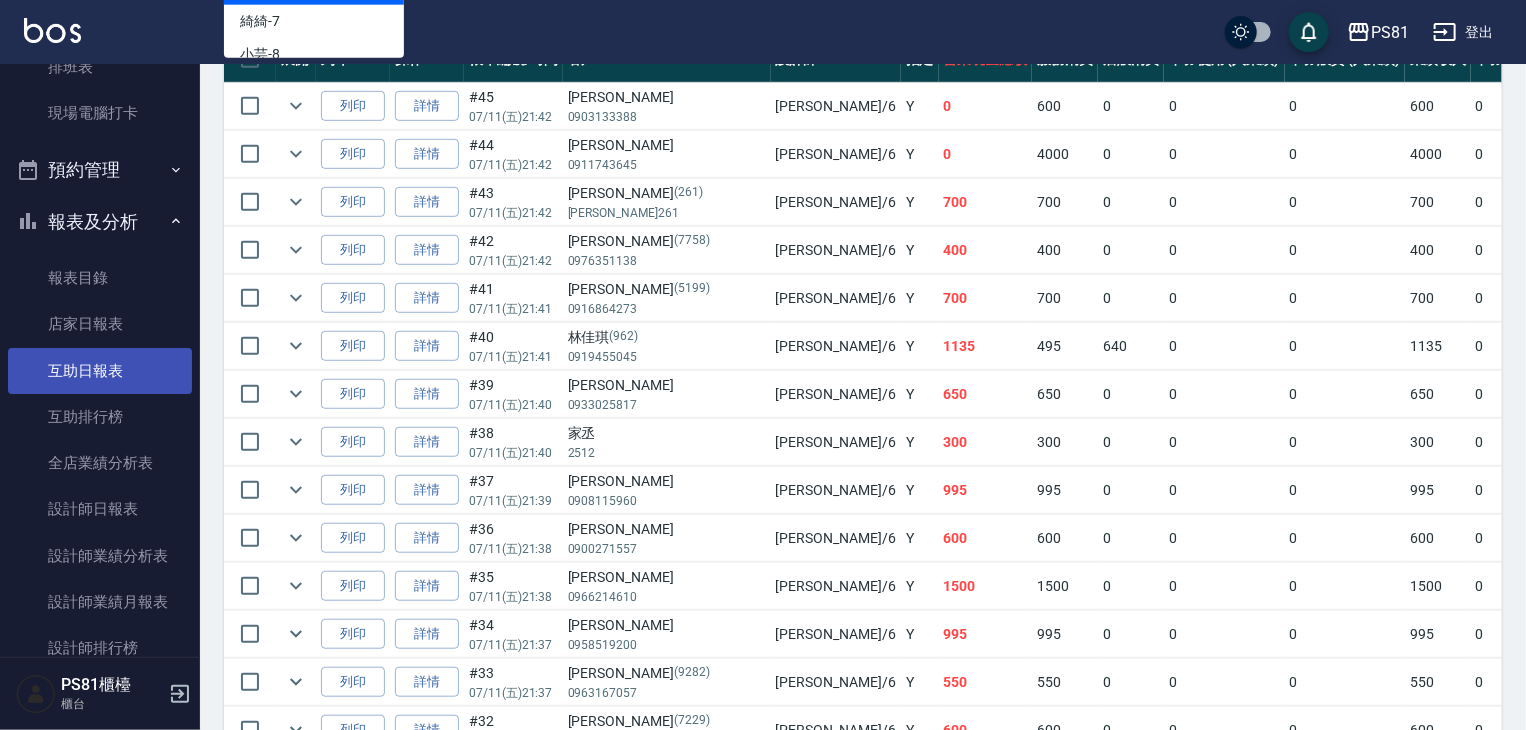 type on "[PERSON_NAME]-6" 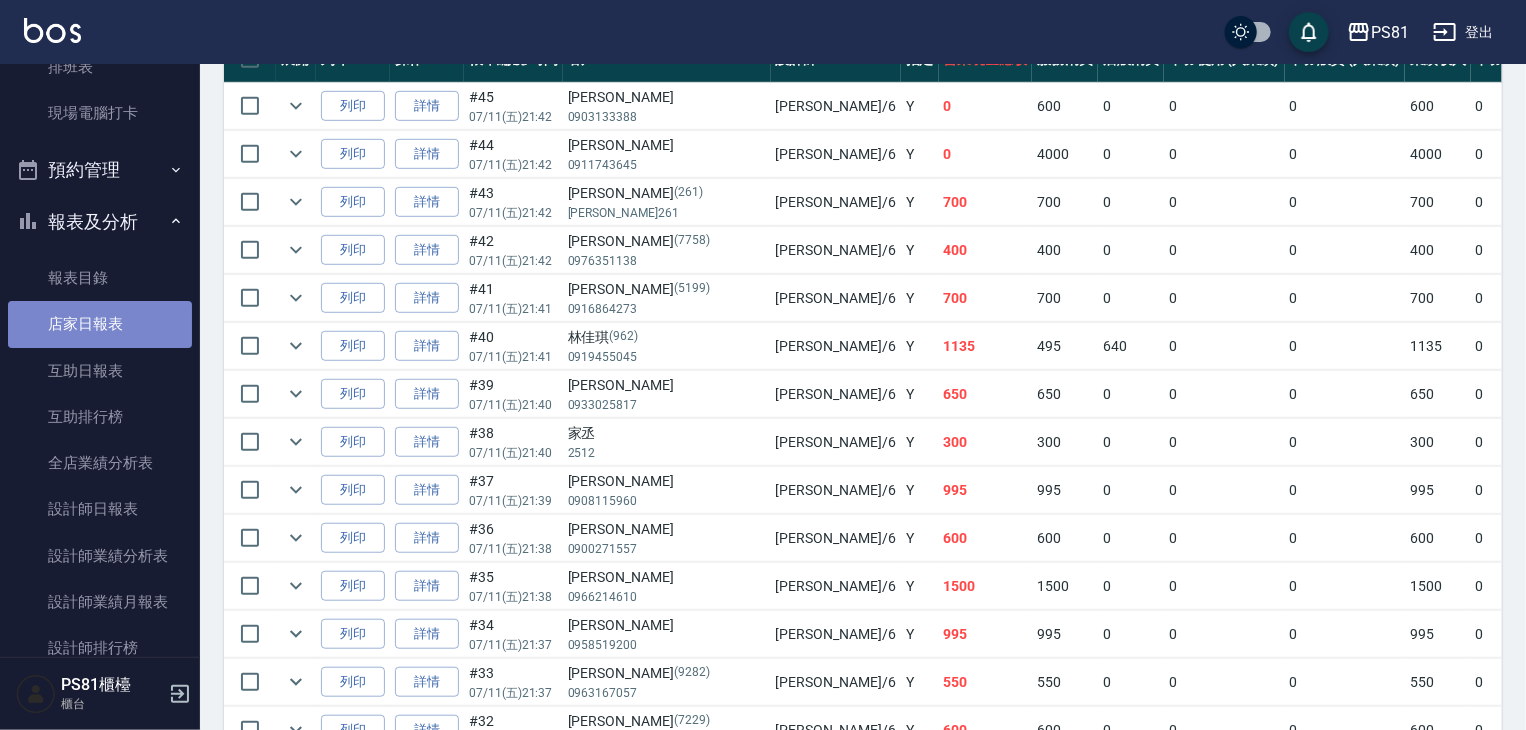 click on "店家日報表" at bounding box center [100, 324] 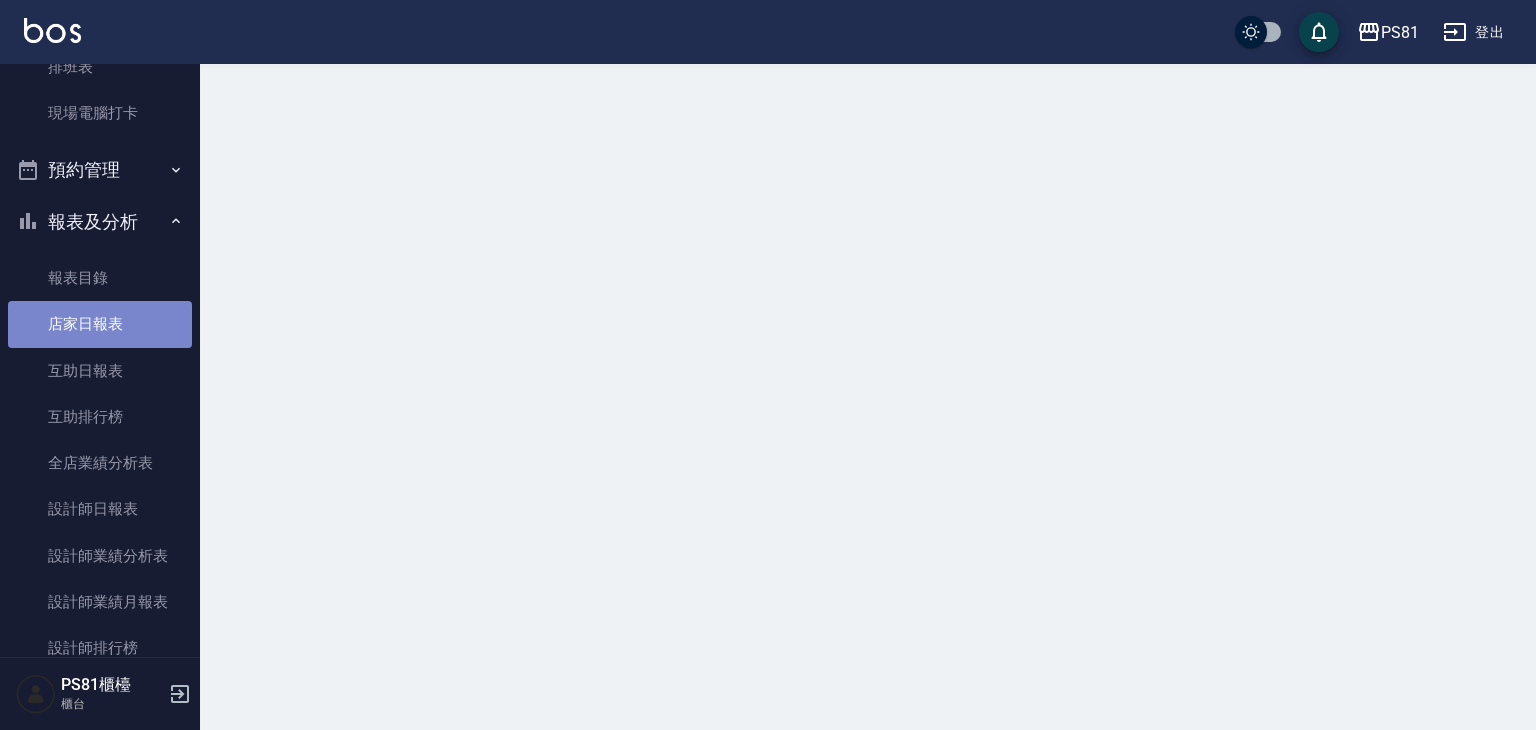 click on "店家日報表" at bounding box center [100, 324] 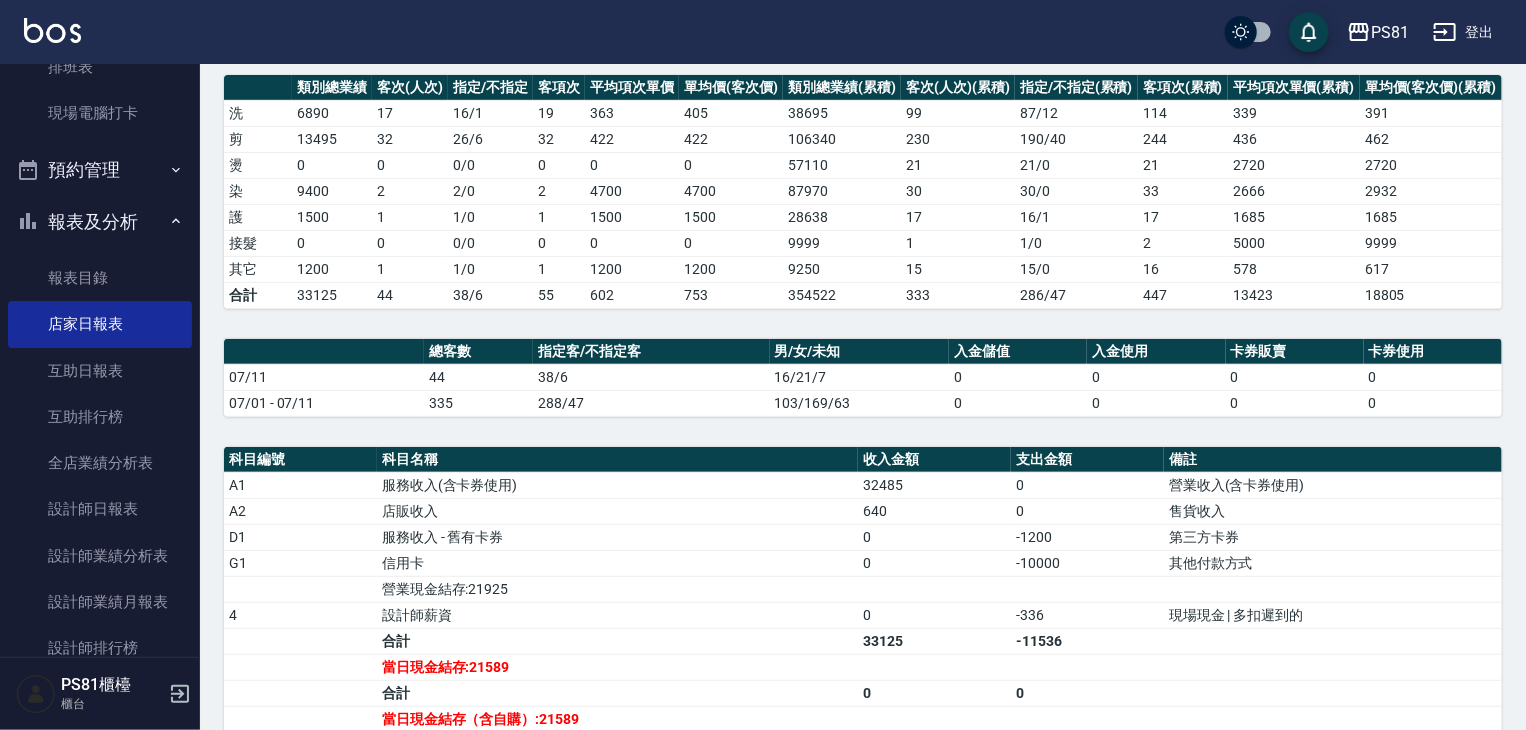 scroll, scrollTop: 549, scrollLeft: 0, axis: vertical 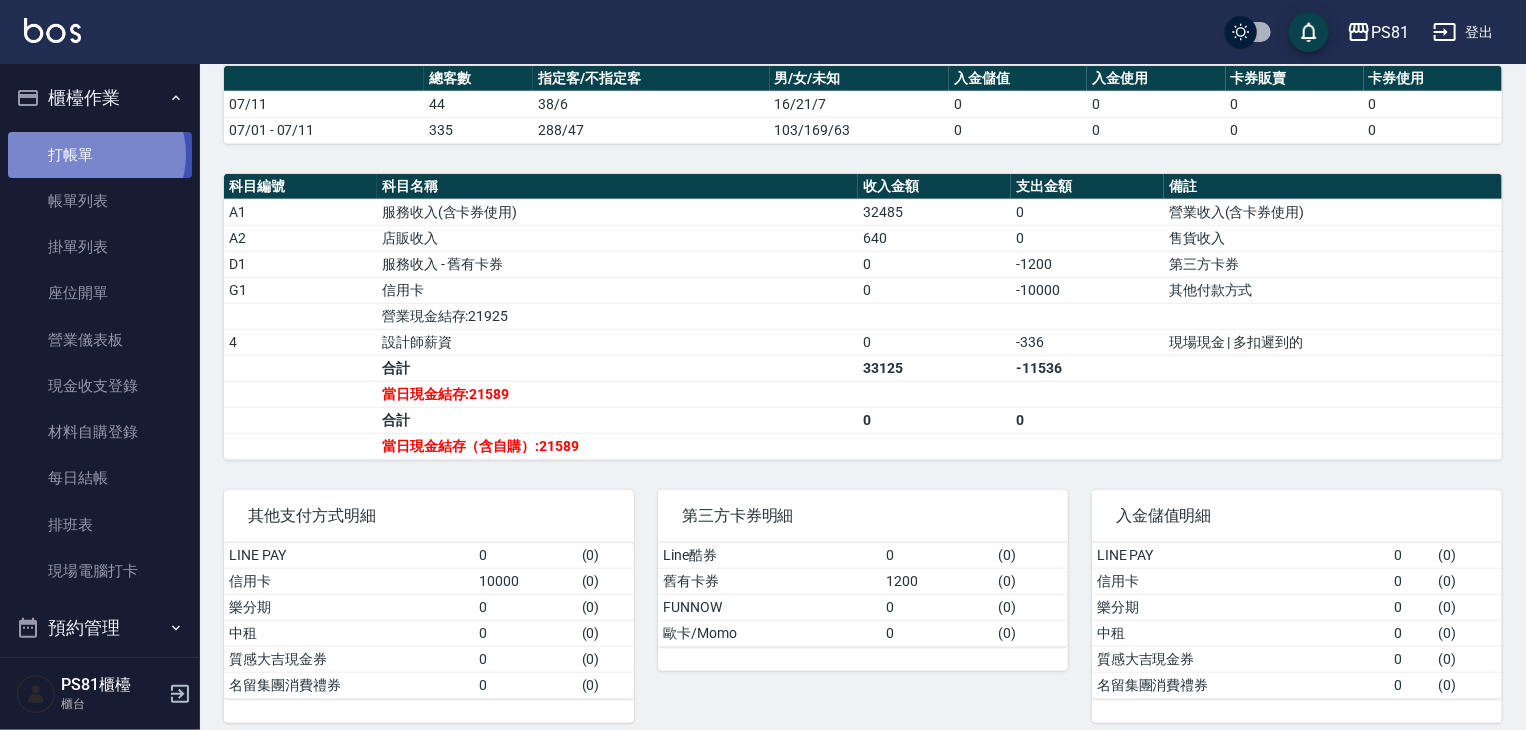 click on "打帳單" at bounding box center [100, 155] 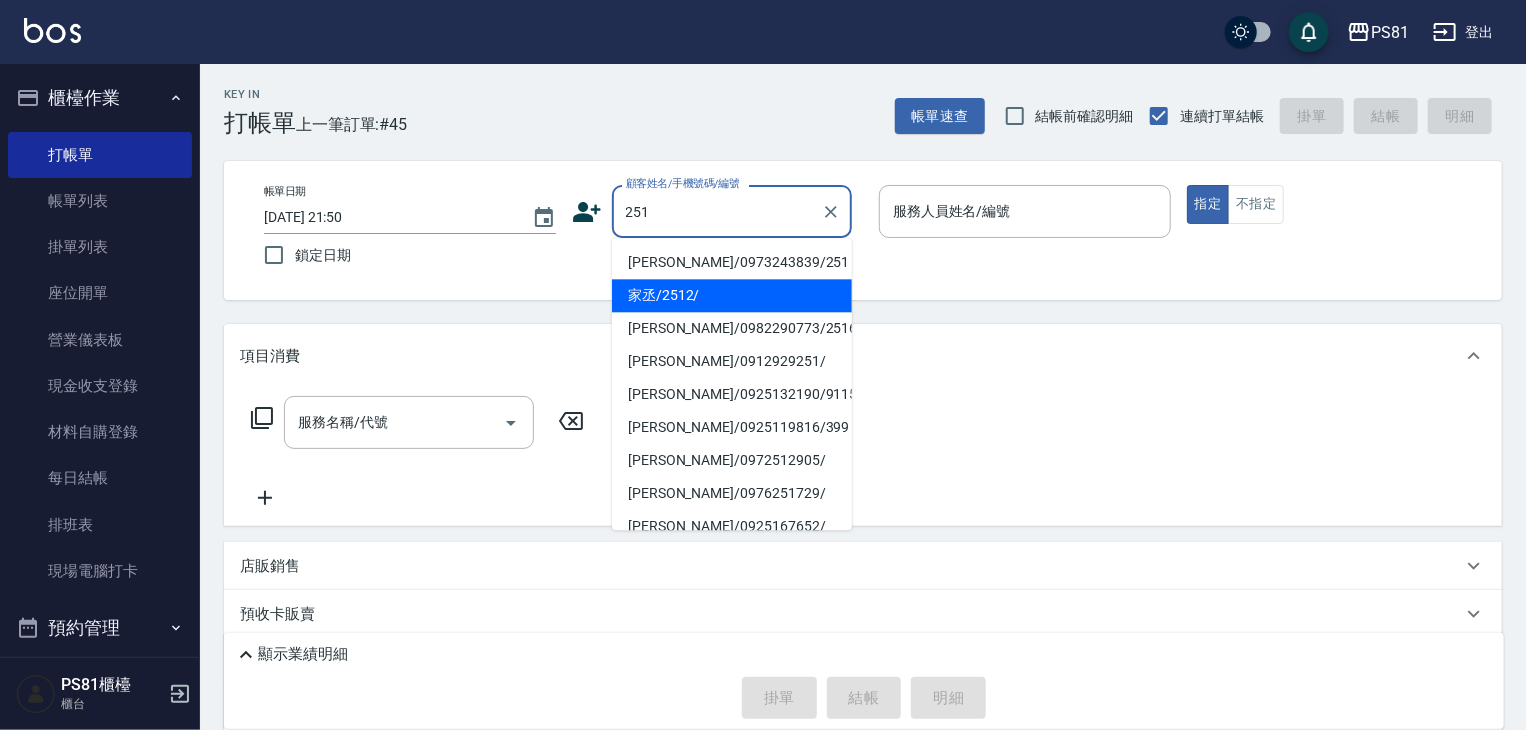 click on "[PERSON_NAME]/0973243839/251" at bounding box center [732, 262] 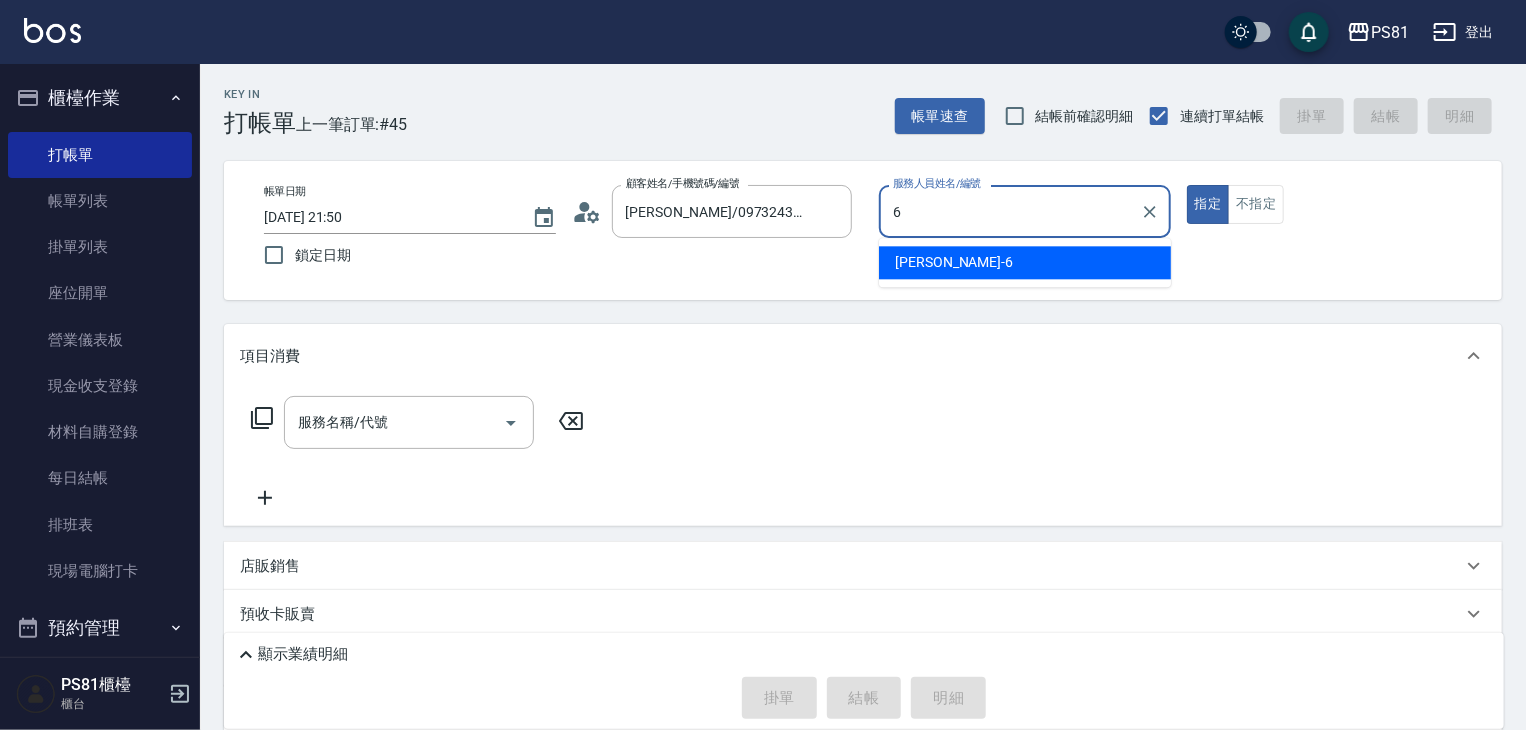 type on "[PERSON_NAME]-6" 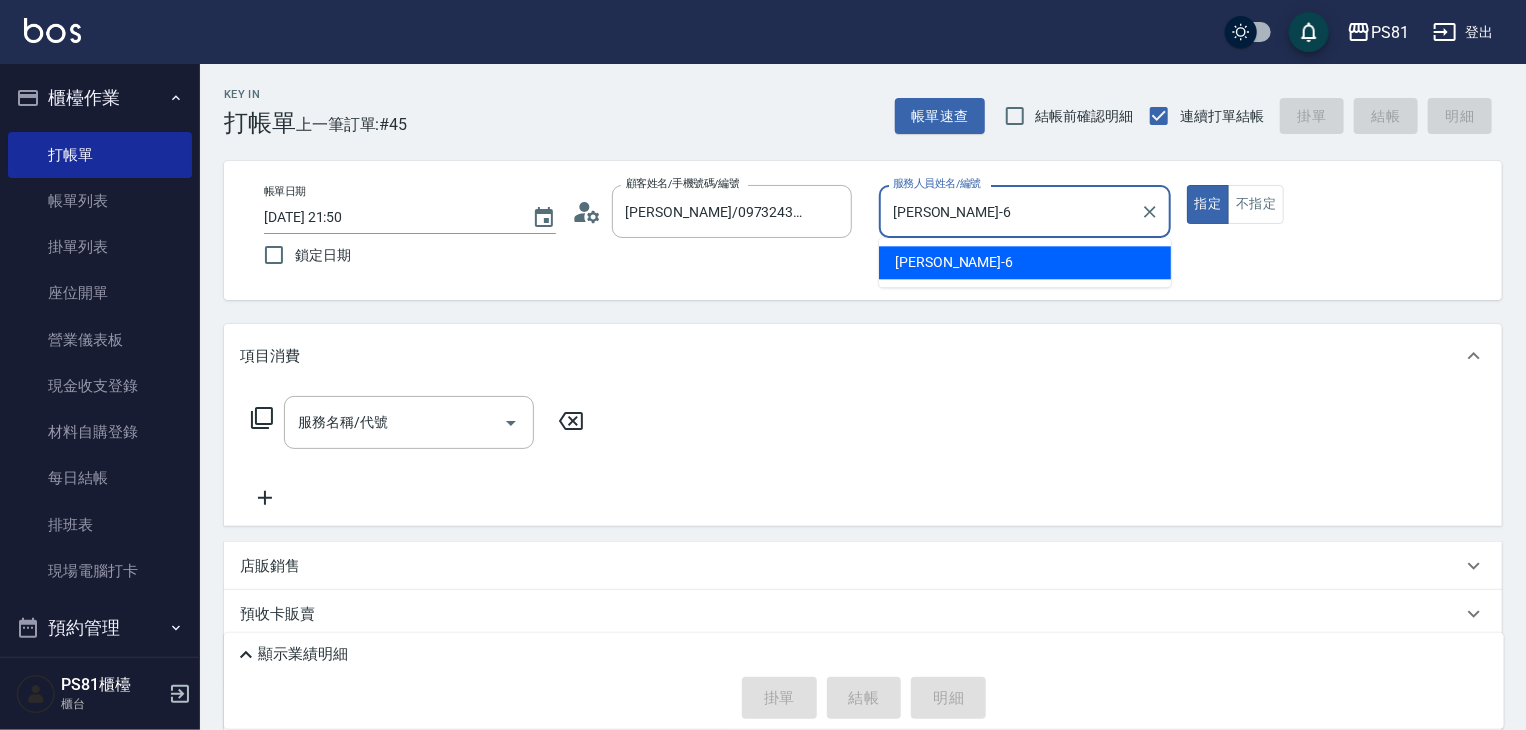 type on "true" 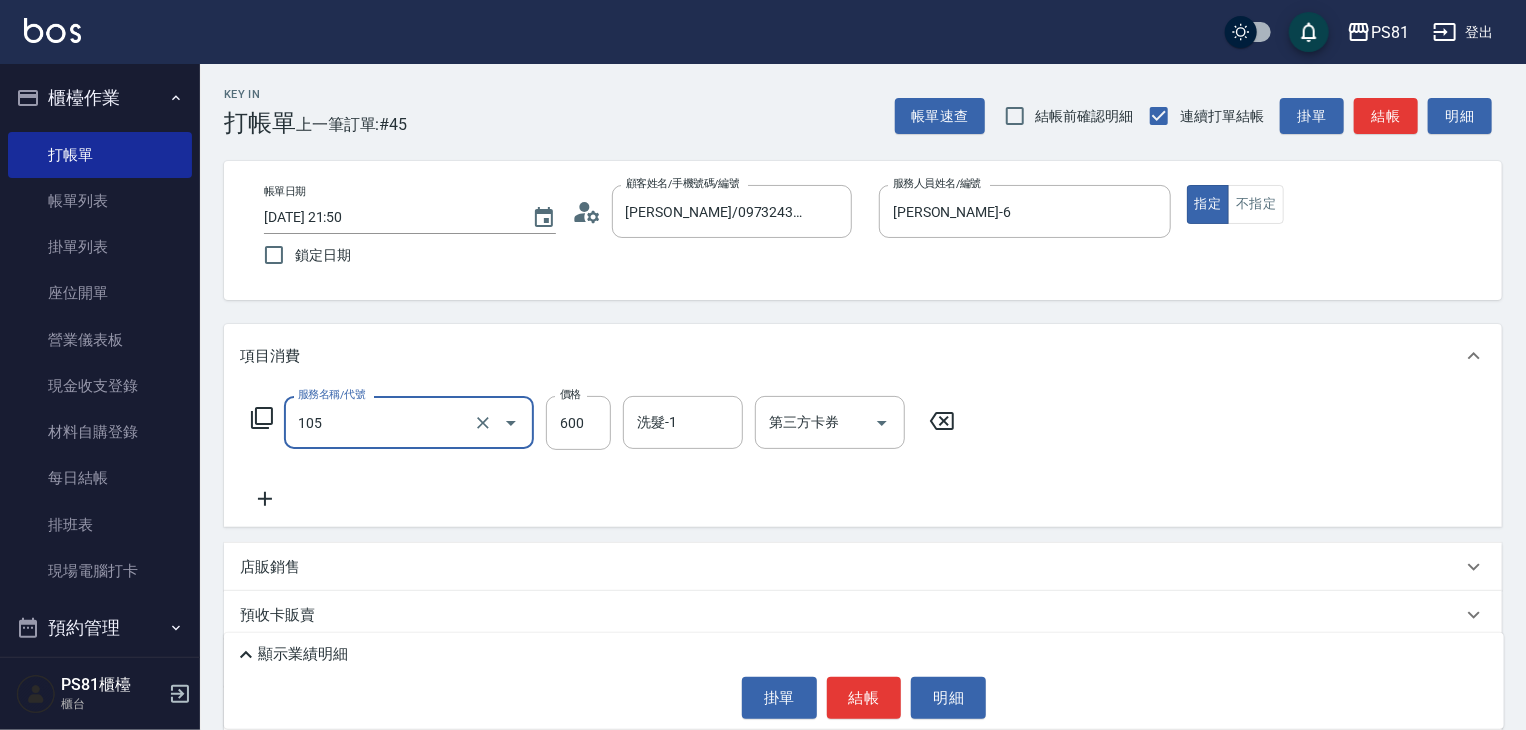 type on "A級洗剪600(105)" 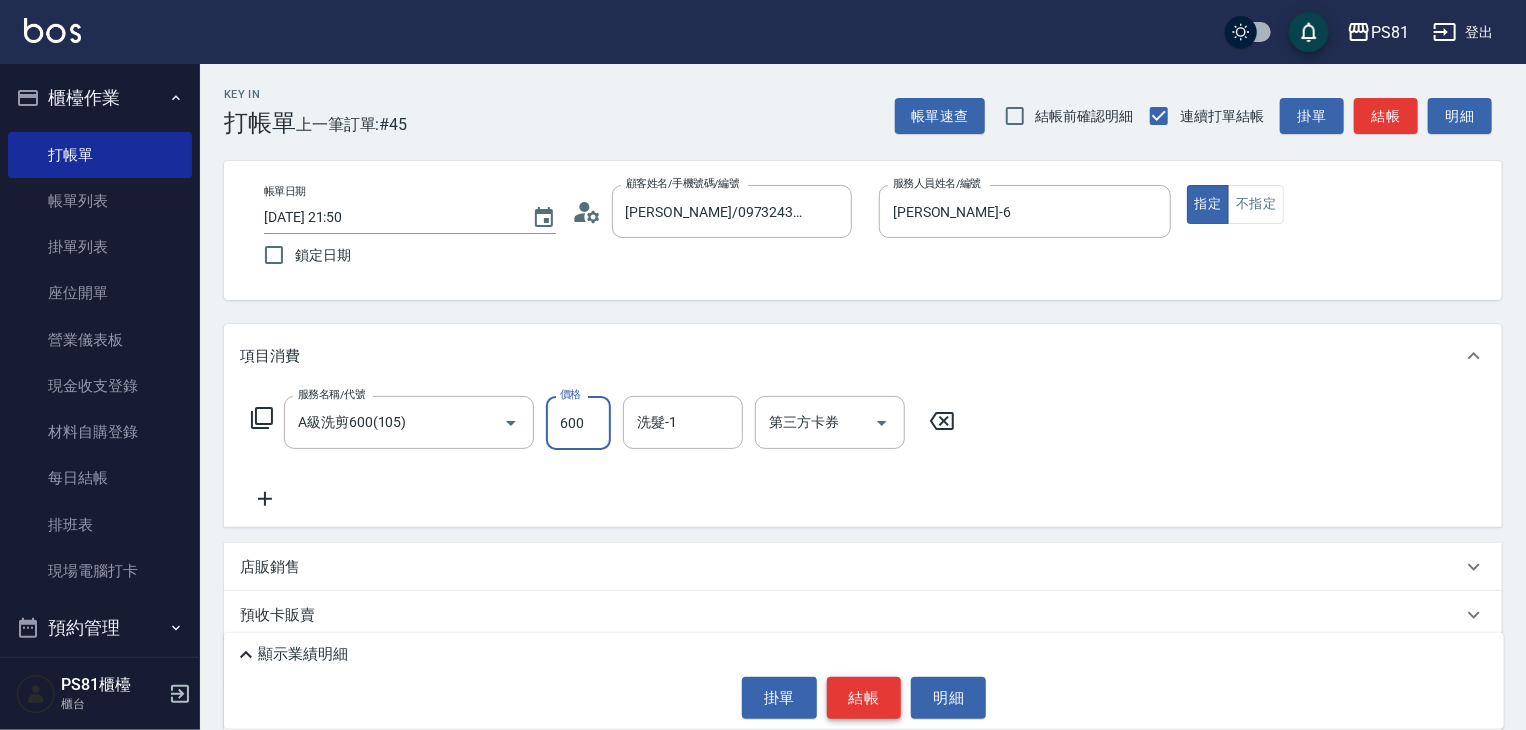 click on "結帳" at bounding box center [864, 698] 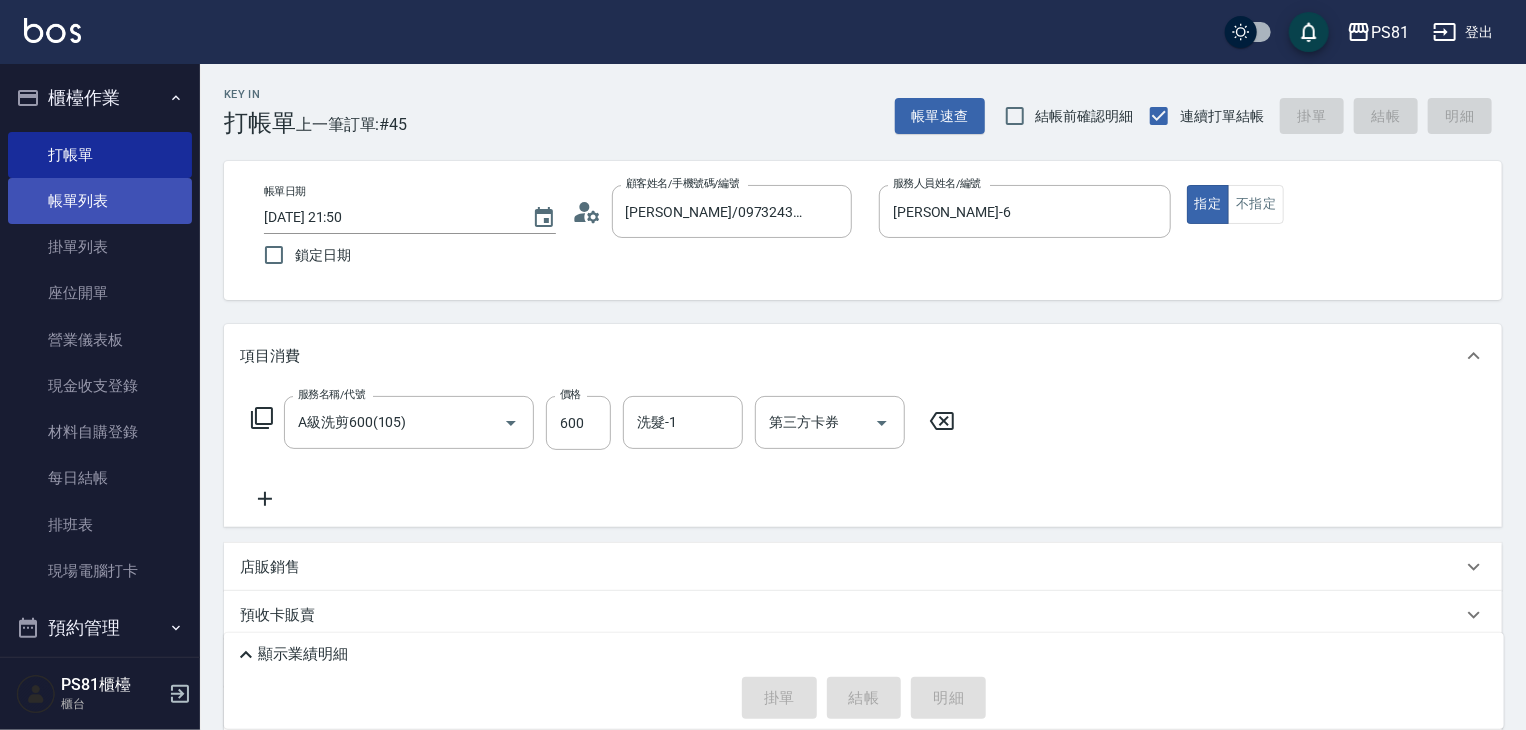 type 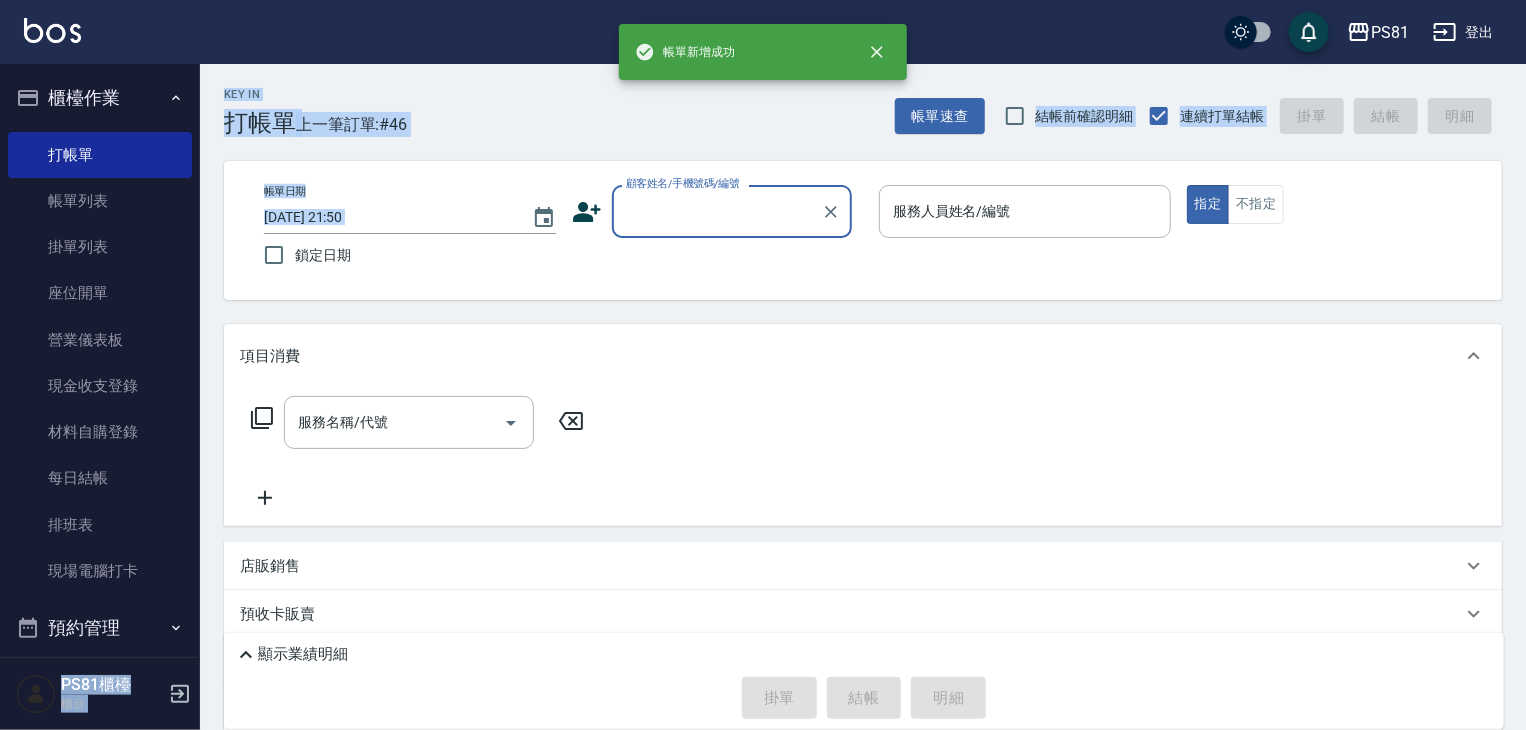 click on "帳[PERSON_NAME]成功 PS81 登出 櫃檯作業 打帳單 帳單列表 掛單列表 座位開單 營業儀表板 現金收支登錄 材料自購登錄 每日結帳 排班表 現場電腦打卡 預約管理 預約管理 單日預約紀錄 單週預約紀錄 報表及分析 報表目錄 店家日報表 互助日報表 互助排行榜 全店業績分析表 設計師日報表 設計師業績分析表 設計師業績月報表 設計師排行榜 每日收支明細 收支分類明細表 客戶管理 客戶列表 卡券管理 入金管理 員工及薪資 員工列表 商品管理 商品分類設定 商品列表 資料設定 服務分類設定 服務項目設定 系統參數設定 收支科目設定 PS81櫃檯 櫃台 Key In 打帳單 上一筆訂單:#46 帳單速查 結帳前確認明細 連續打單結帳 掛單 結帳 明細 帳單日期 [DATE] 21:50 鎖定日期 顧客姓名/手機號碼/編號 顧客姓名/手機號碼/編號 服務人員姓名/編號 服務人員姓名/編號 指定 不指定 項目消費 備註" at bounding box center [763, 446] 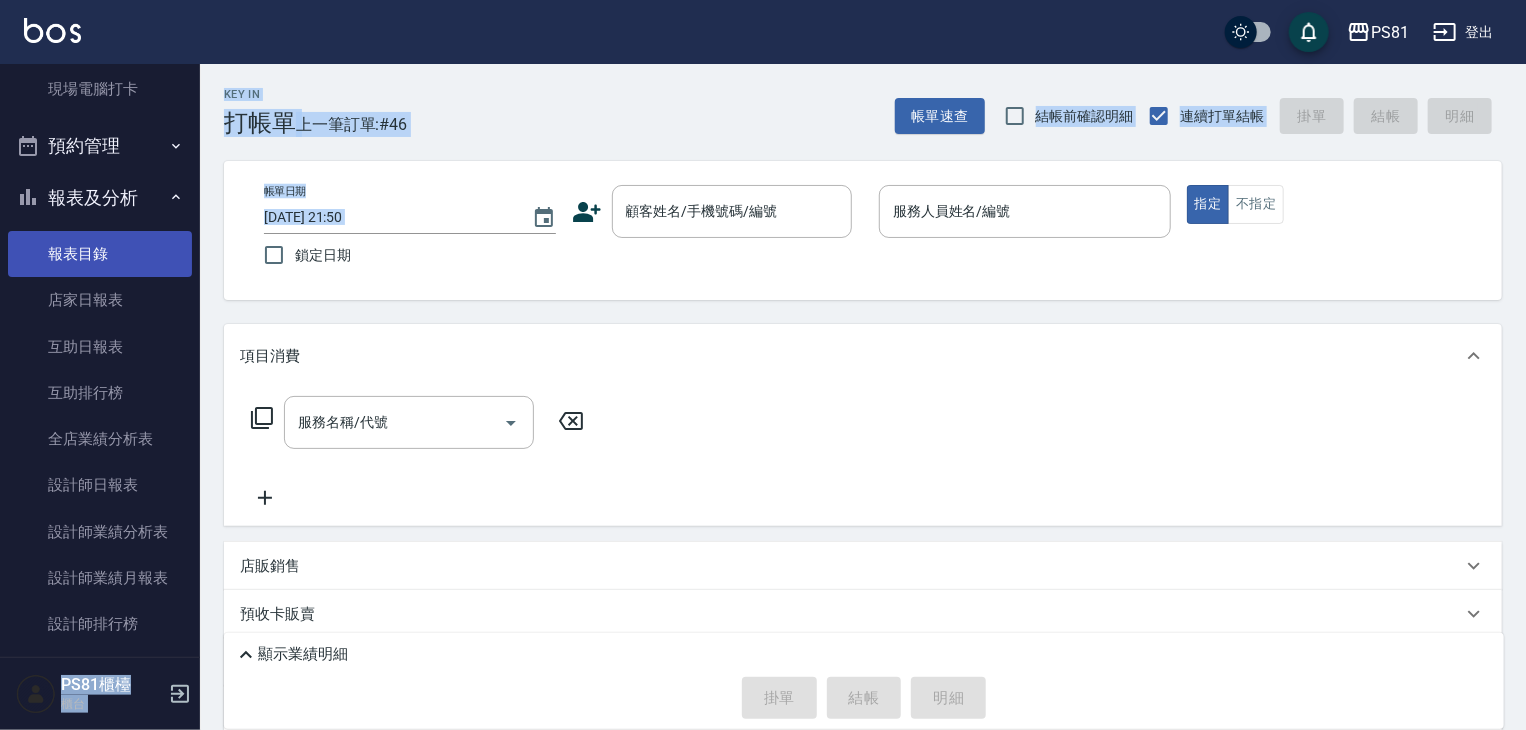 scroll, scrollTop: 428, scrollLeft: 0, axis: vertical 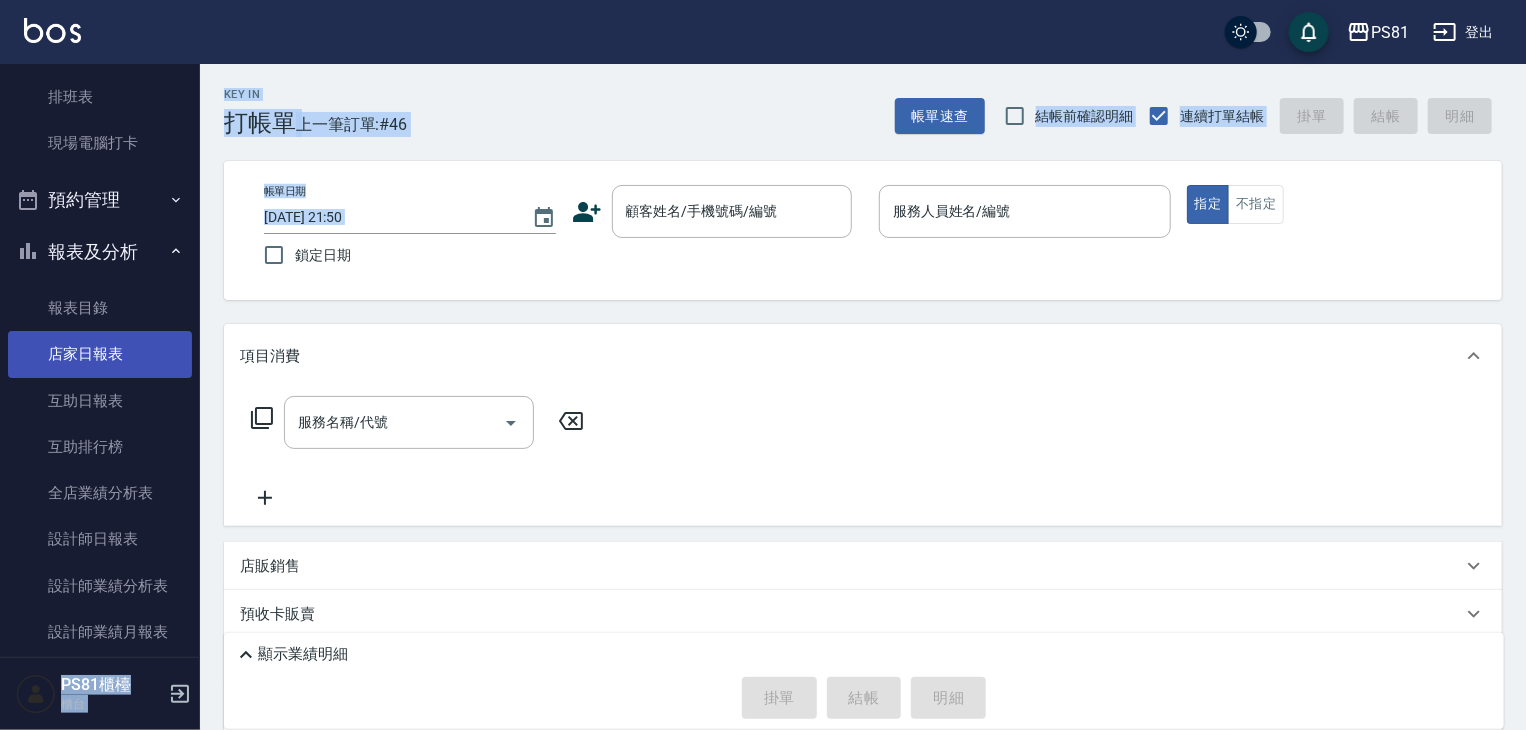 drag, startPoint x: 156, startPoint y: 380, endPoint x: 153, endPoint y: 359, distance: 21.213203 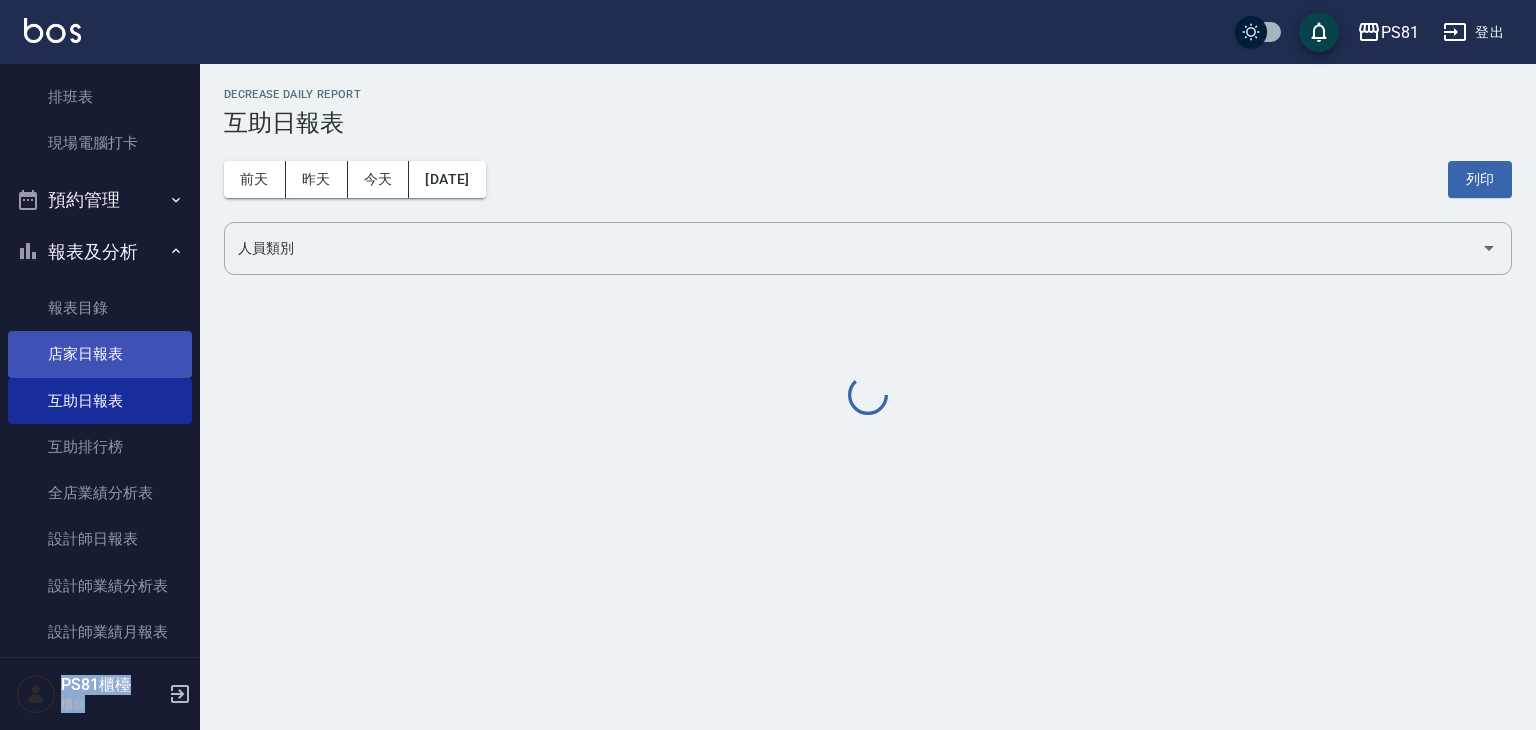 click on "店家日報表" at bounding box center (100, 354) 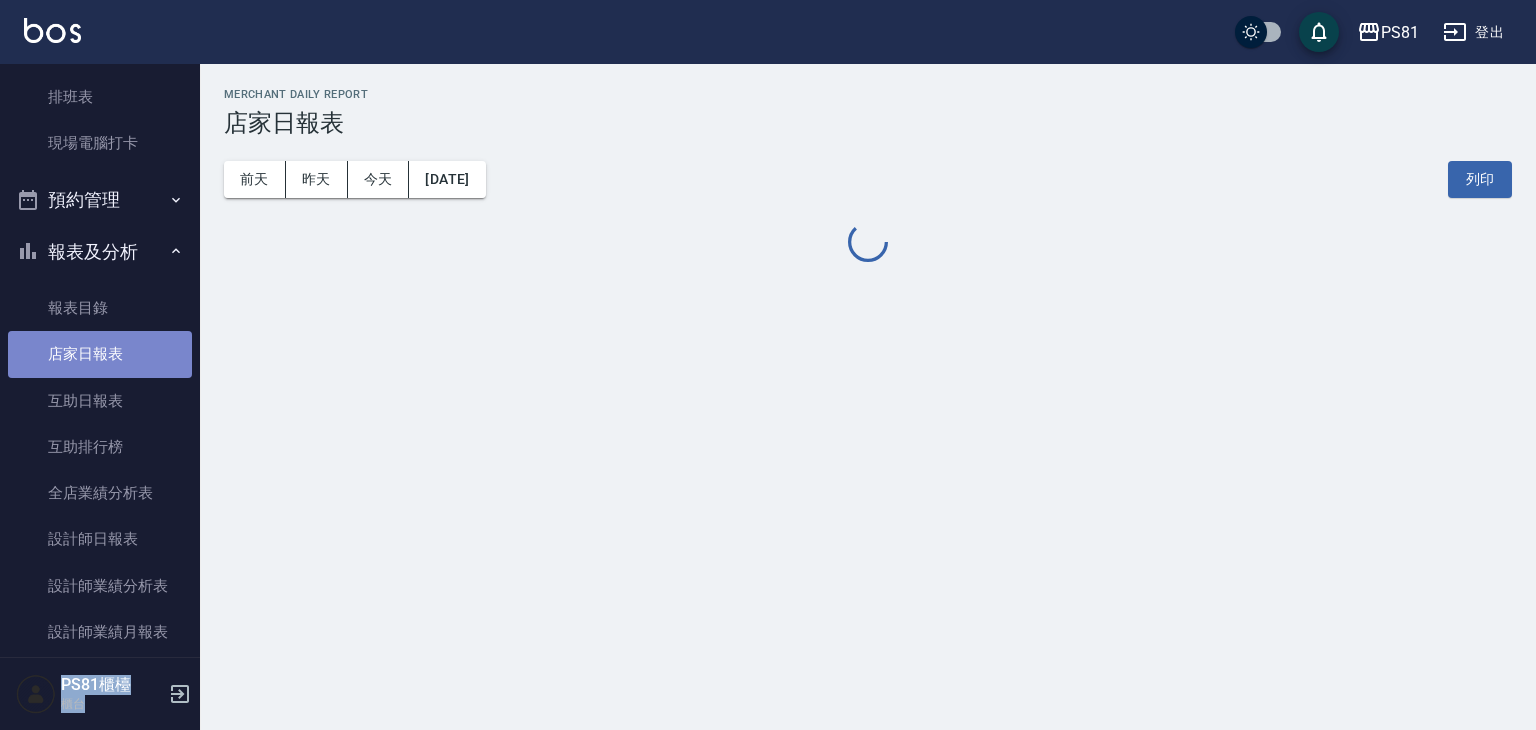 click on "店家日報表" at bounding box center [100, 354] 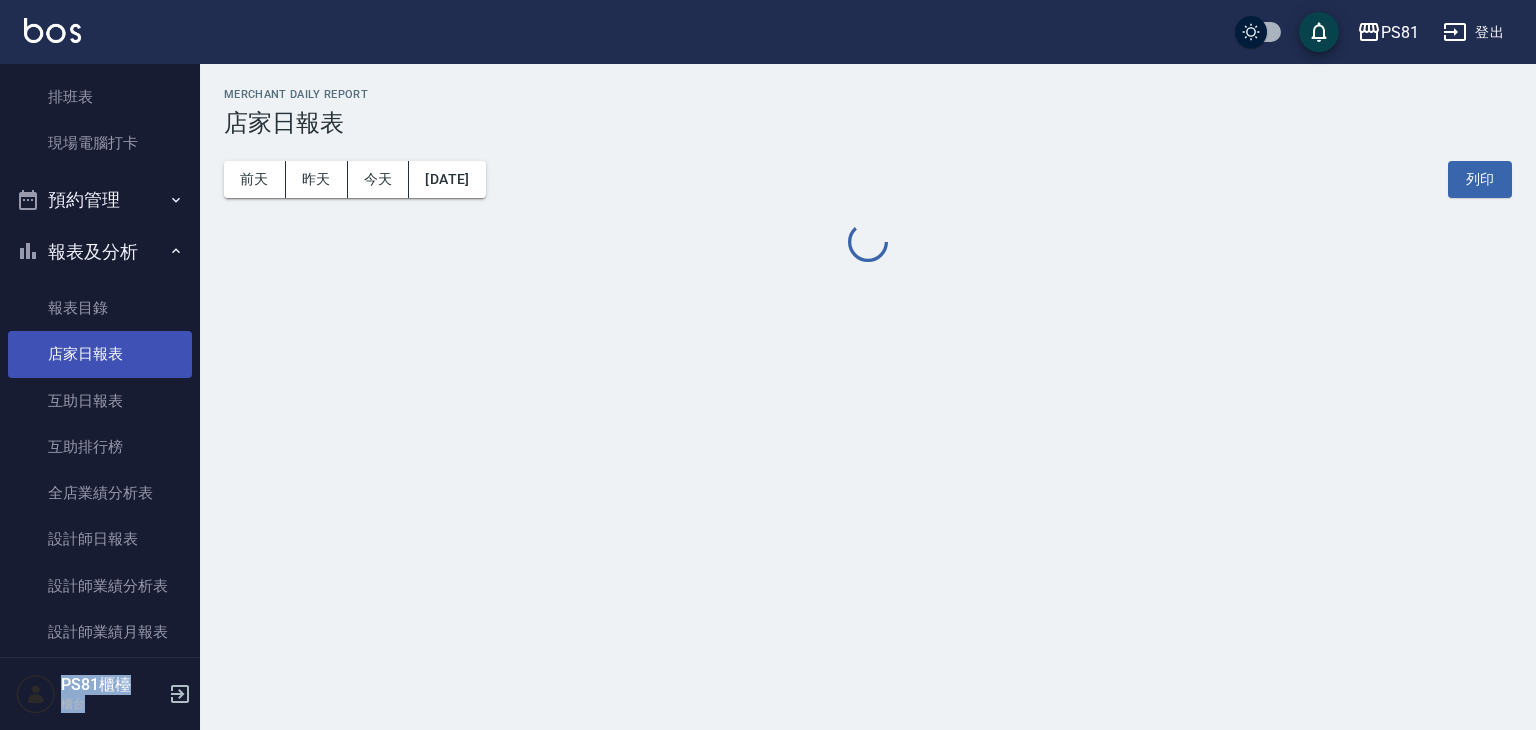 drag, startPoint x: 103, startPoint y: 359, endPoint x: 130, endPoint y: 349, distance: 28.79236 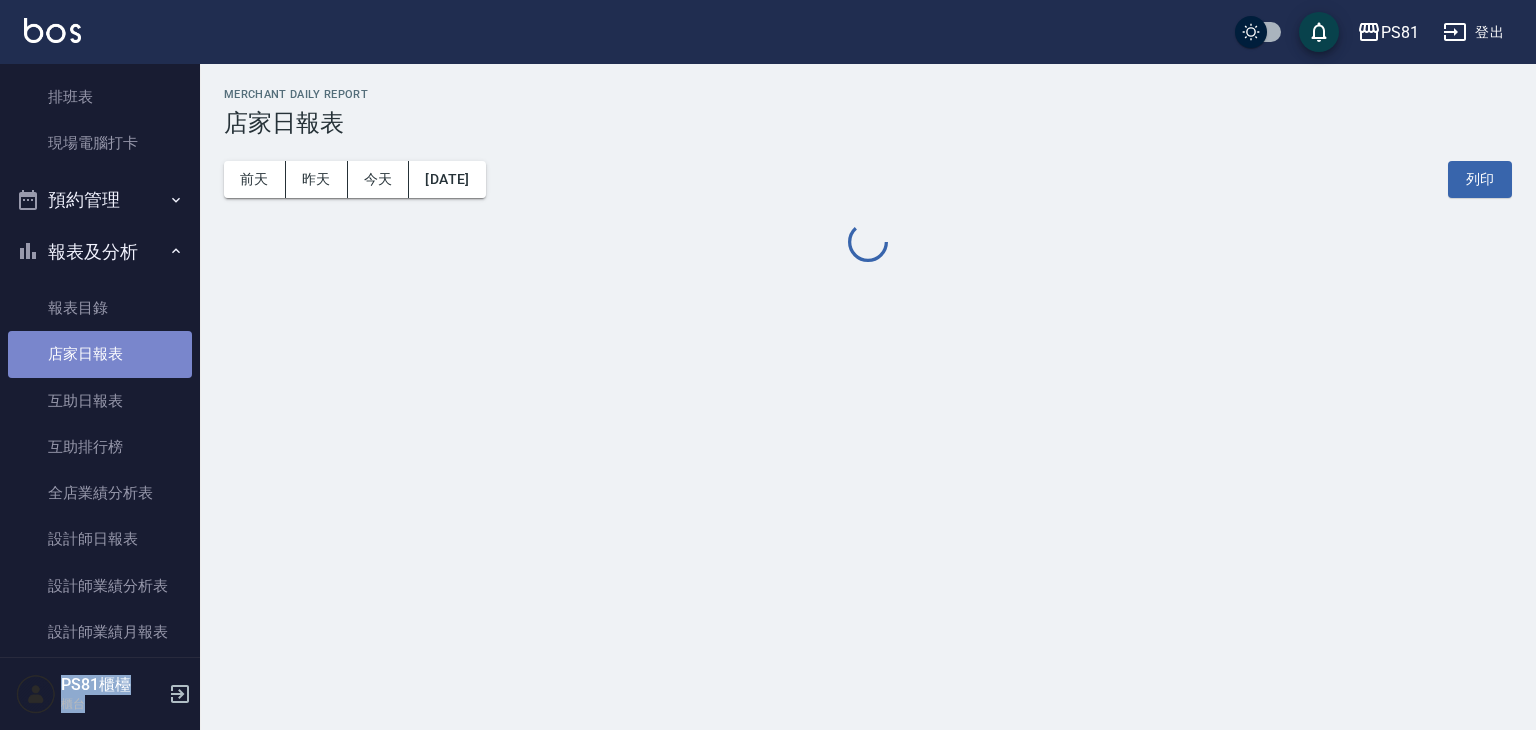 drag, startPoint x: 130, startPoint y: 349, endPoint x: 125, endPoint y: 364, distance: 15.811388 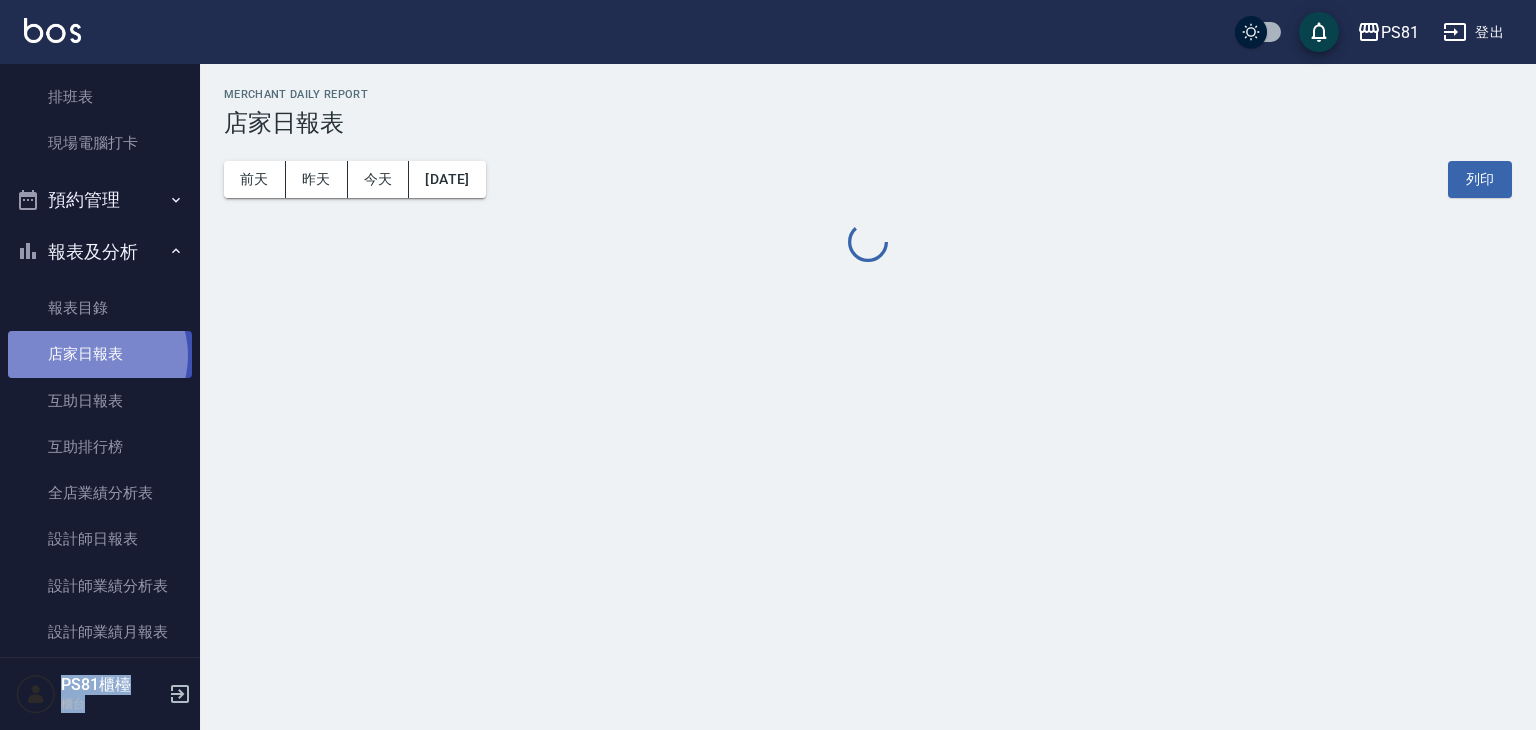 click on "店家日報表" at bounding box center (100, 354) 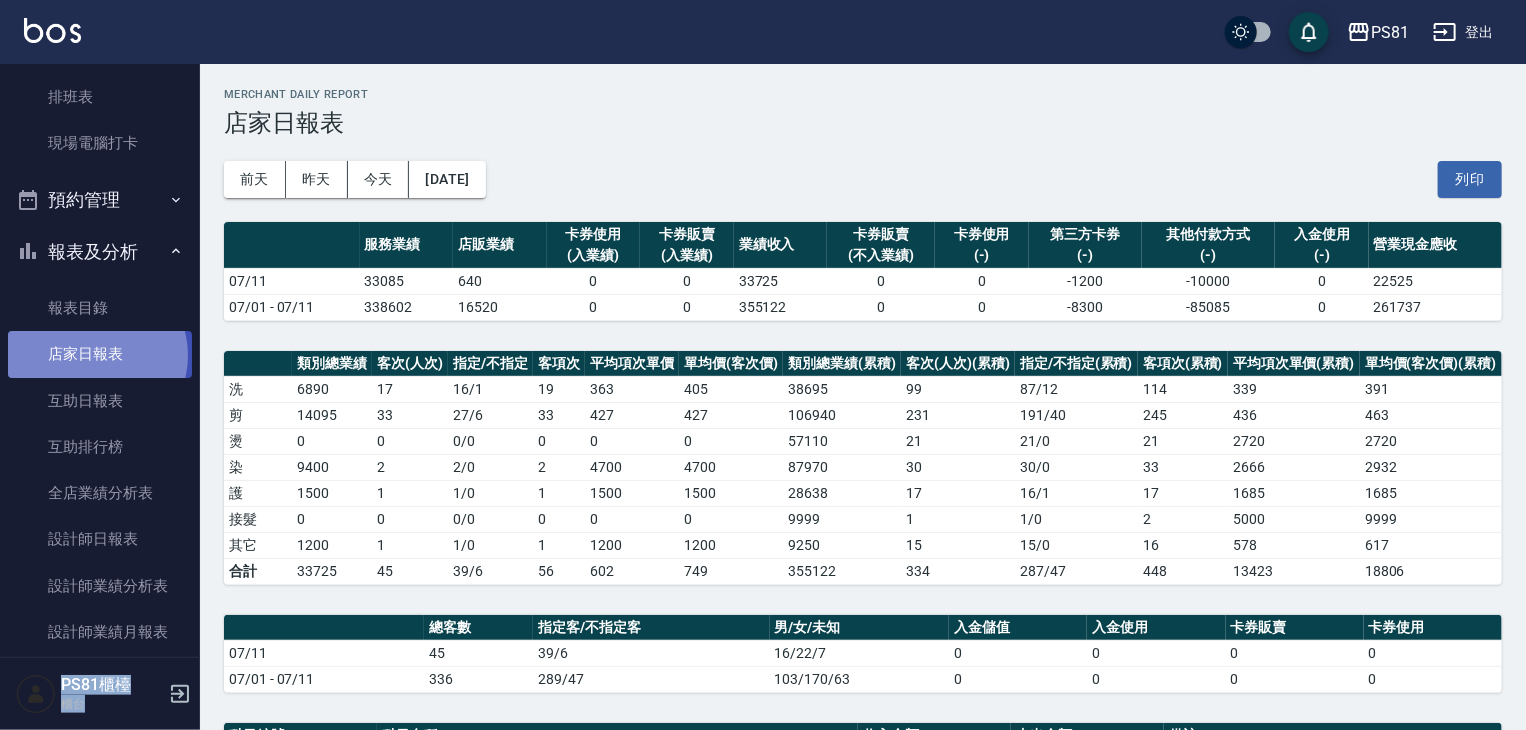 click on "店家日報表" at bounding box center (100, 354) 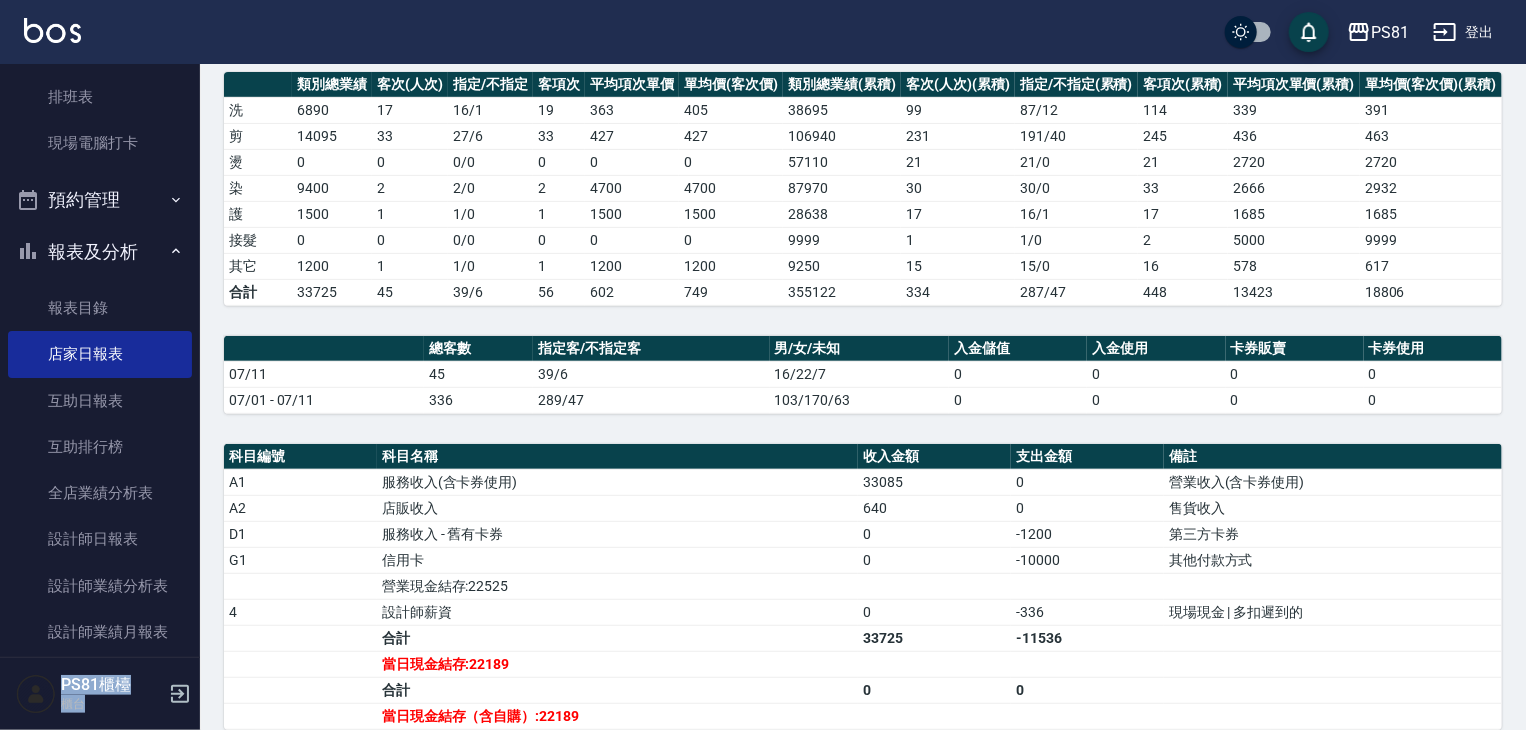 scroll, scrollTop: 275, scrollLeft: 0, axis: vertical 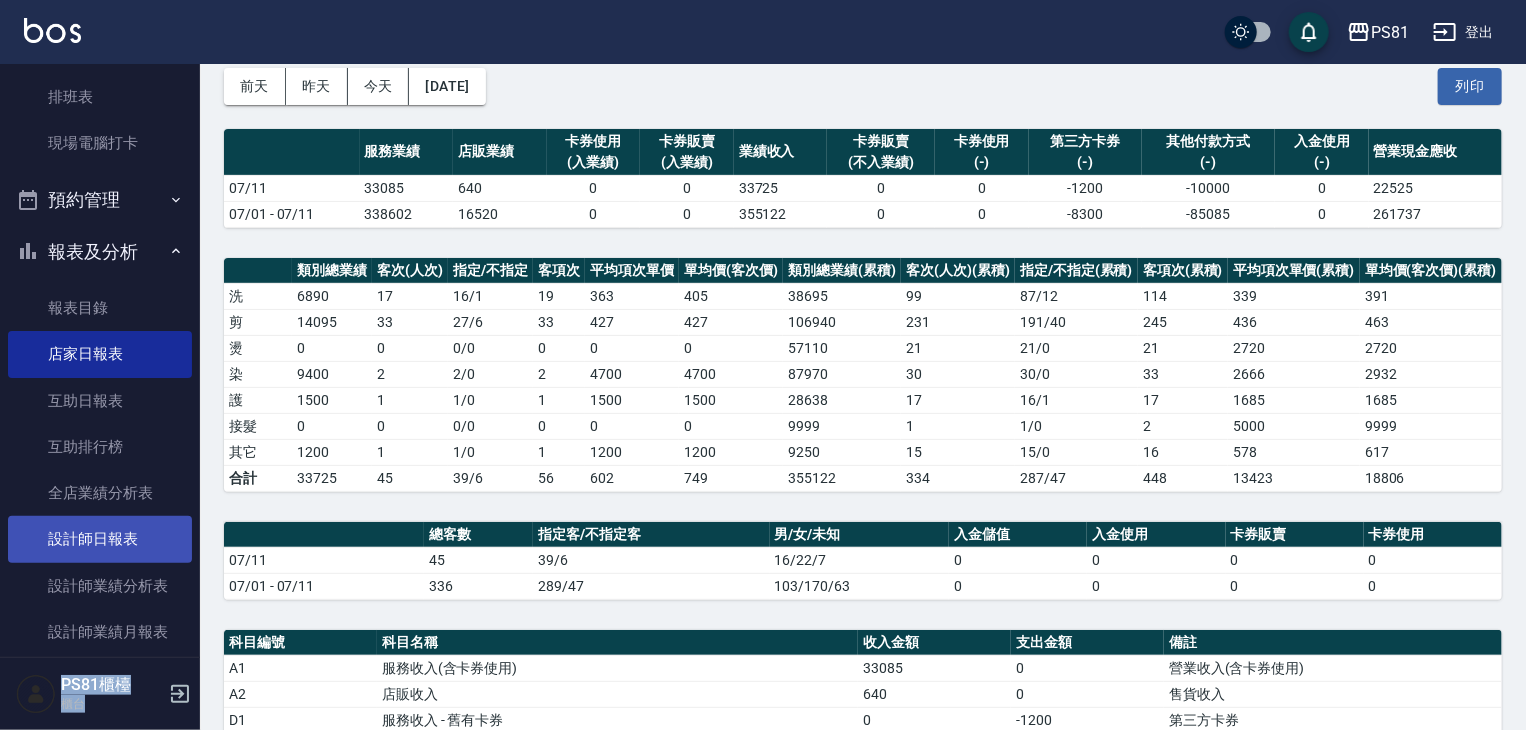 click on "設計師日報表" at bounding box center [100, 539] 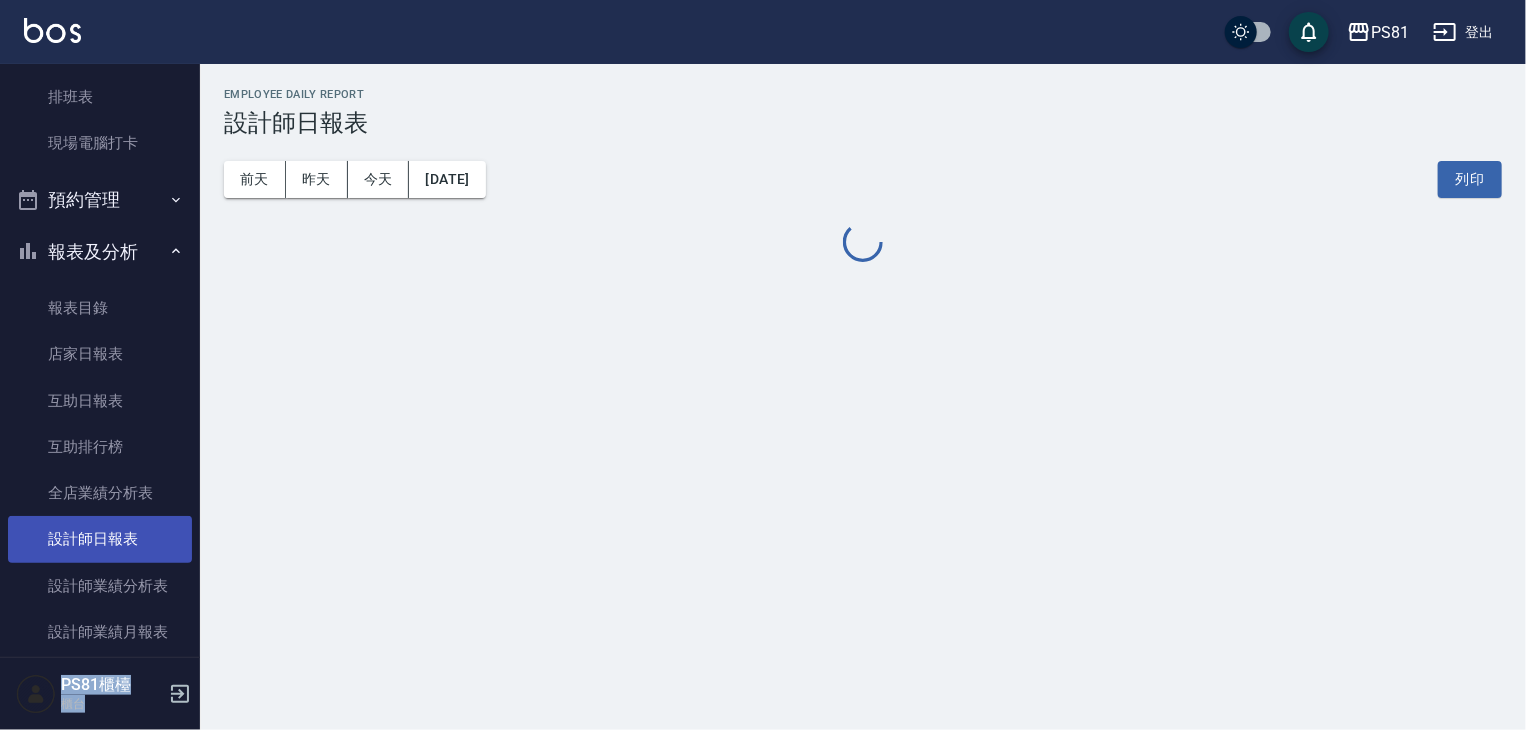 scroll, scrollTop: 0, scrollLeft: 0, axis: both 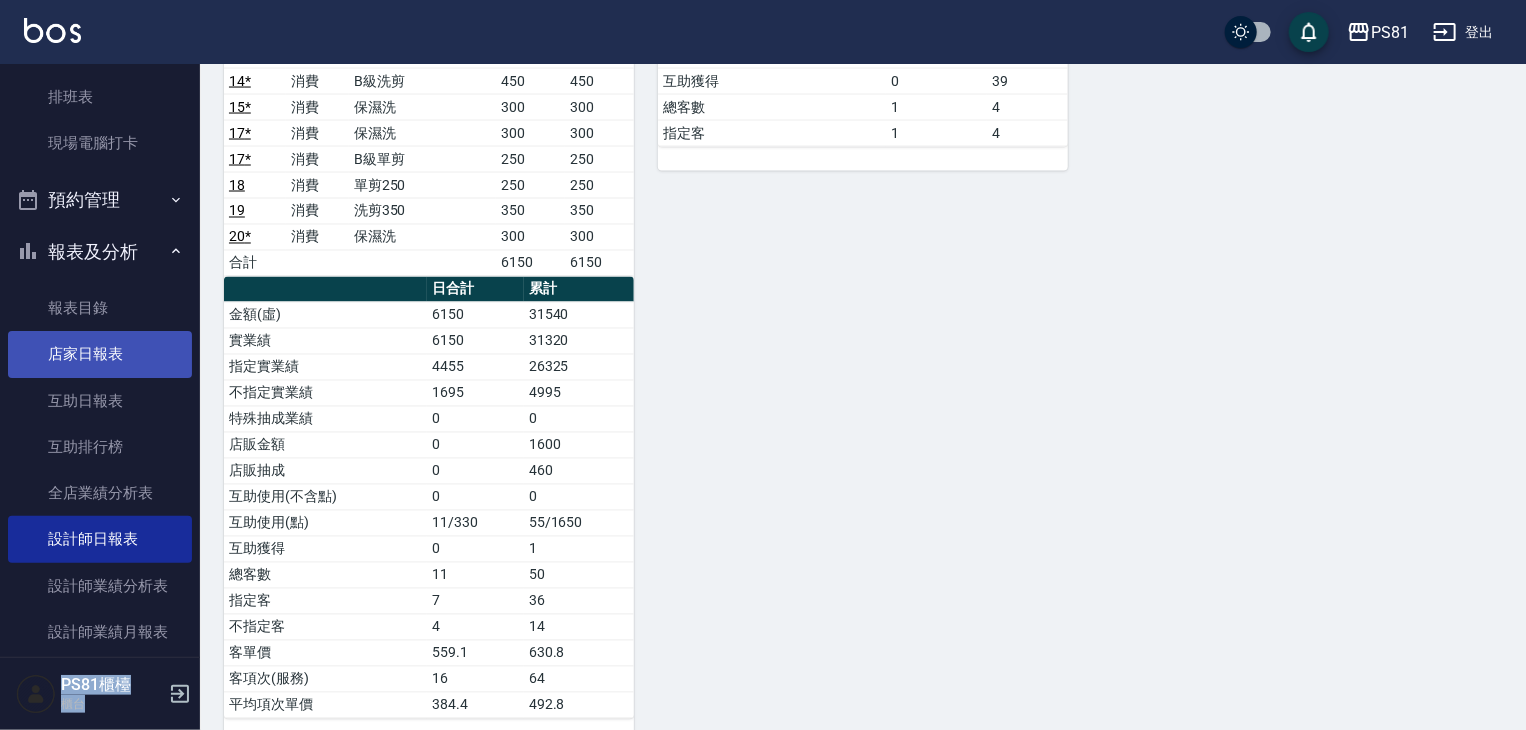 click on "店家日報表" at bounding box center [100, 354] 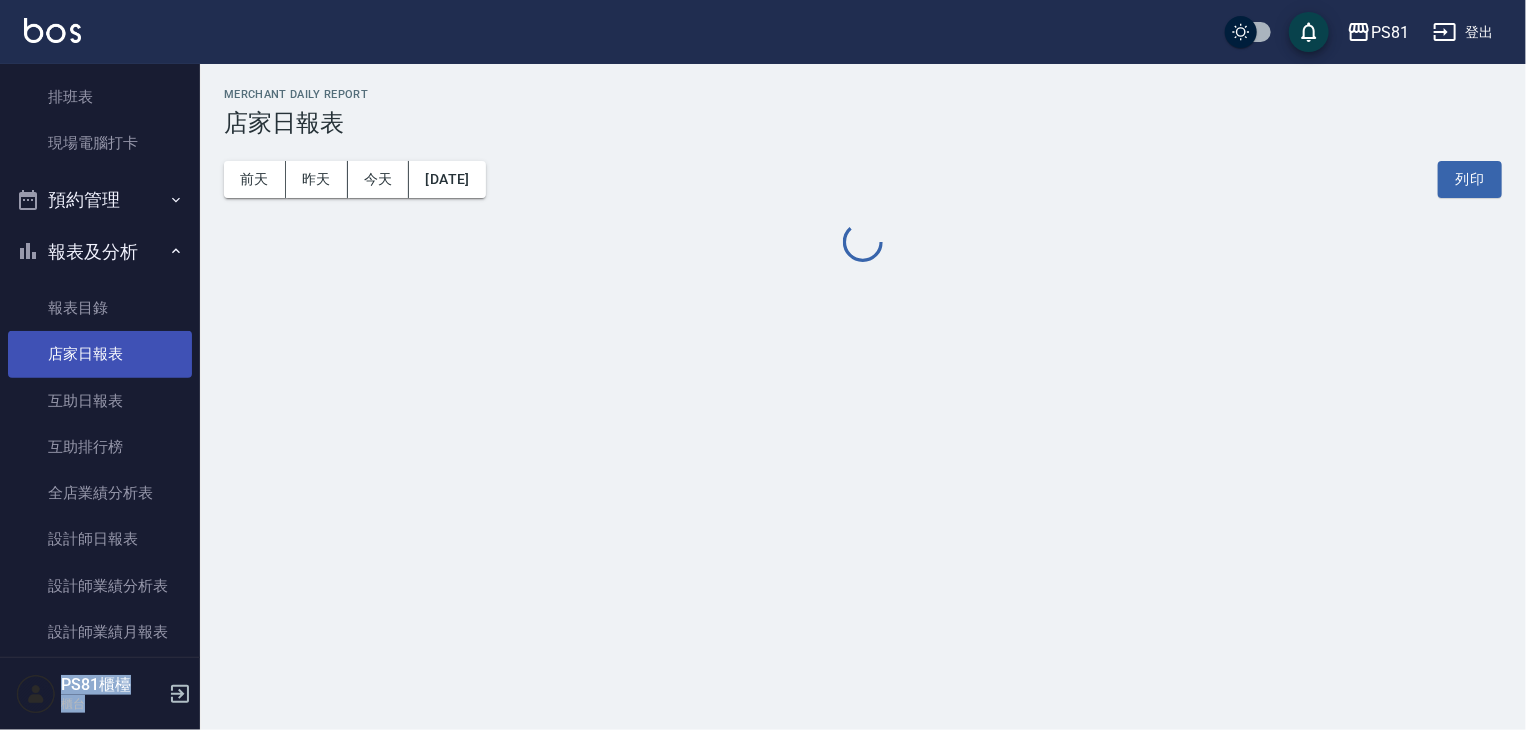 scroll, scrollTop: 0, scrollLeft: 0, axis: both 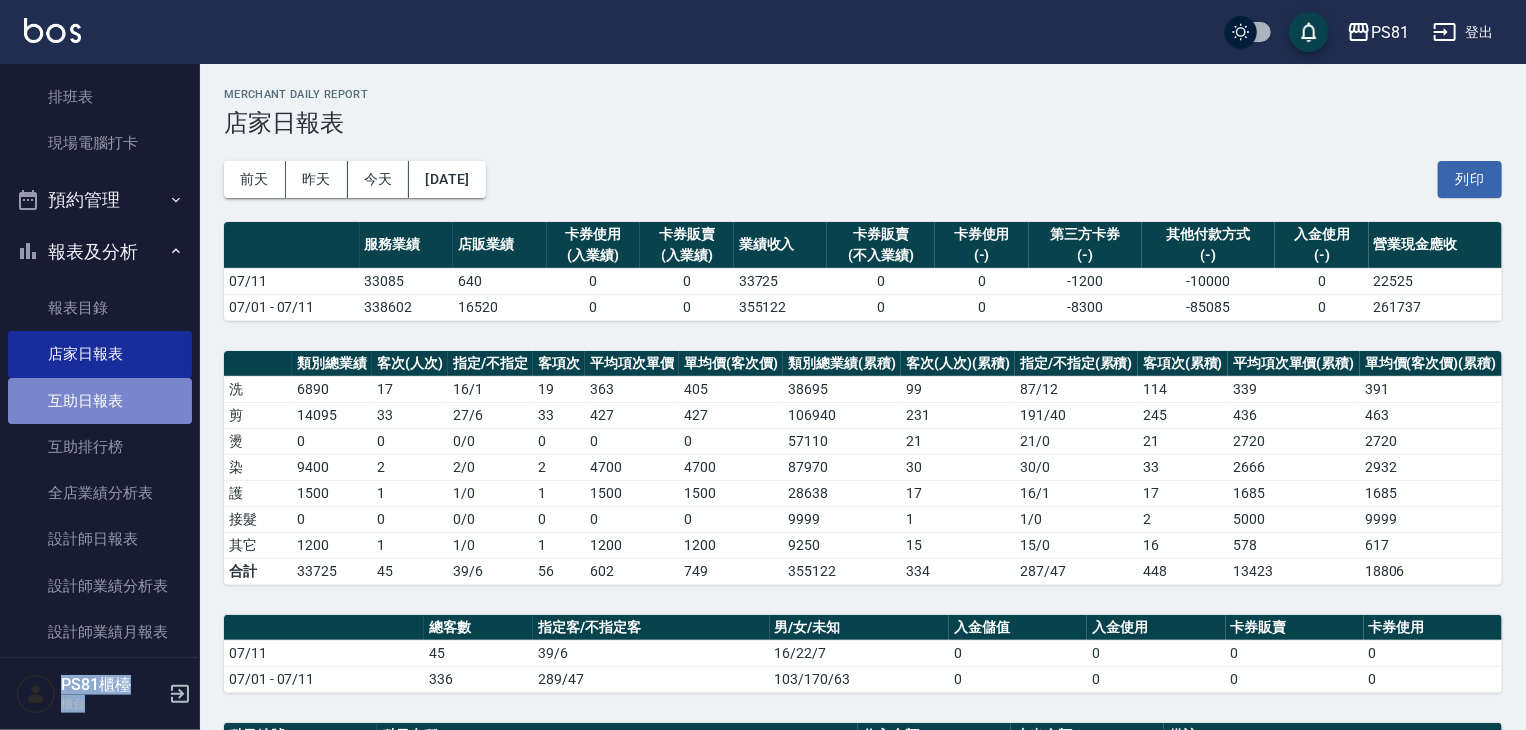 click on "互助日報表" at bounding box center (100, 401) 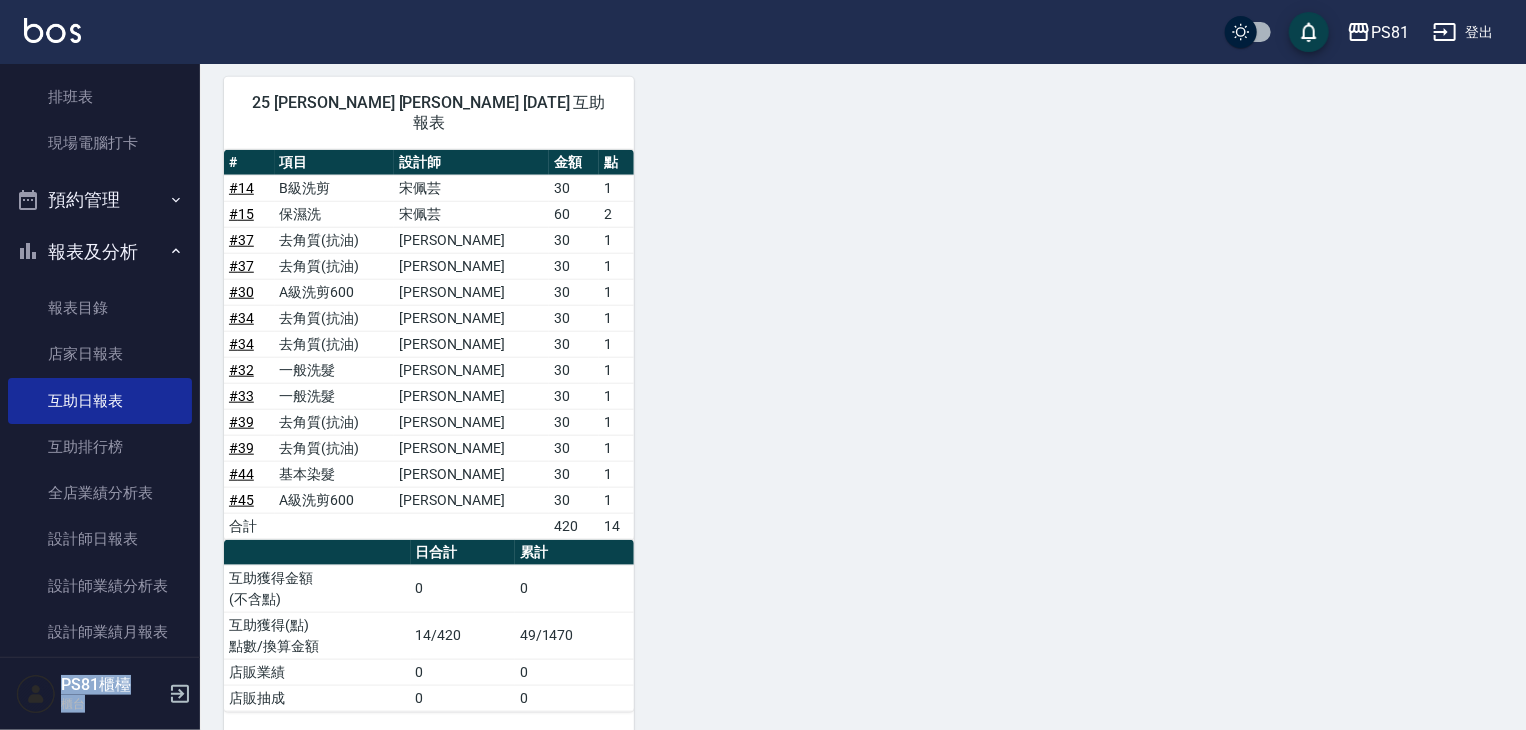 scroll, scrollTop: 807, scrollLeft: 0, axis: vertical 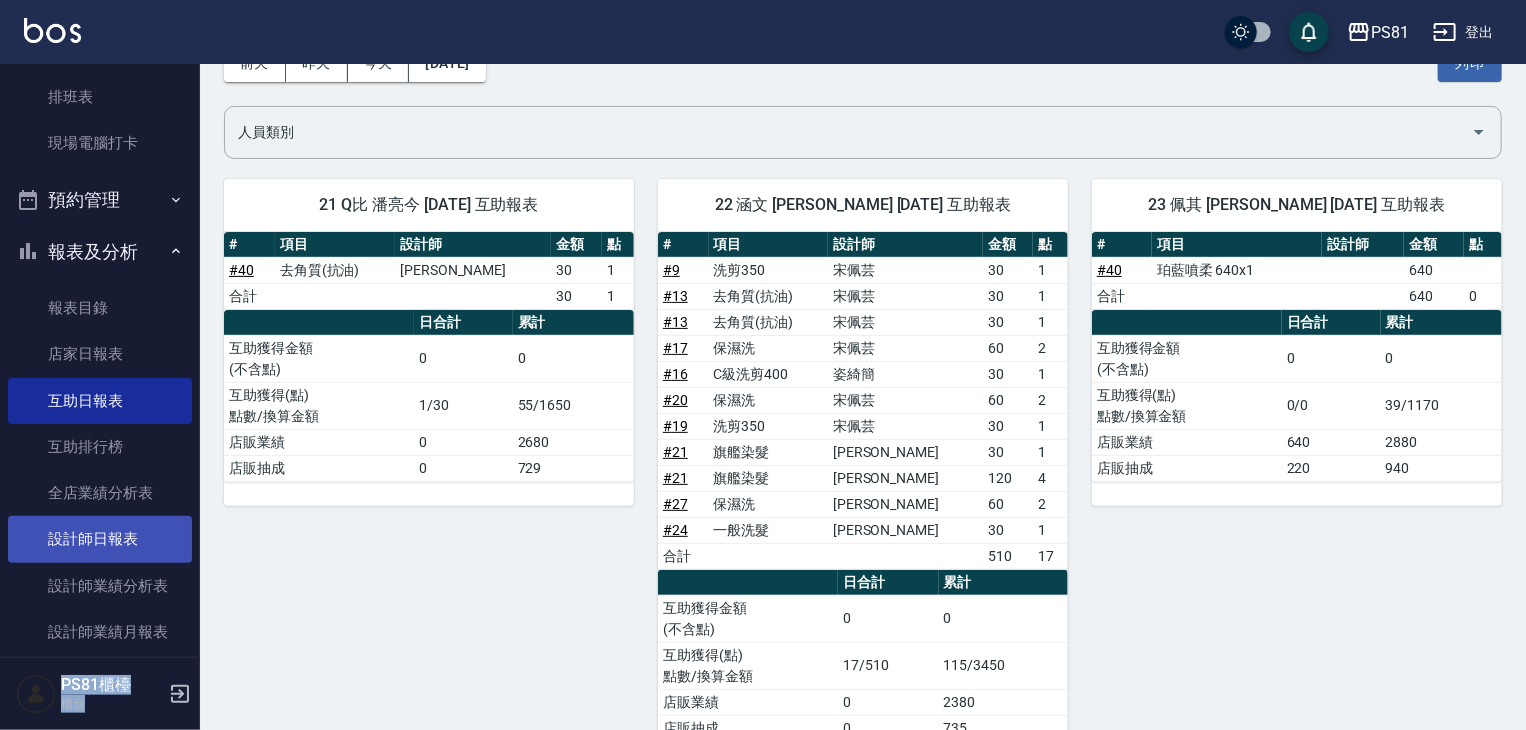 click on "設計師日報表" at bounding box center (100, 539) 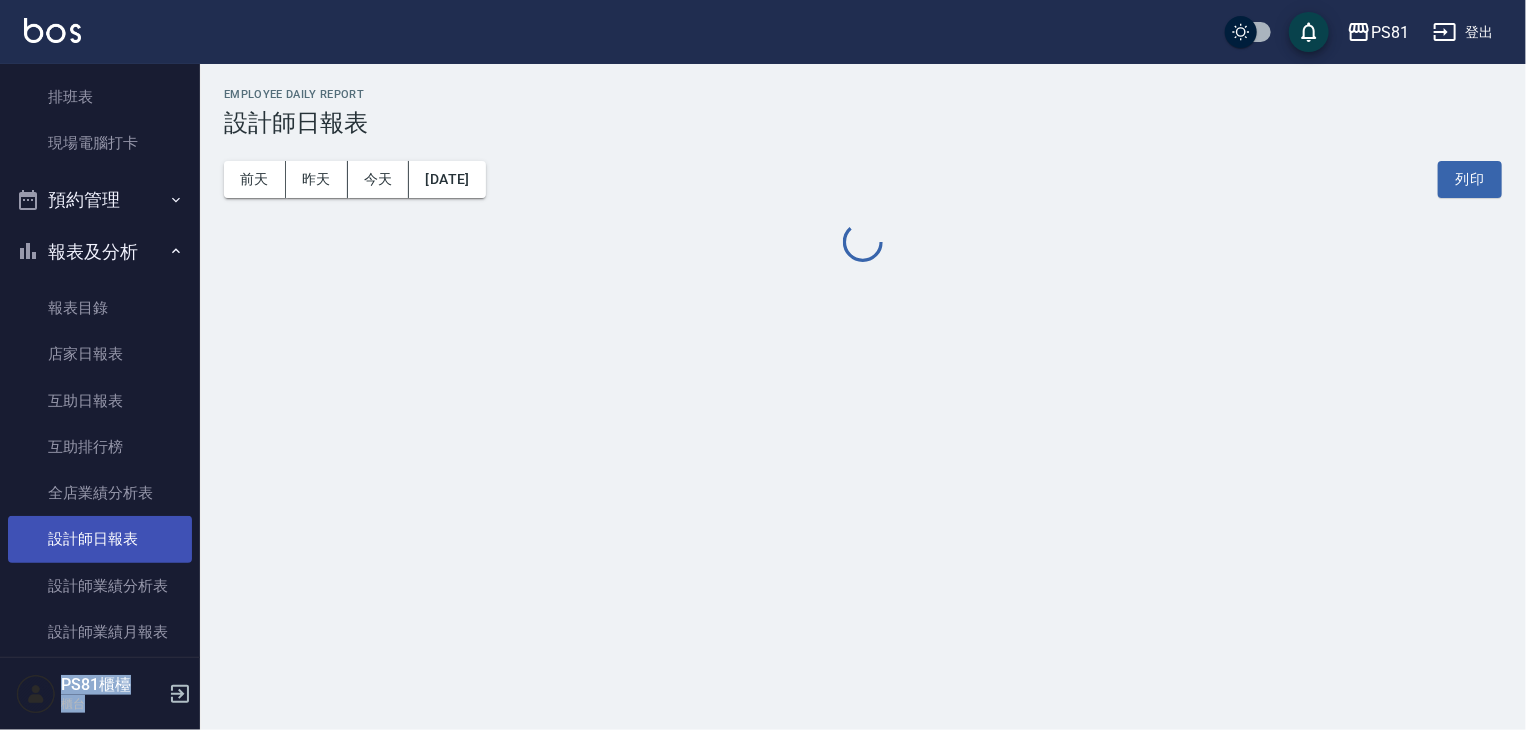 scroll, scrollTop: 0, scrollLeft: 0, axis: both 